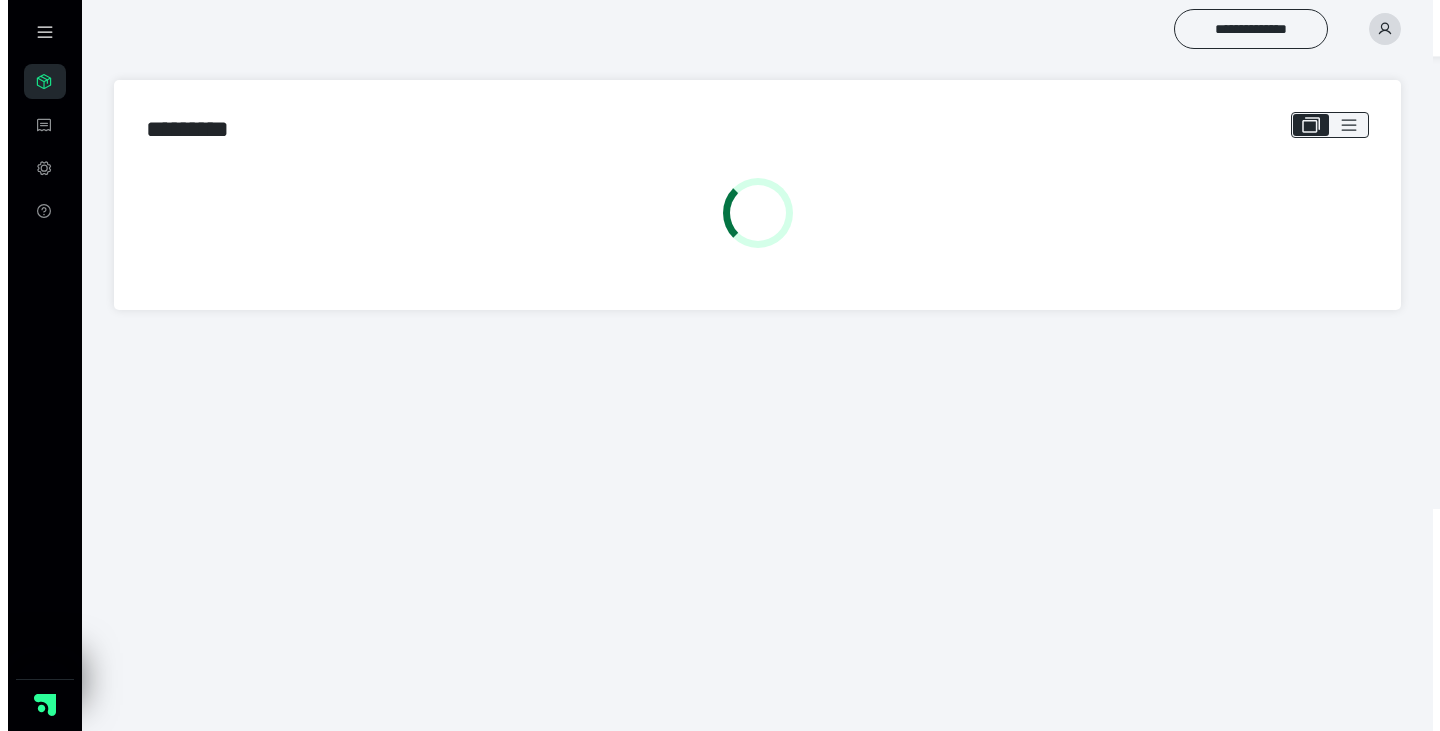 scroll, scrollTop: 0, scrollLeft: 0, axis: both 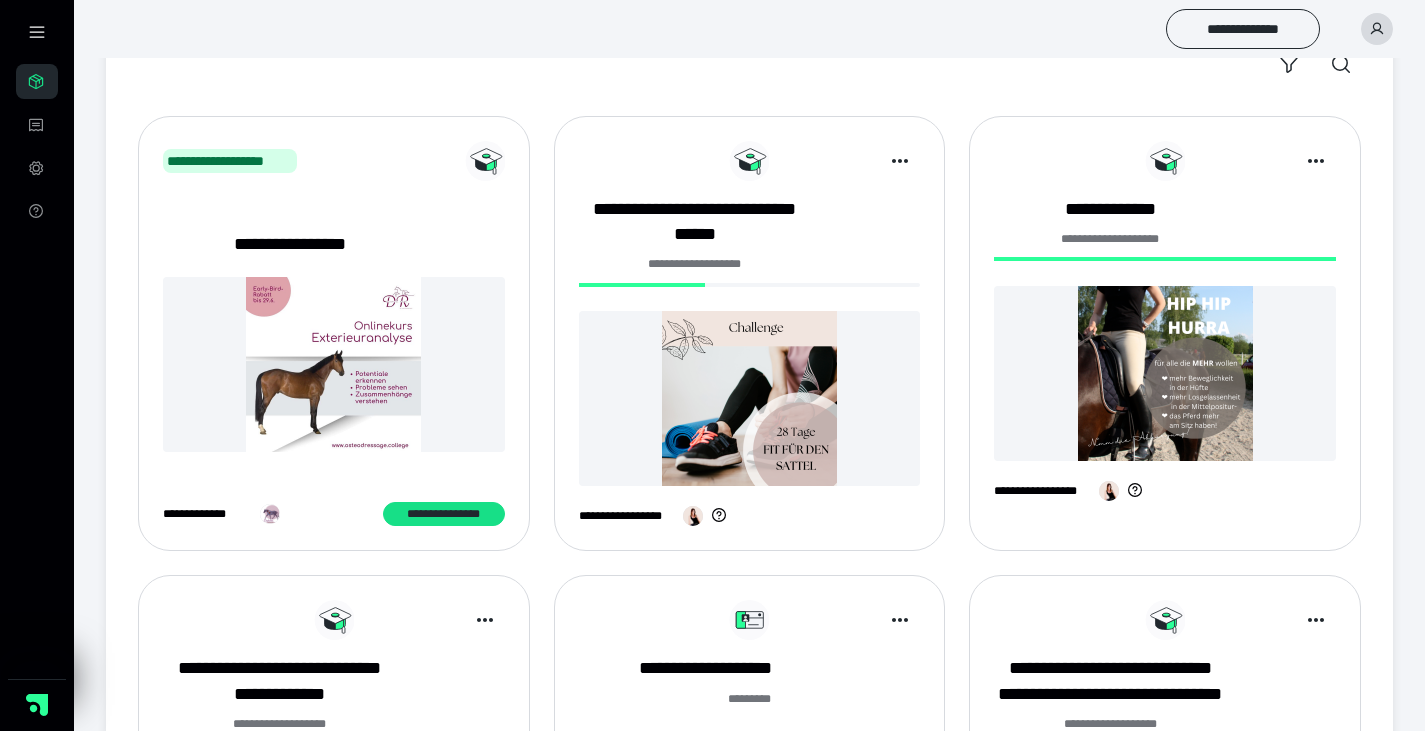 click at bounding box center (334, 858) 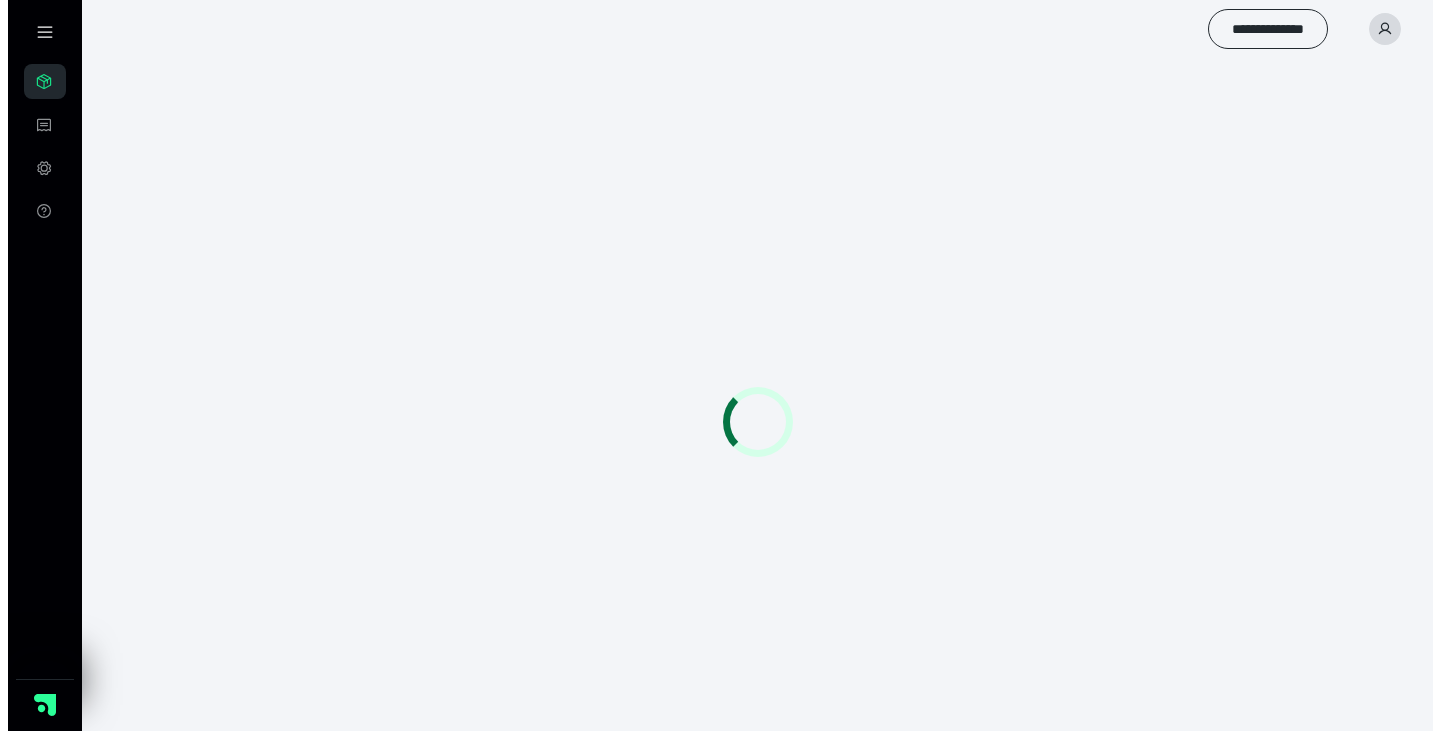 scroll, scrollTop: 0, scrollLeft: 0, axis: both 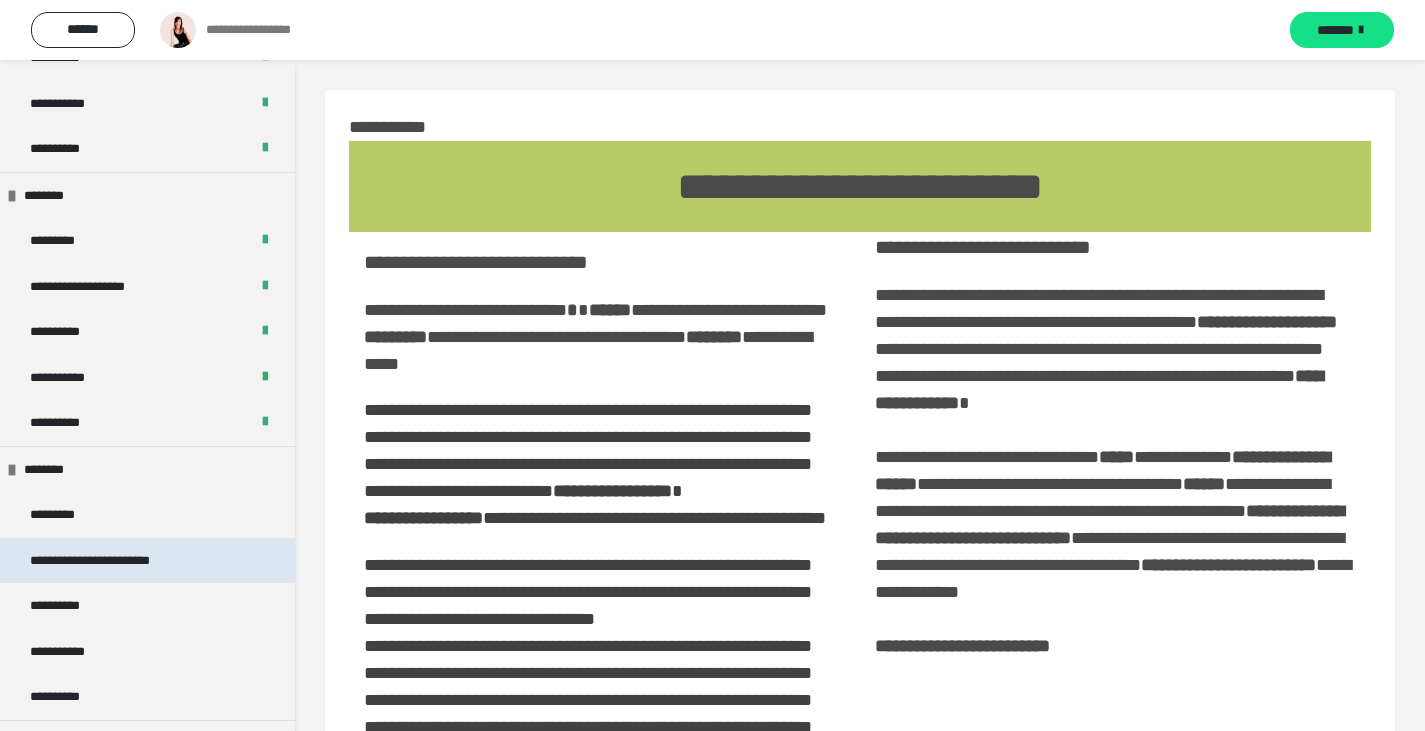 click on "**********" at bounding box center [116, 561] 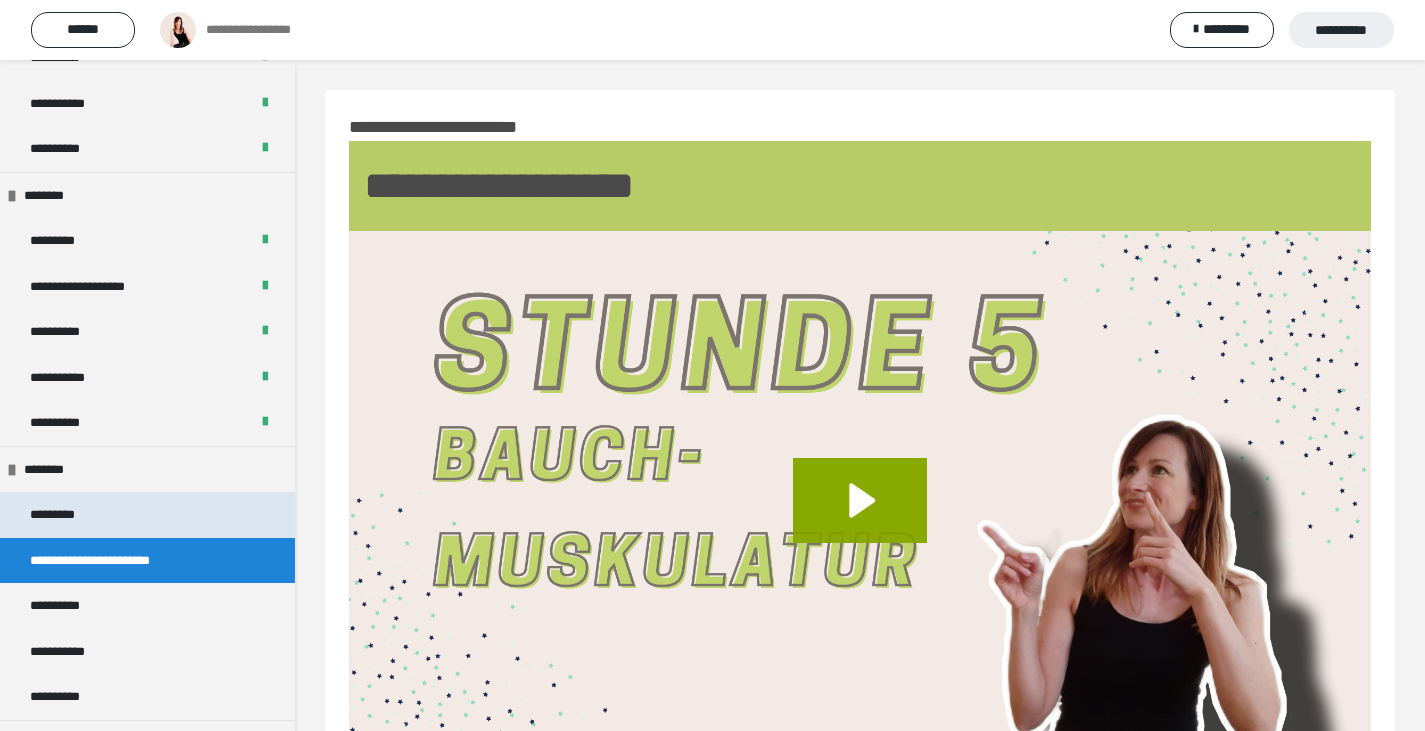 click on "*********" at bounding box center [68, 515] 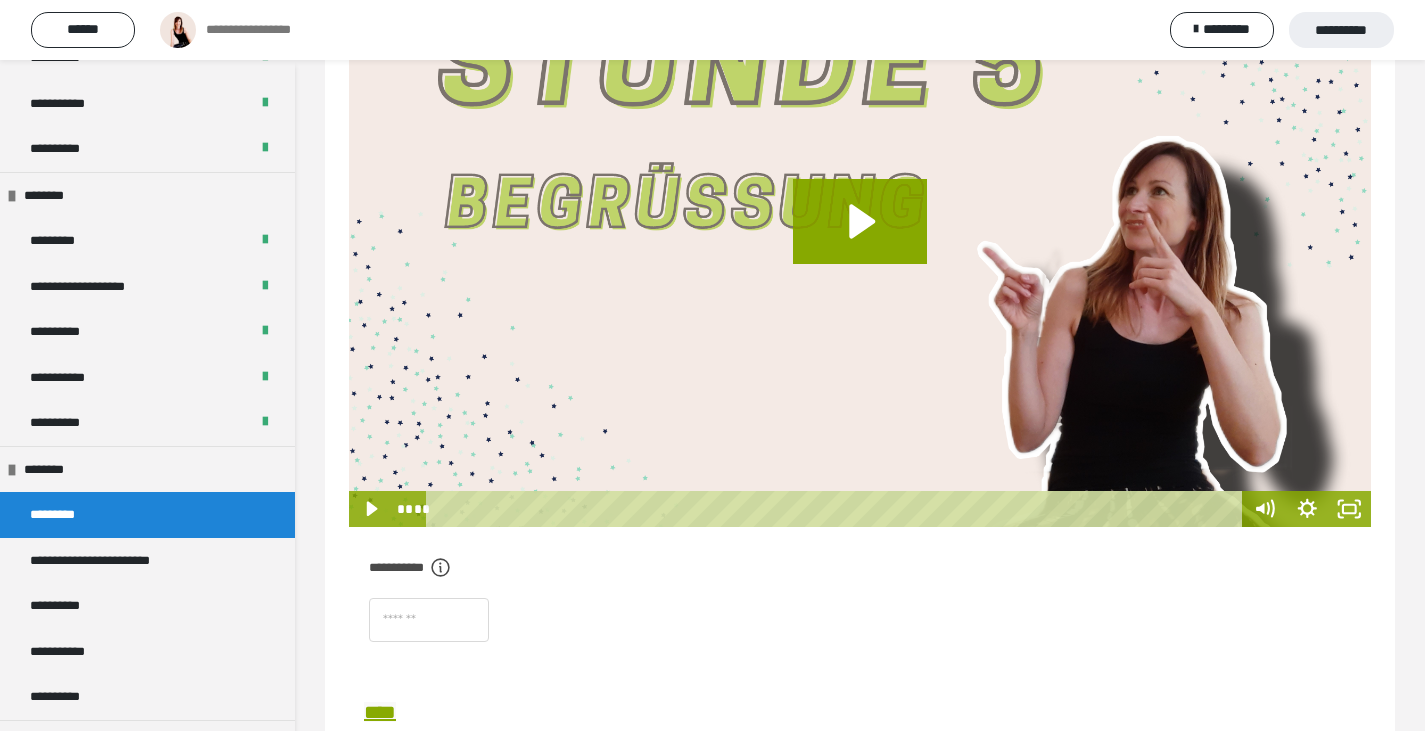 scroll, scrollTop: 300, scrollLeft: 0, axis: vertical 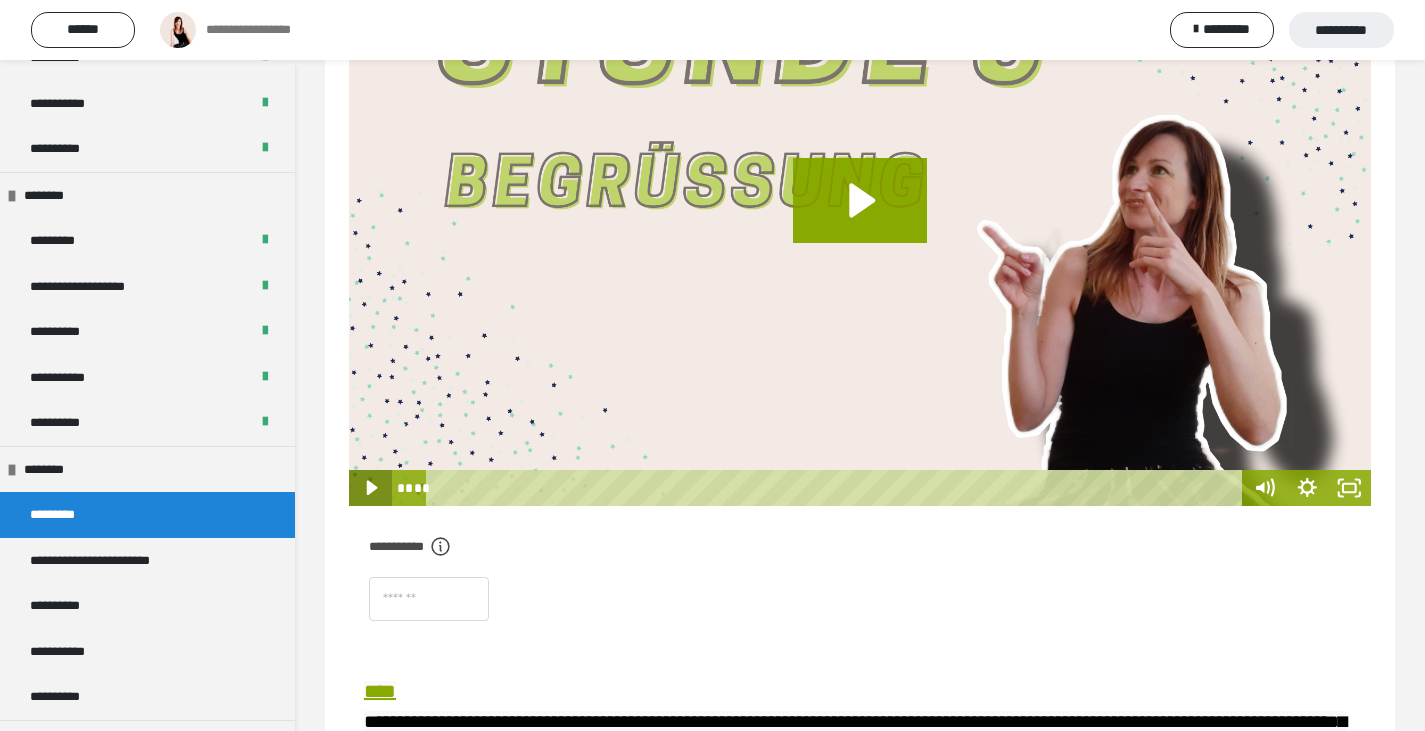 drag, startPoint x: 371, startPoint y: 481, endPoint x: 383, endPoint y: 481, distance: 12 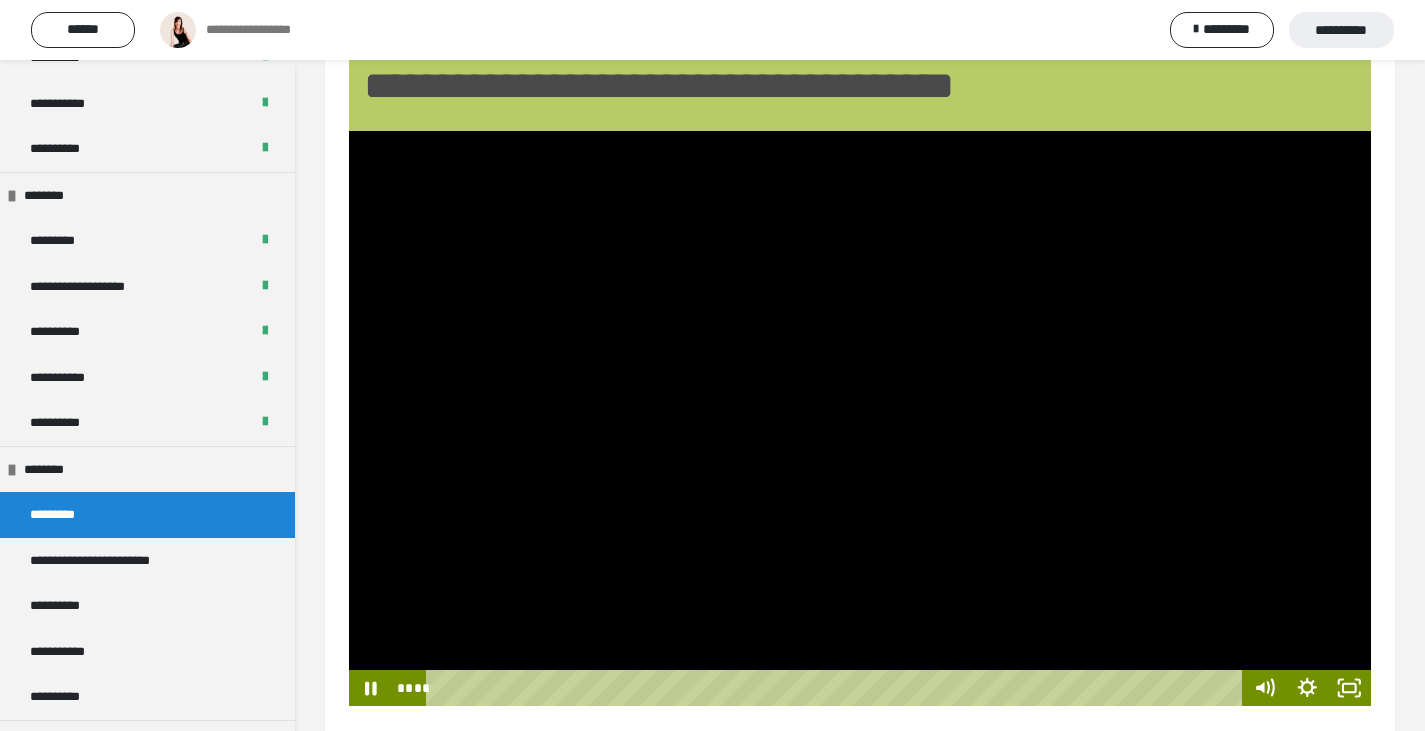 scroll, scrollTop: 200, scrollLeft: 0, axis: vertical 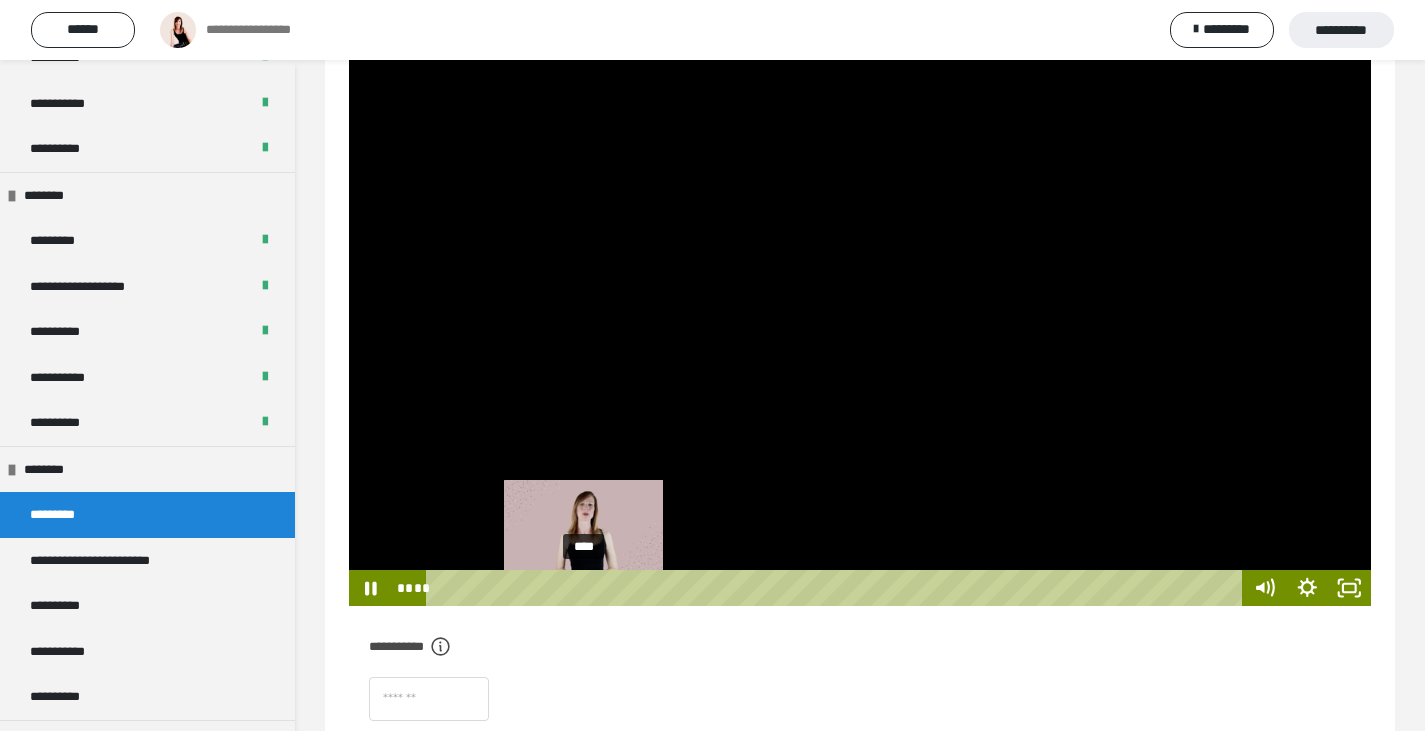 click on "****" at bounding box center (836, 588) 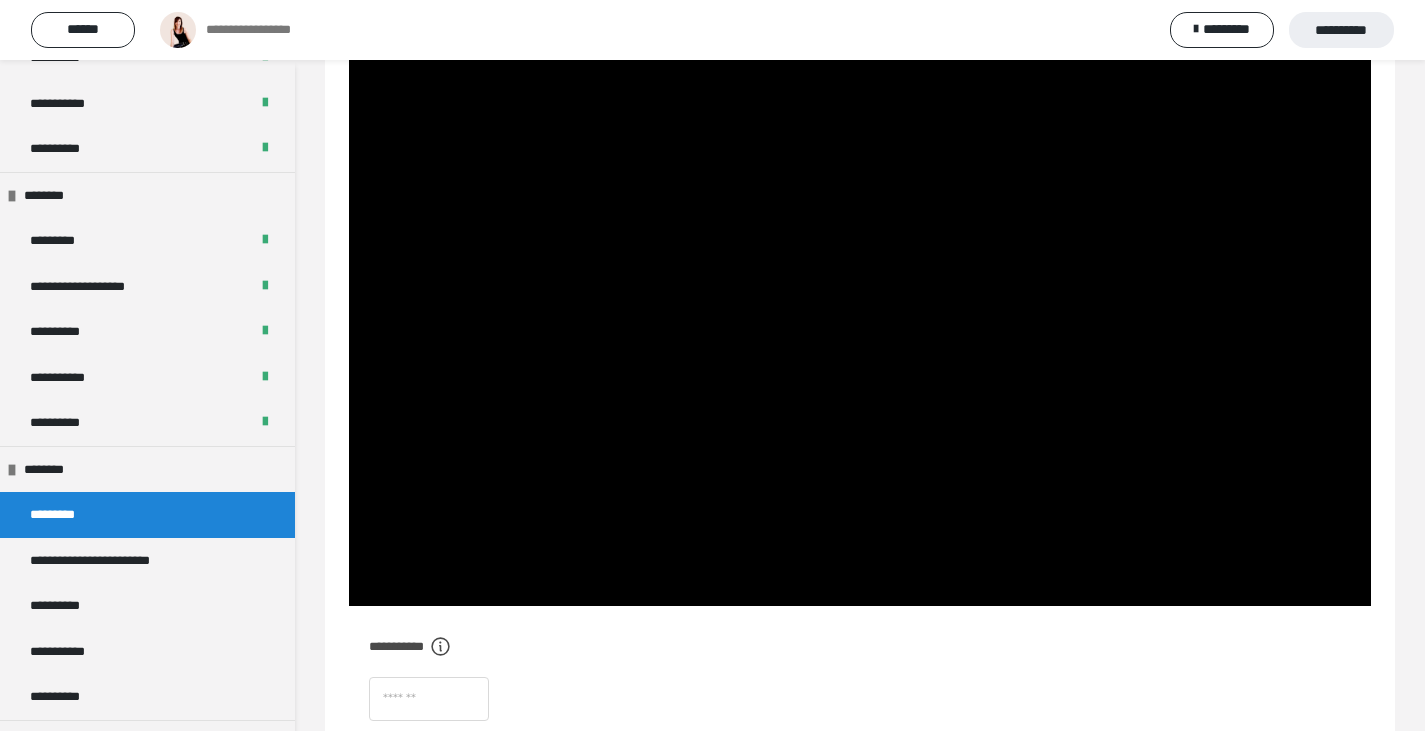 click on "**********" at bounding box center (860, 683) 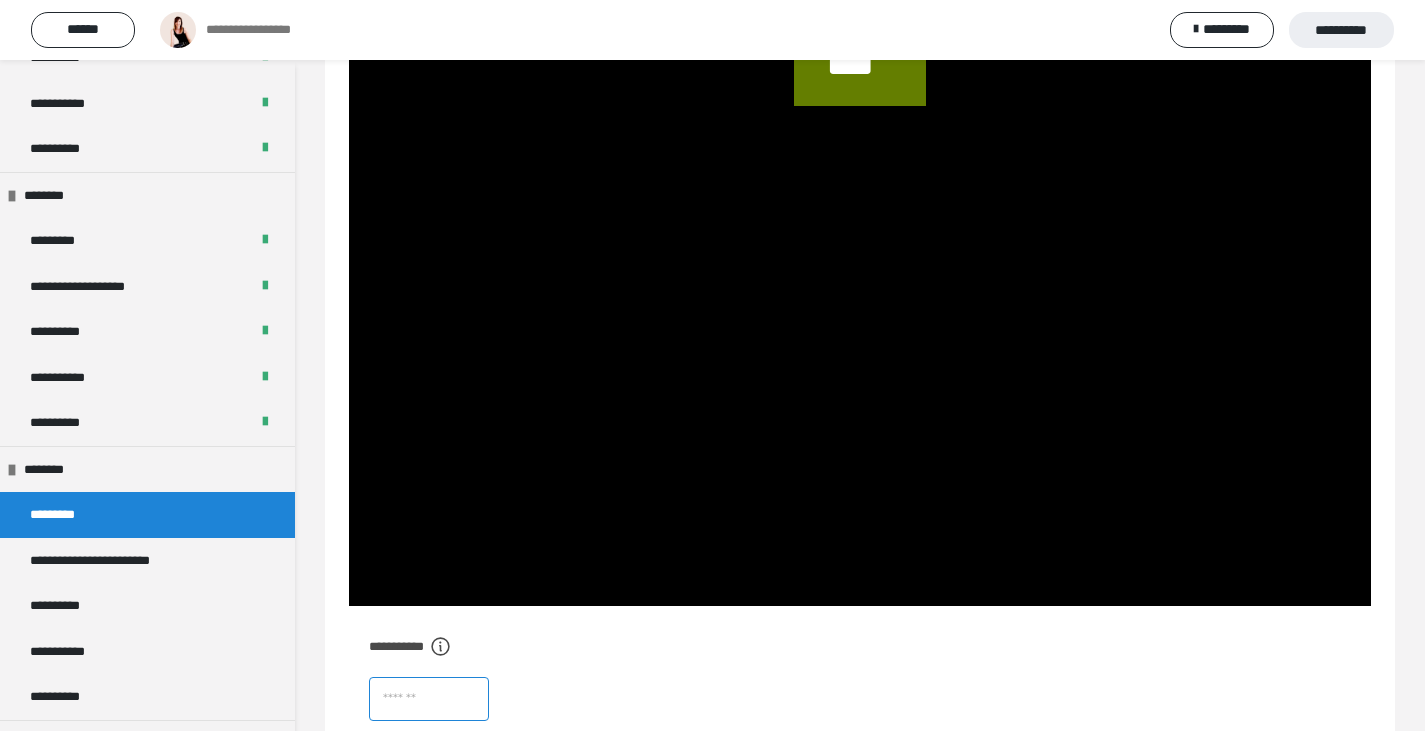 click at bounding box center [429, 699] 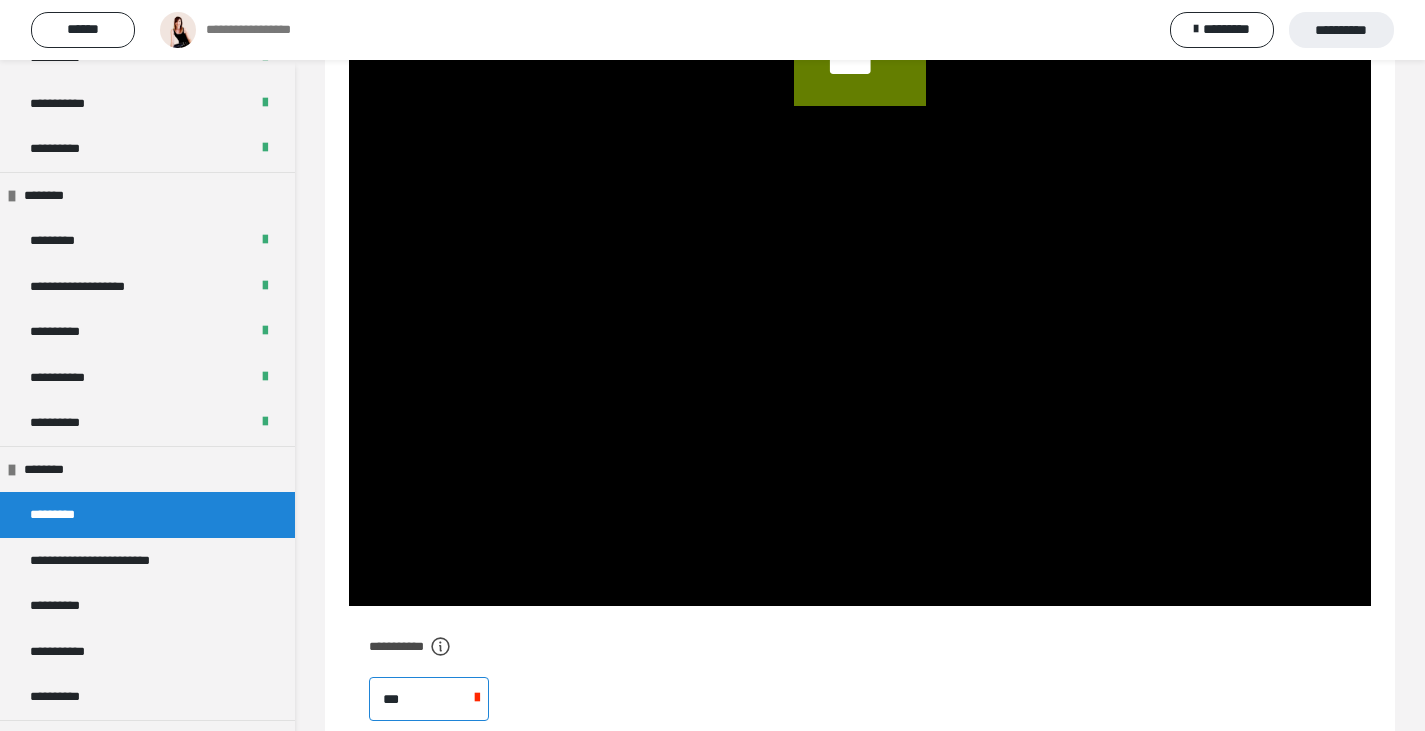 type on "****" 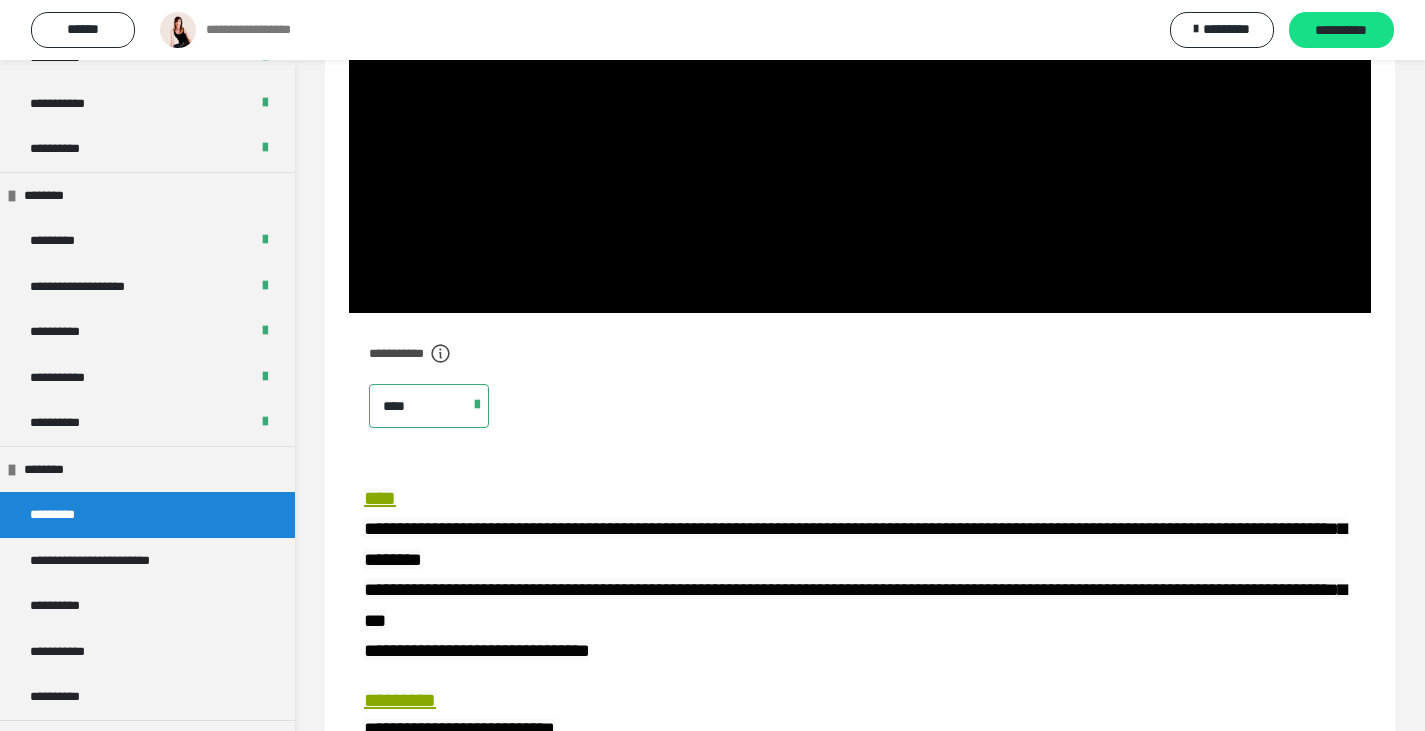 scroll, scrollTop: 300, scrollLeft: 0, axis: vertical 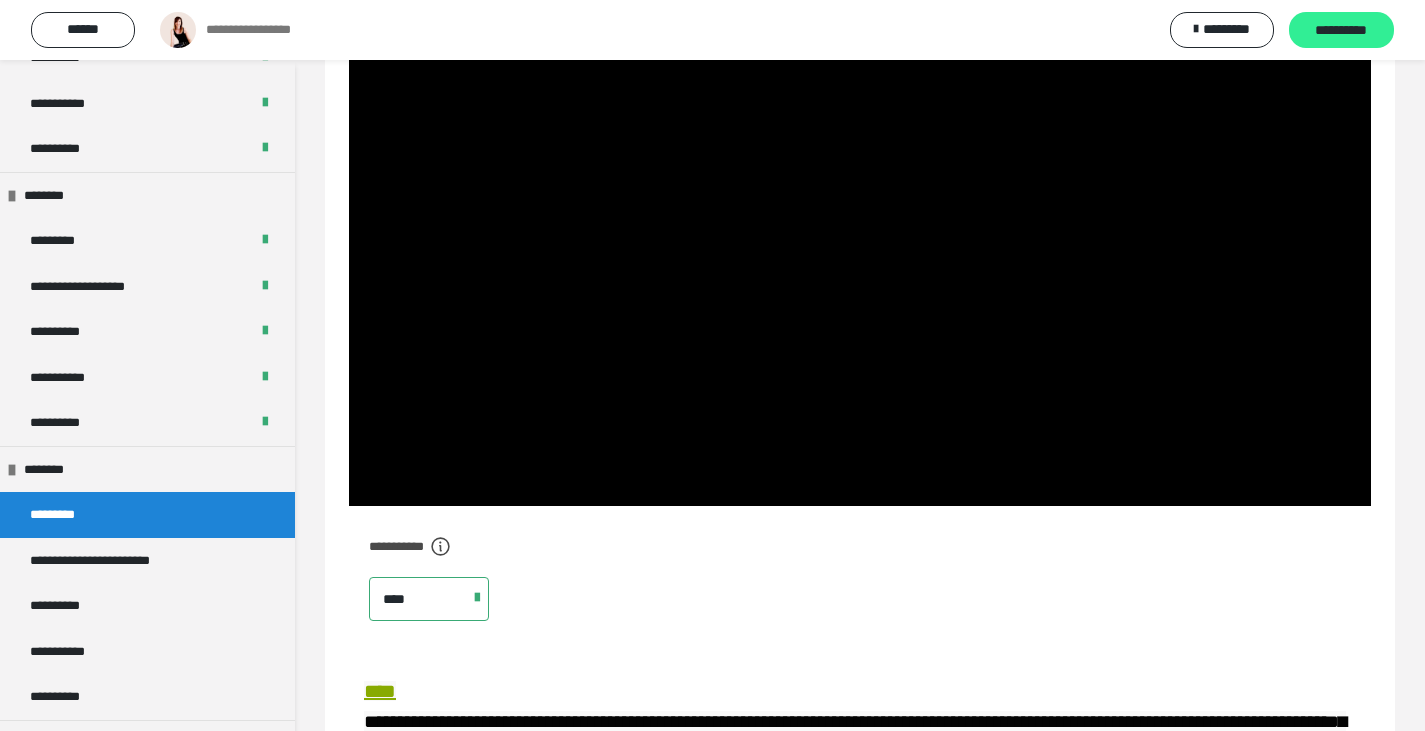 click on "**********" at bounding box center [1341, 31] 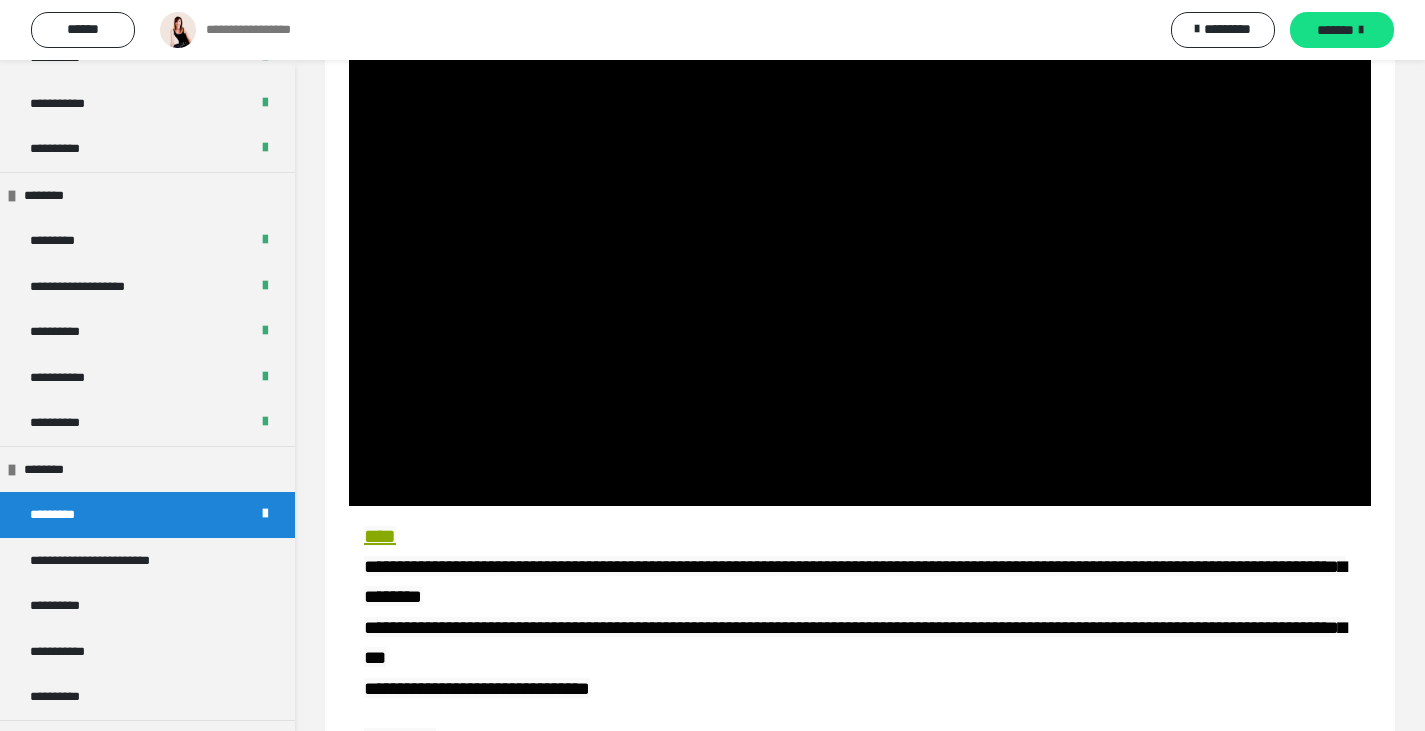 click on "*******" at bounding box center [1335, 30] 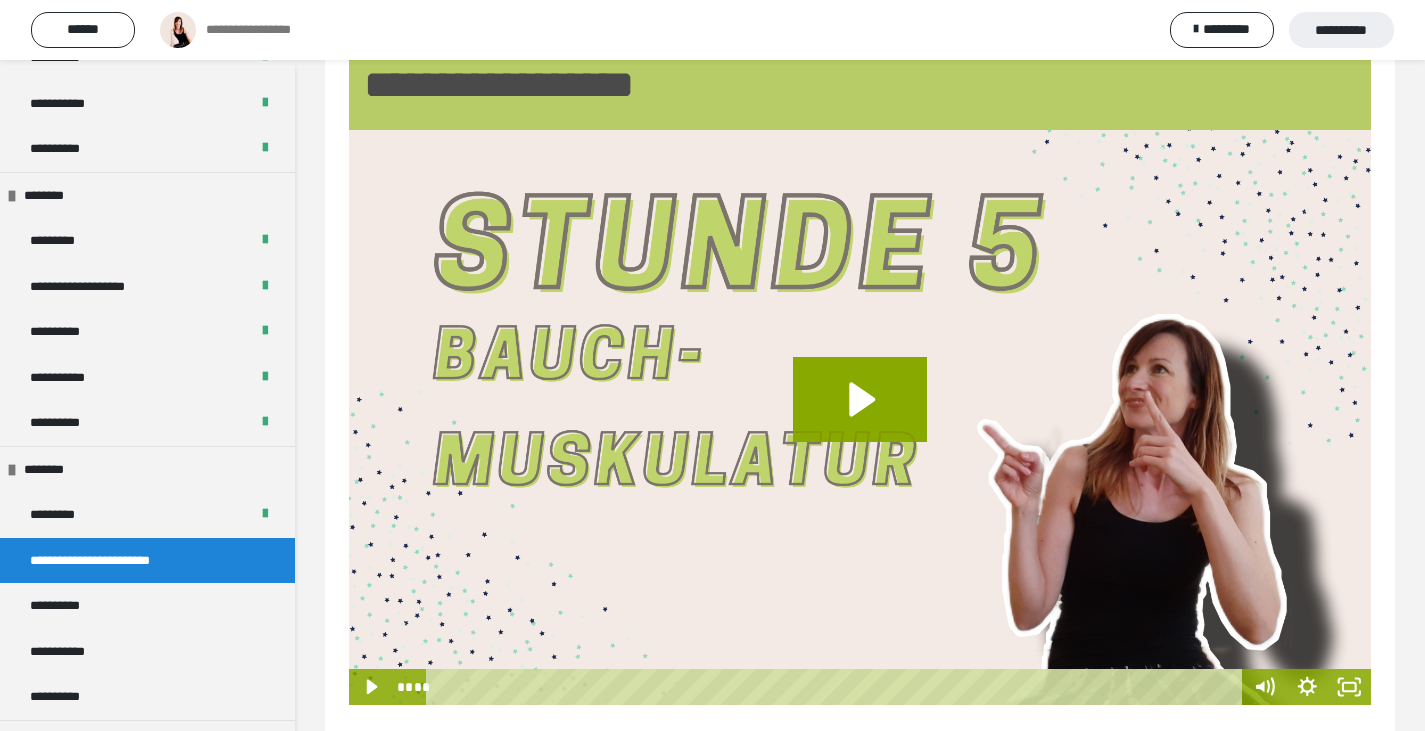 scroll, scrollTop: 99, scrollLeft: 0, axis: vertical 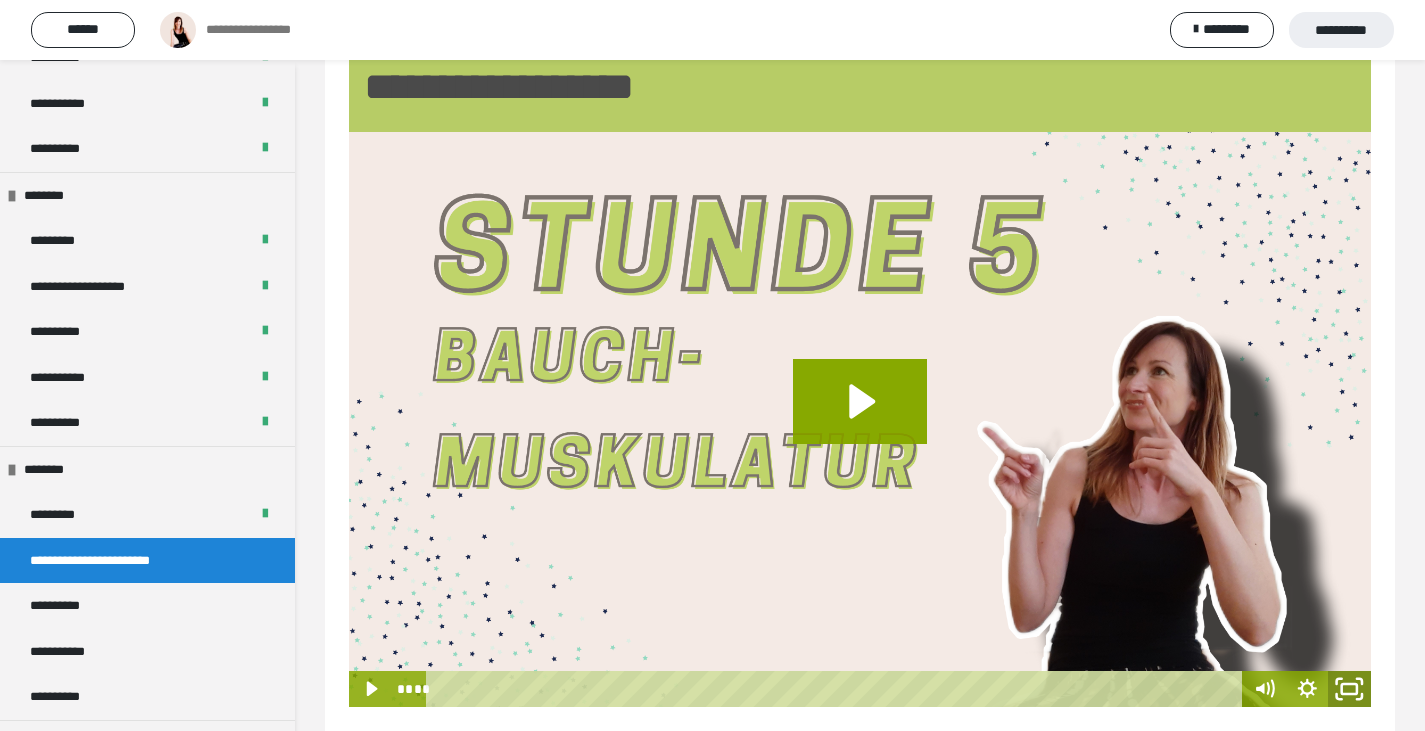 click 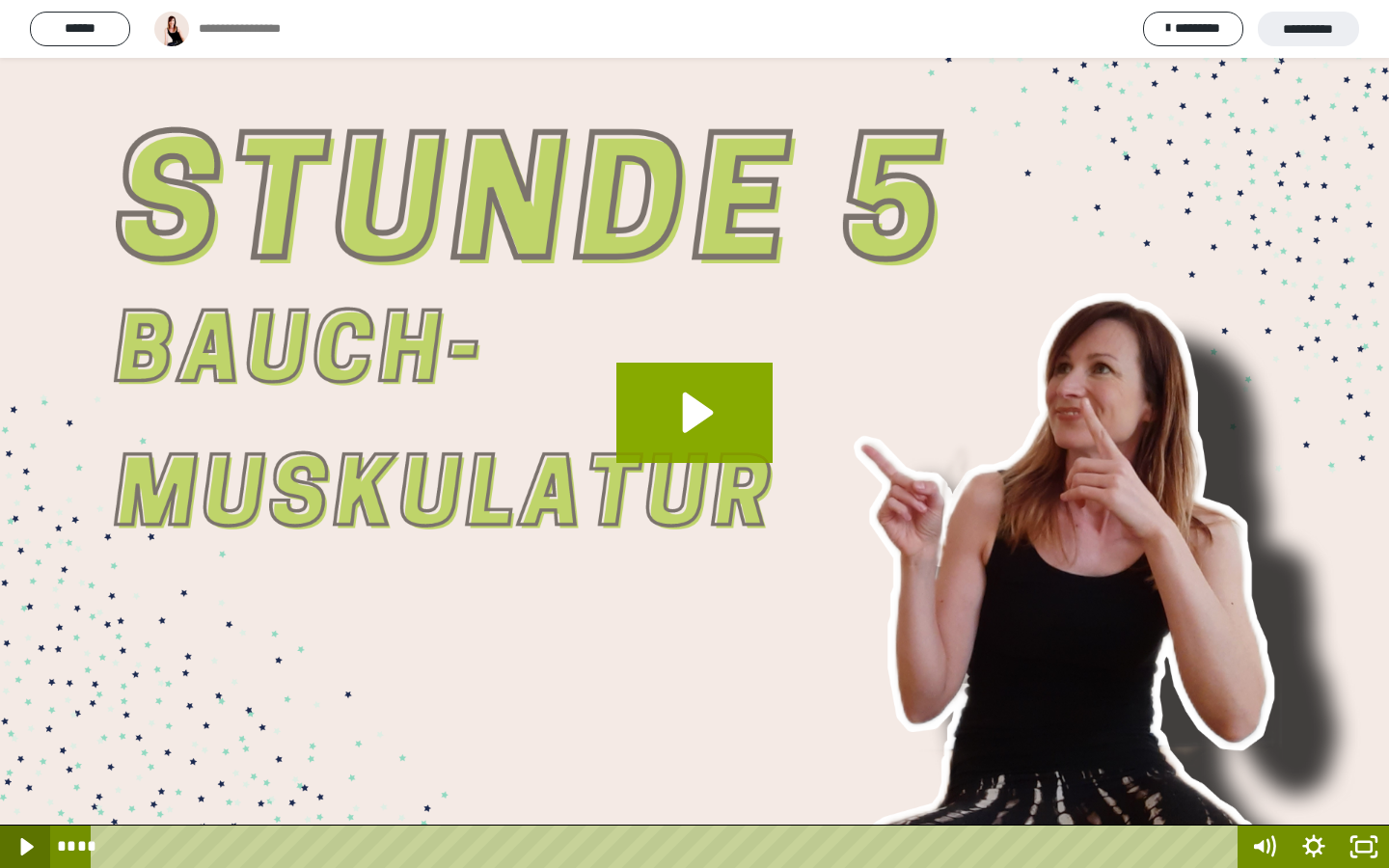 click 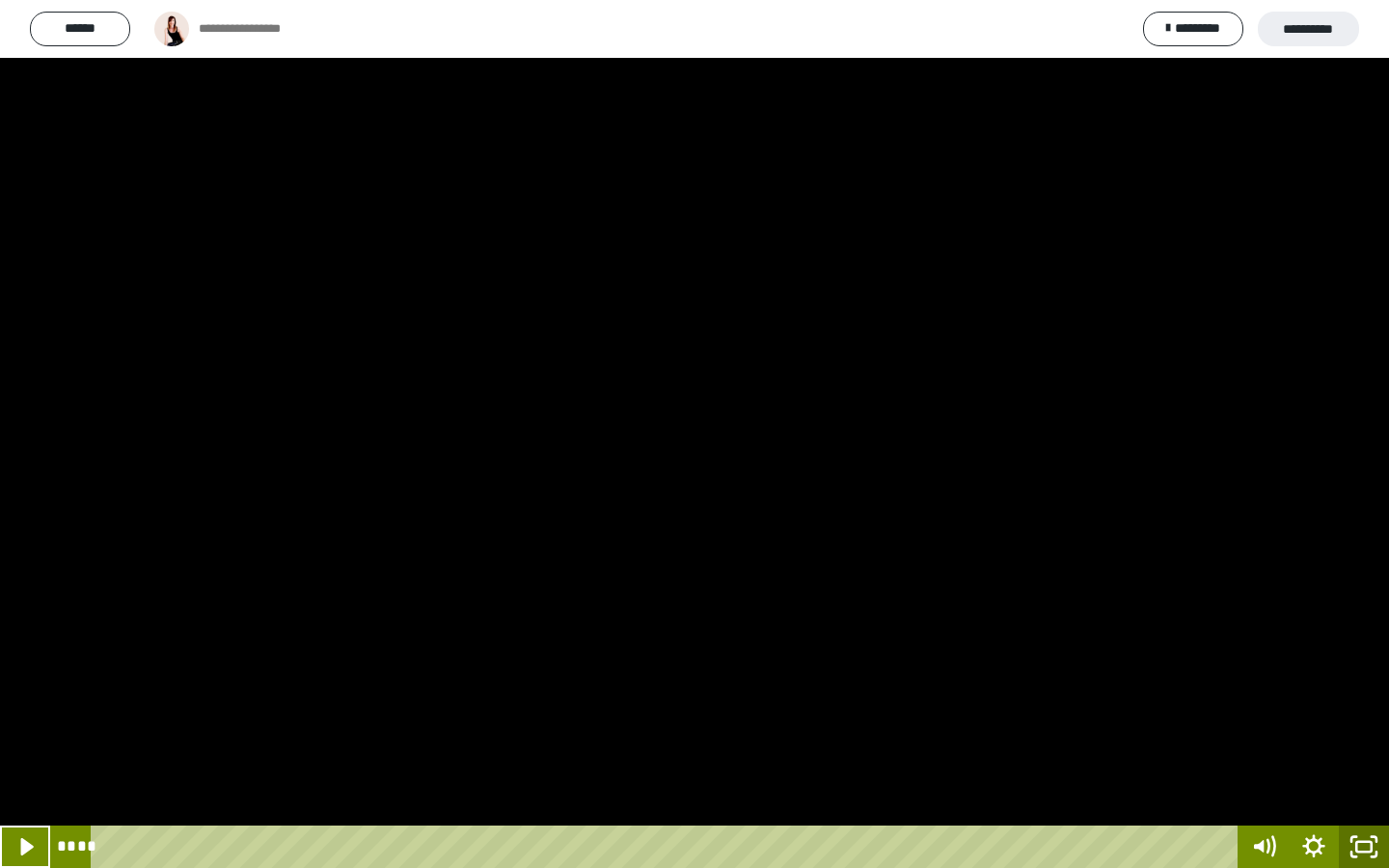click 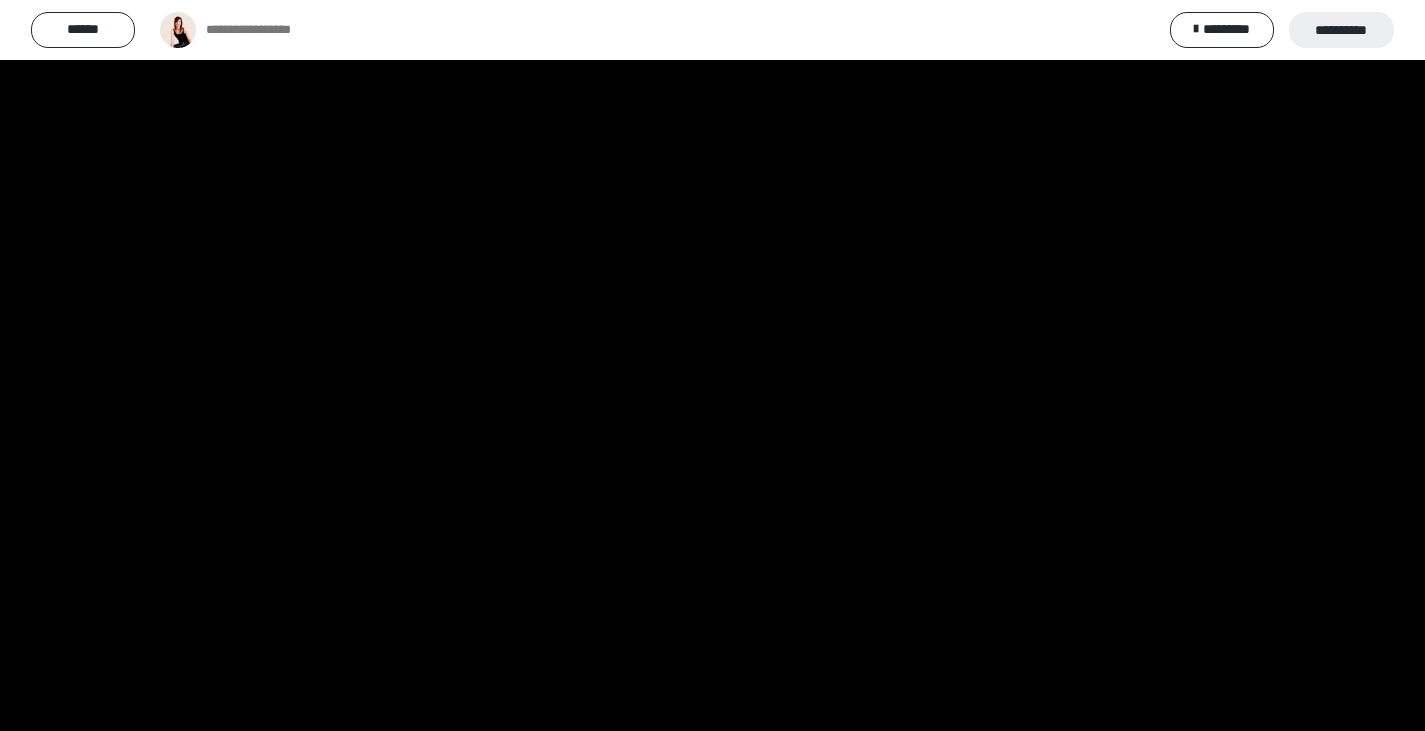 scroll, scrollTop: 0, scrollLeft: 0, axis: both 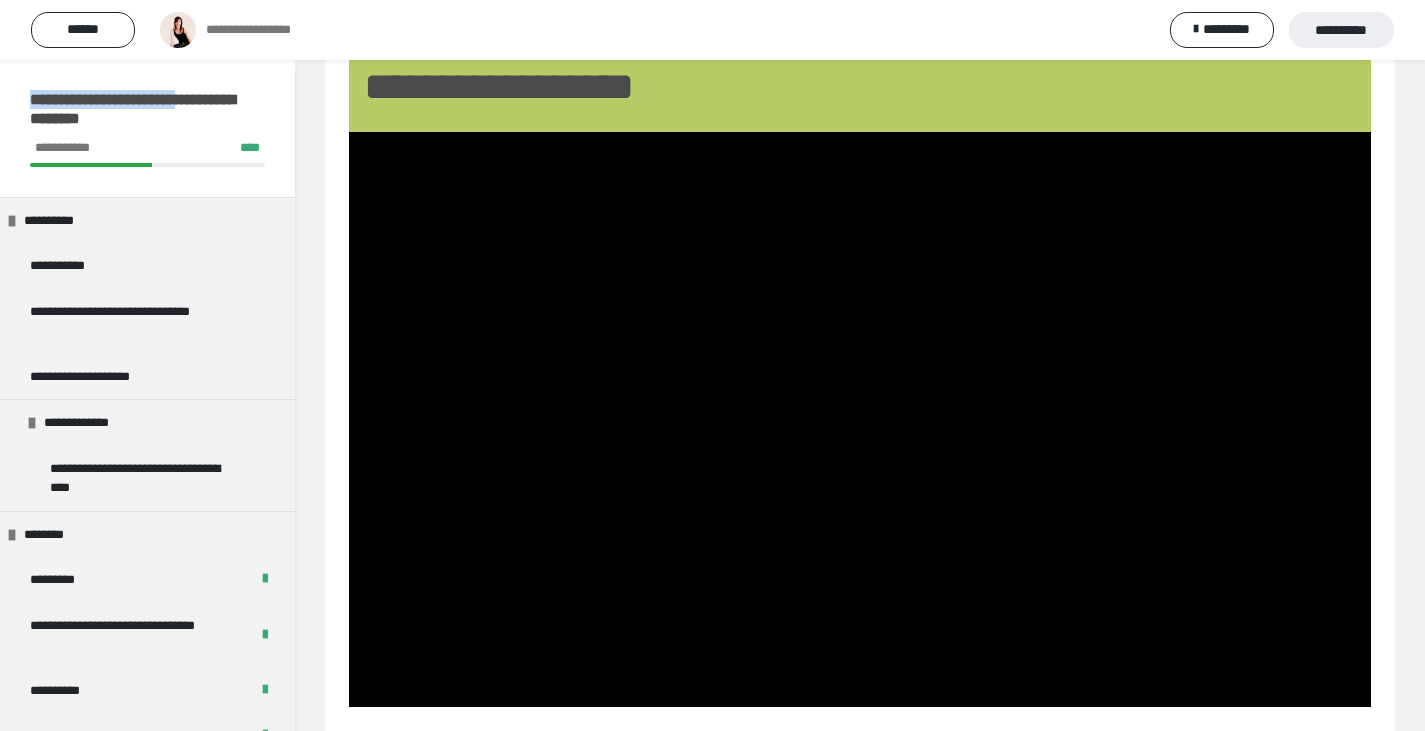 drag, startPoint x: 34, startPoint y: 94, endPoint x: 229, endPoint y: 97, distance: 195.02307 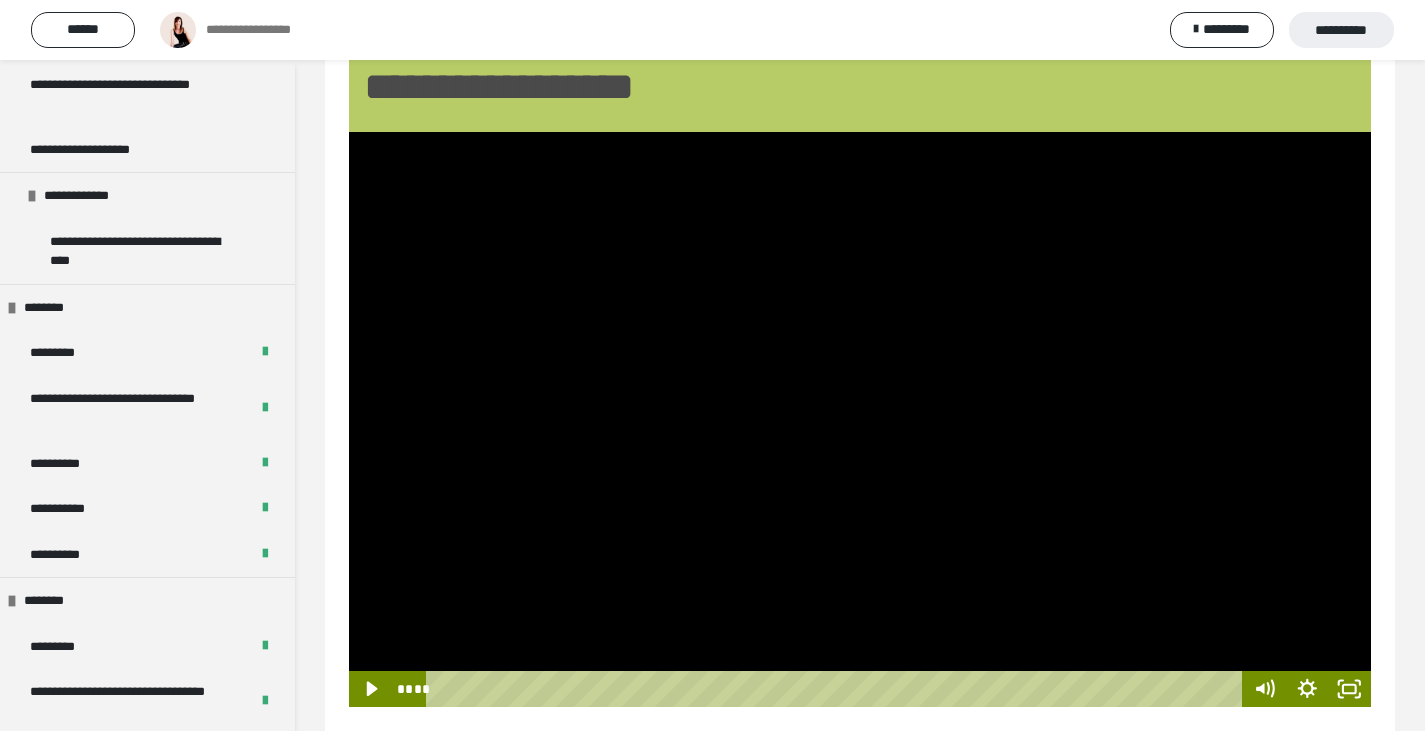 scroll, scrollTop: 200, scrollLeft: 0, axis: vertical 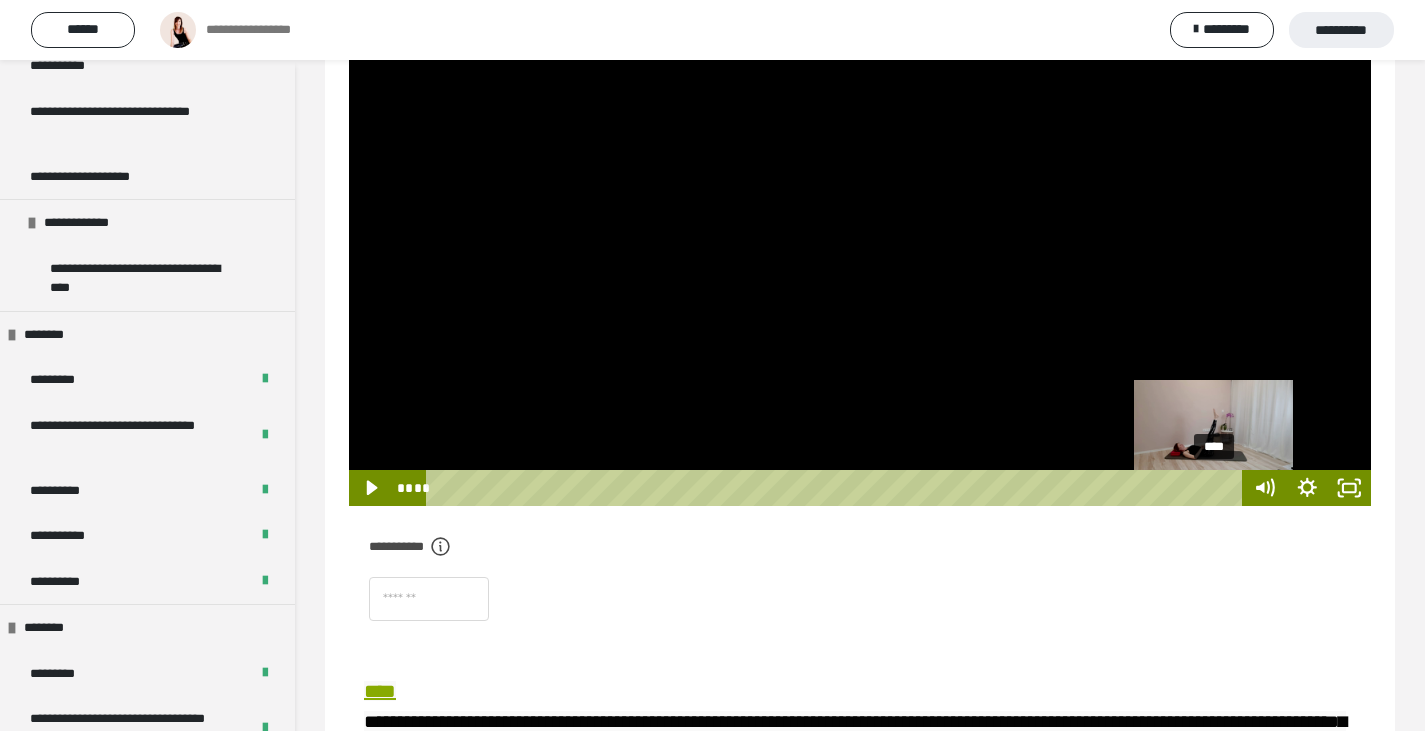 click on "****" at bounding box center (836, 488) 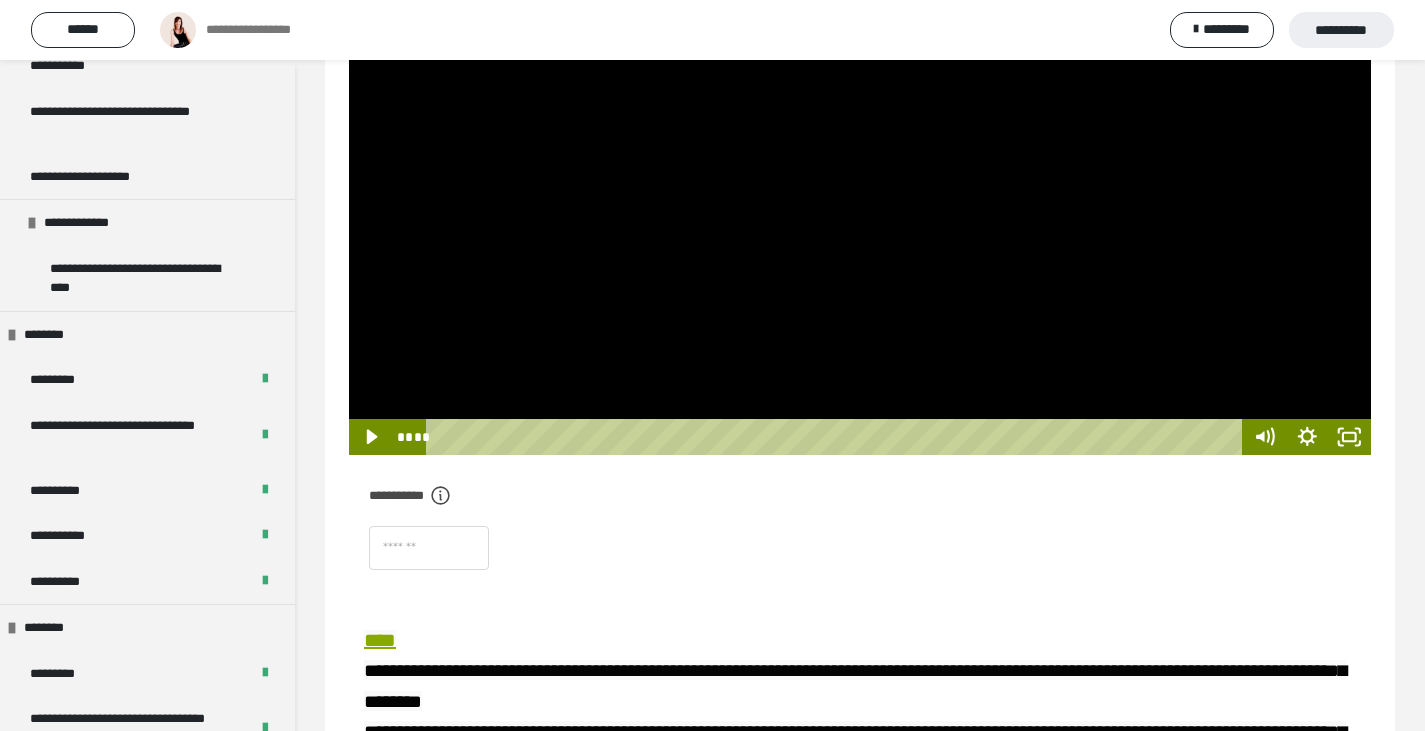 scroll, scrollTop: 500, scrollLeft: 0, axis: vertical 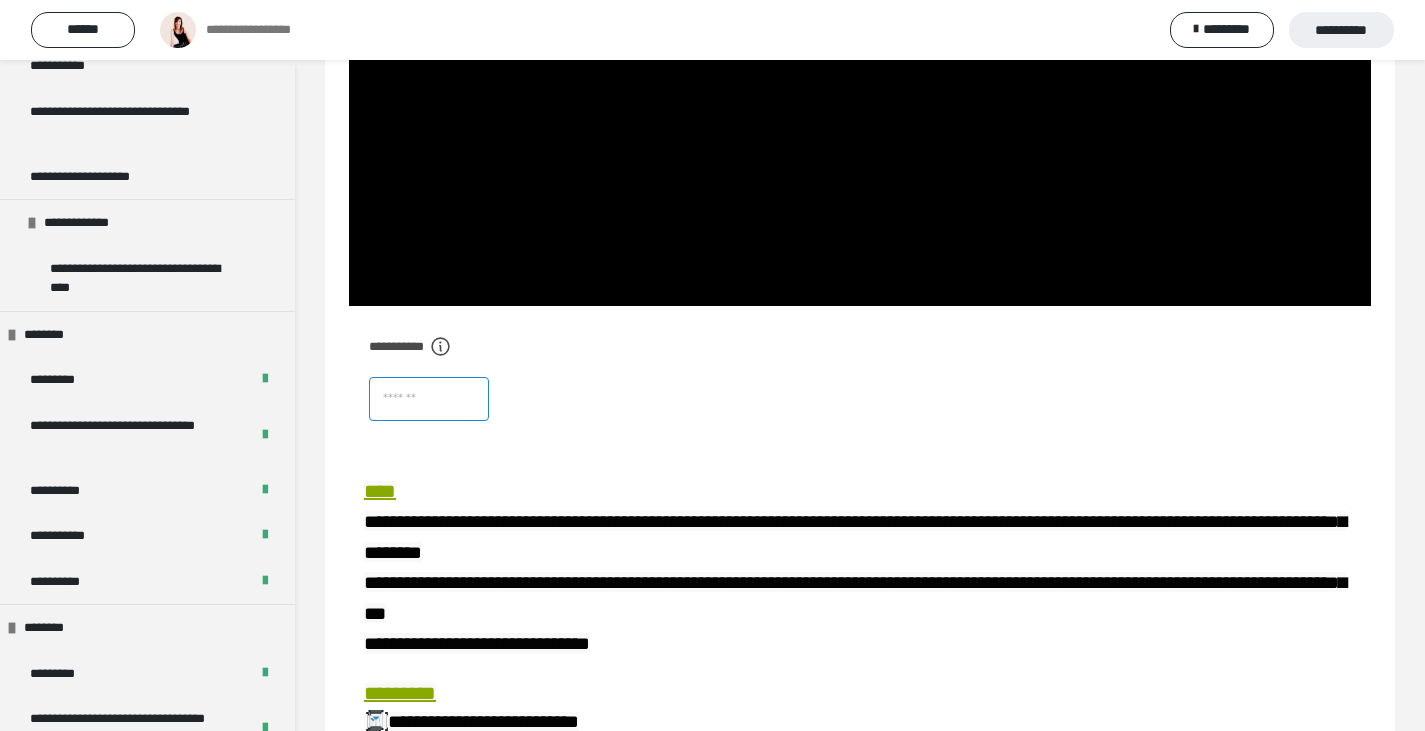 click at bounding box center (429, 399) 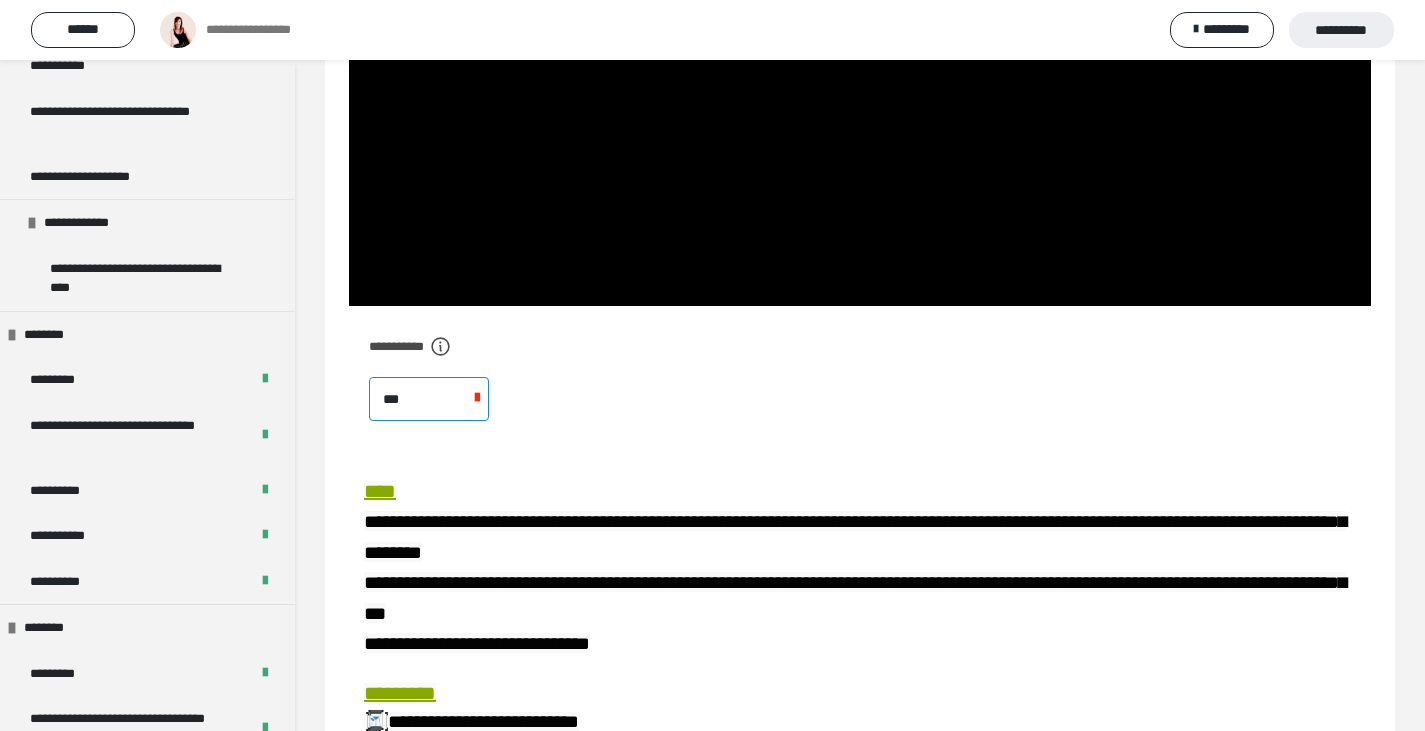 type on "****" 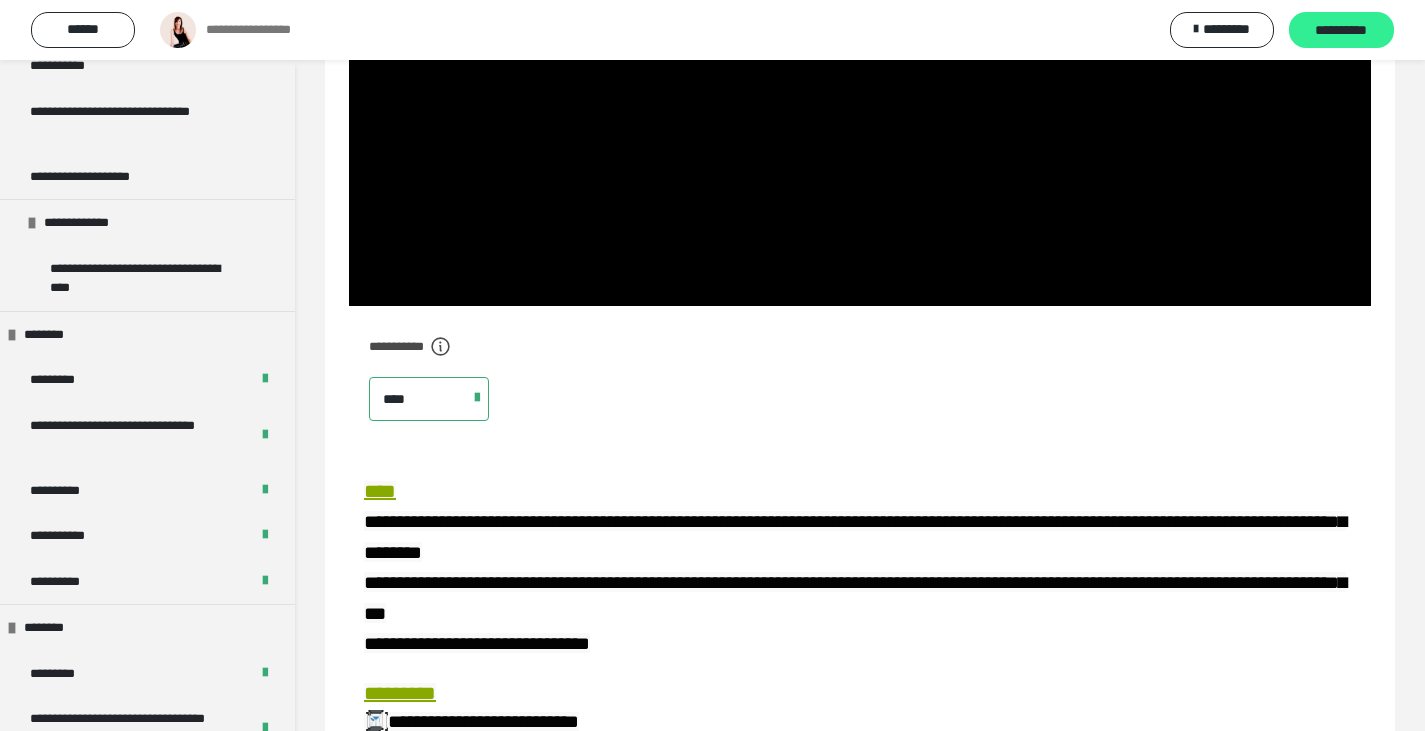 click on "**********" at bounding box center (1341, 30) 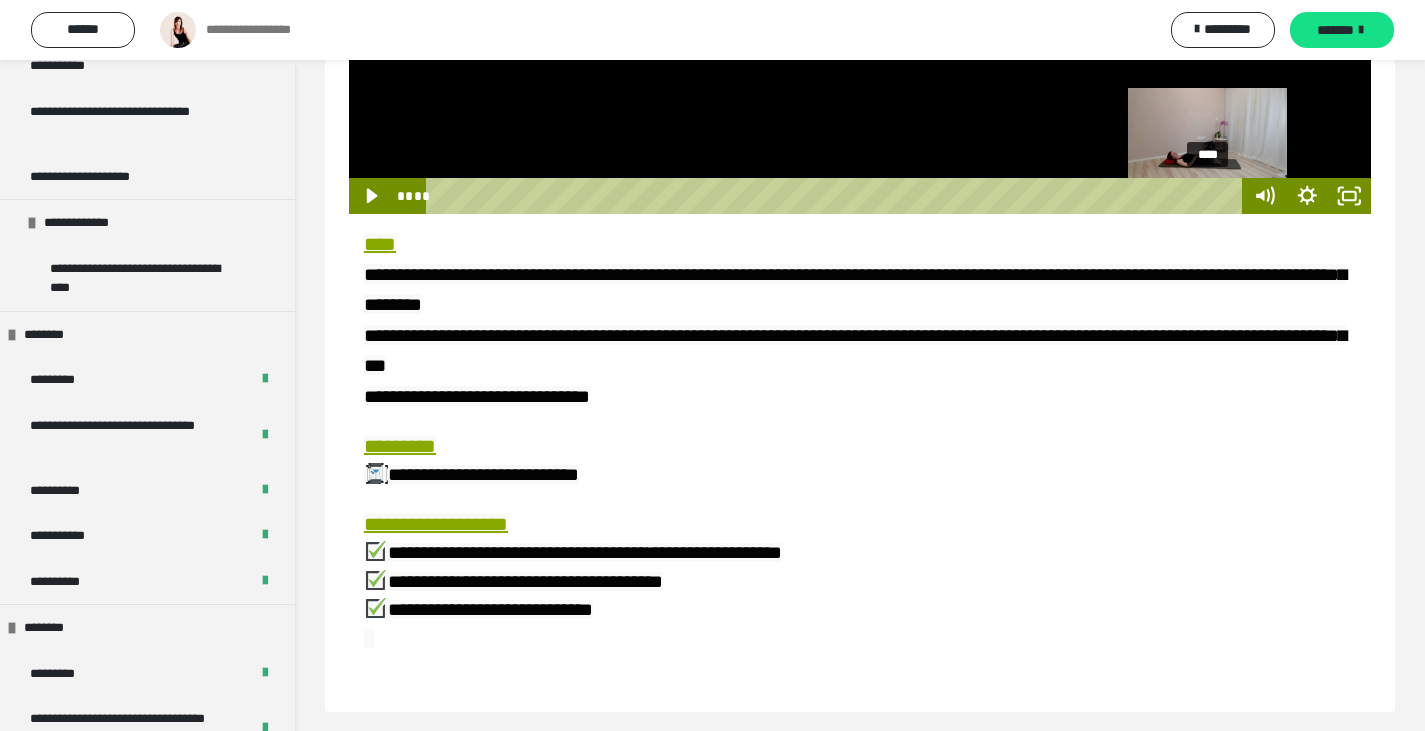 scroll, scrollTop: 600, scrollLeft: 0, axis: vertical 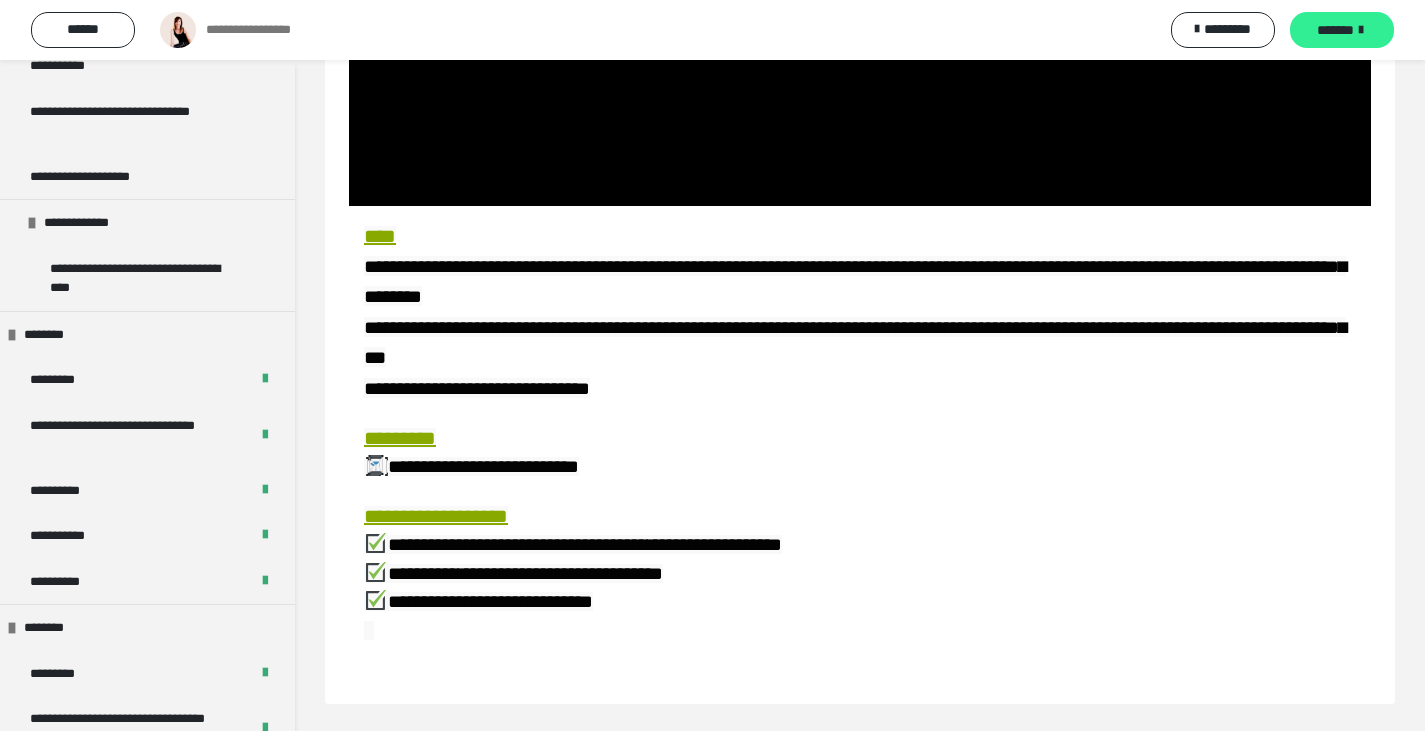 click on "*******" at bounding box center (1342, 30) 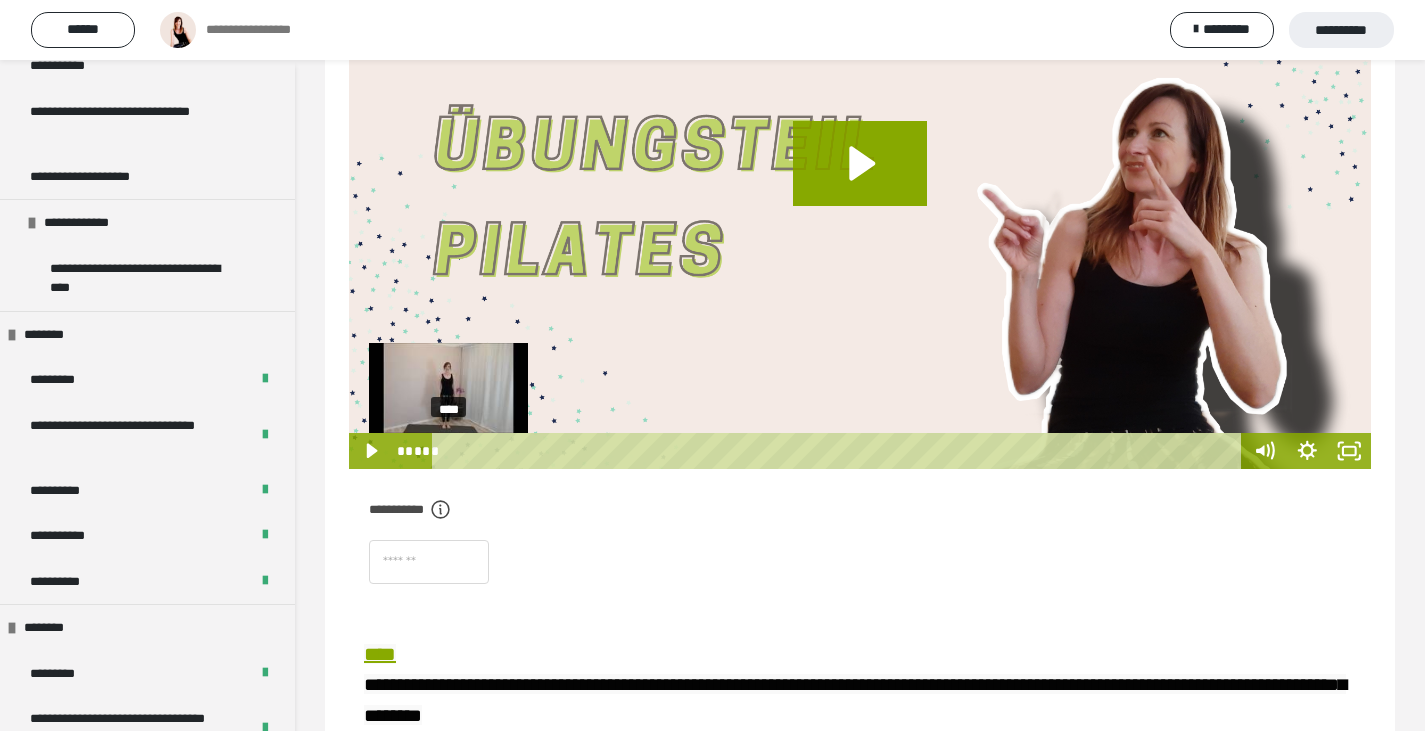 scroll, scrollTop: 226, scrollLeft: 0, axis: vertical 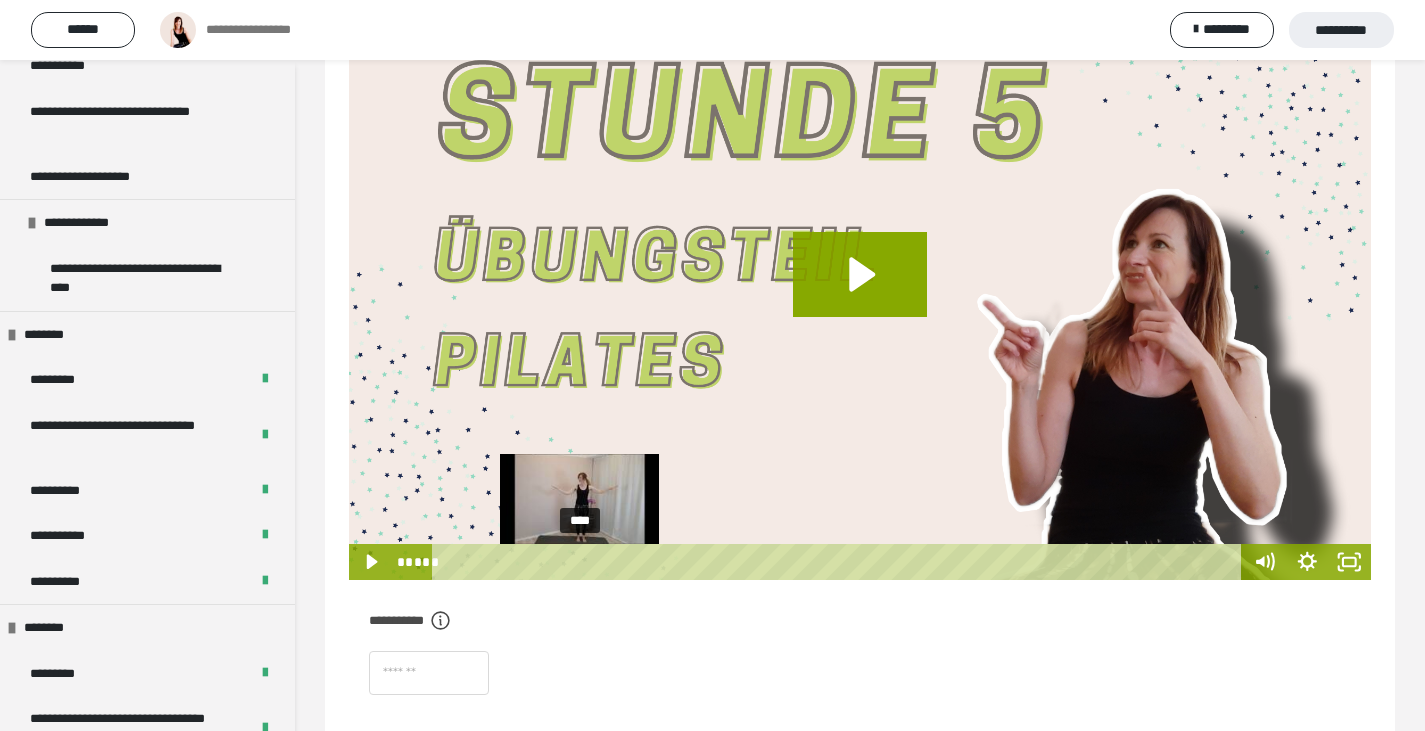 click on "****" at bounding box center [840, 562] 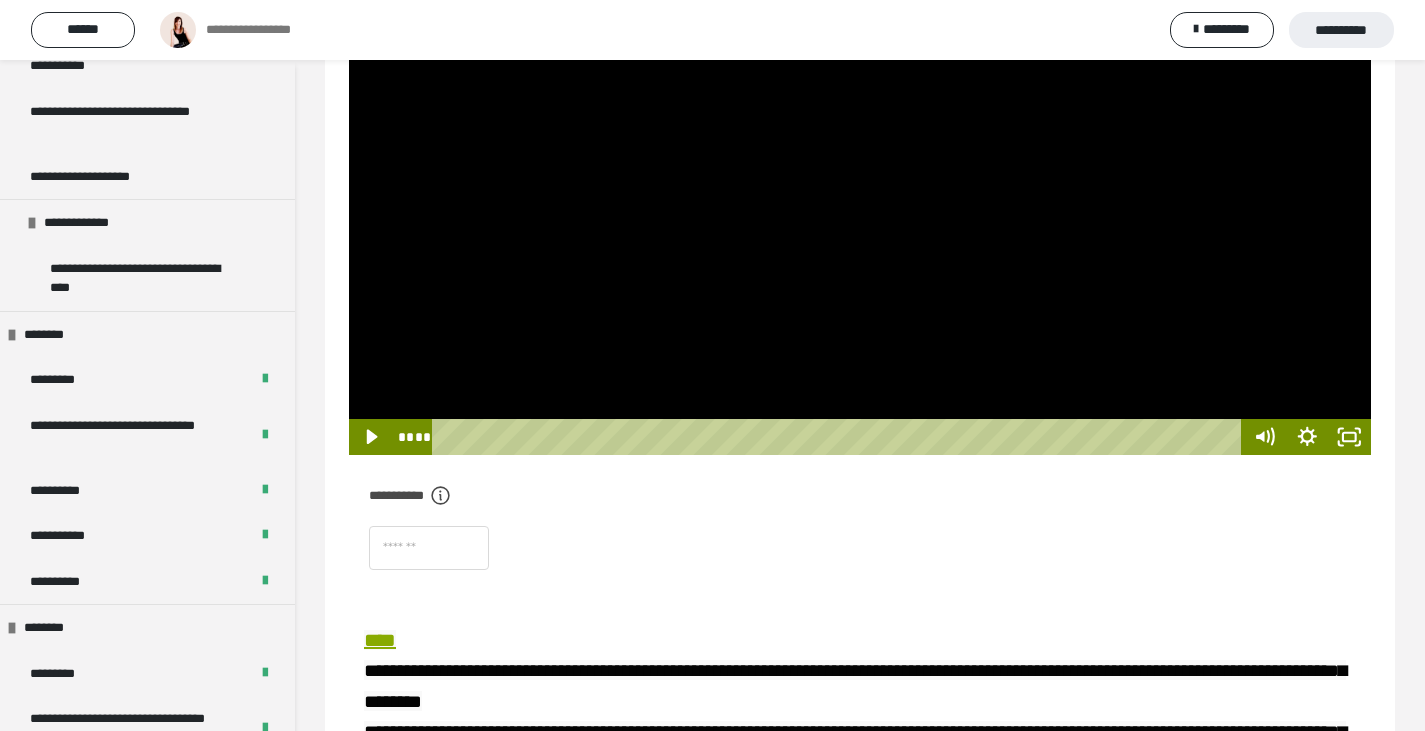 scroll, scrollTop: 326, scrollLeft: 0, axis: vertical 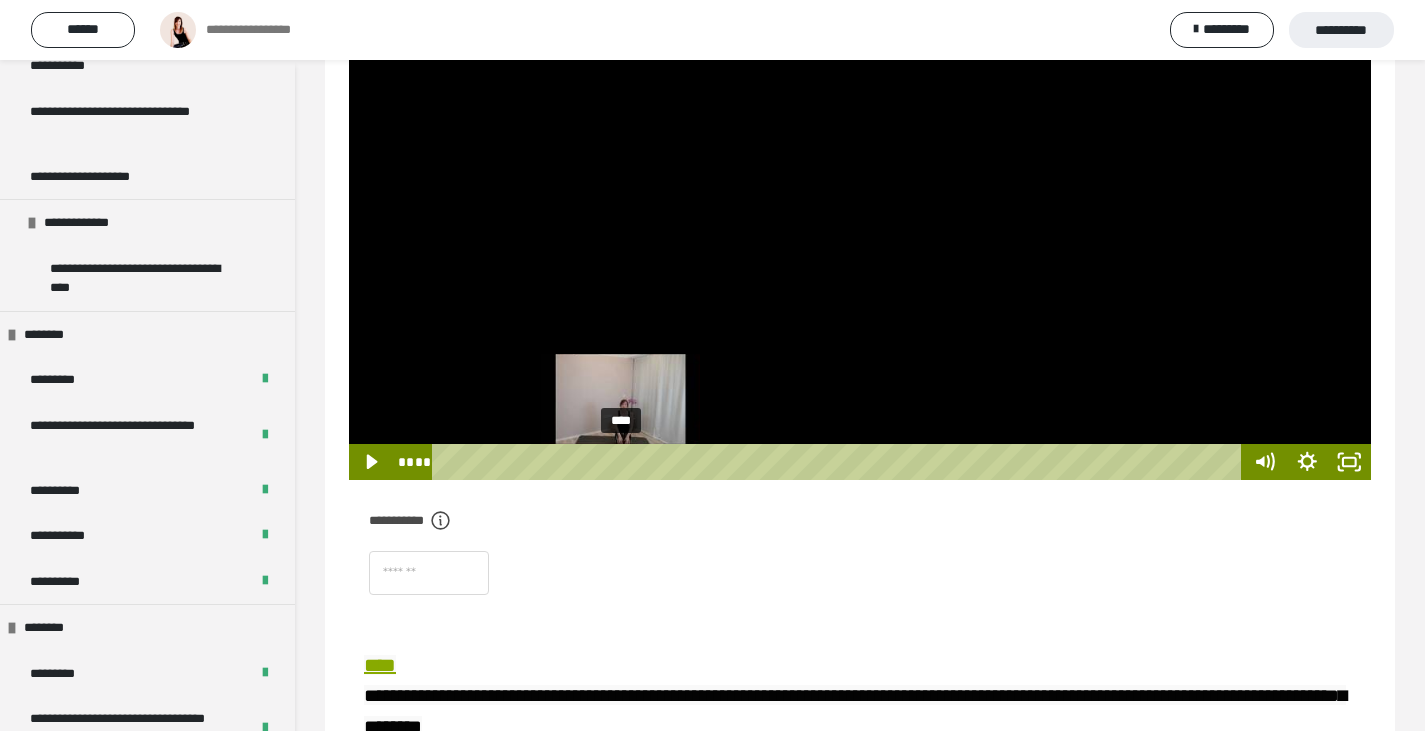 drag, startPoint x: 579, startPoint y: 459, endPoint x: 621, endPoint y: 460, distance: 42.0119 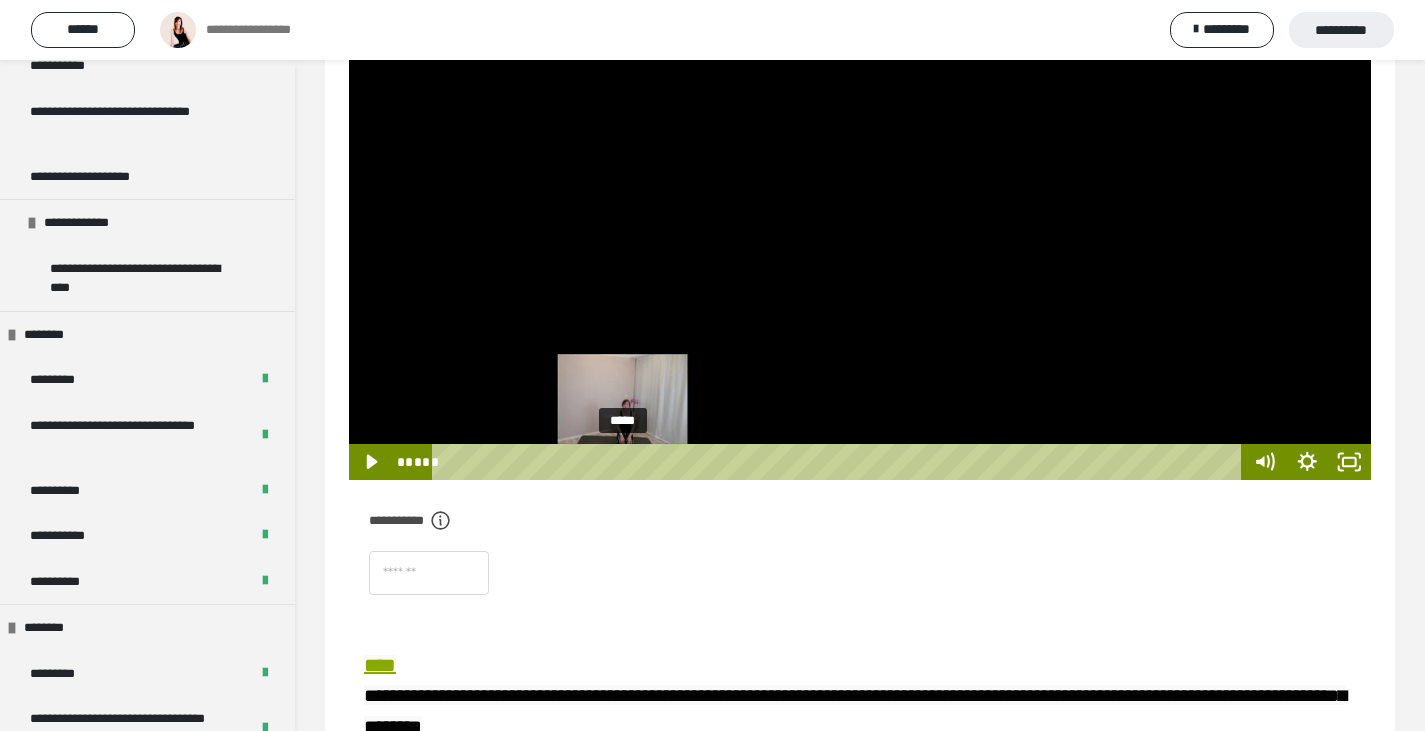 click at bounding box center (623, 462) 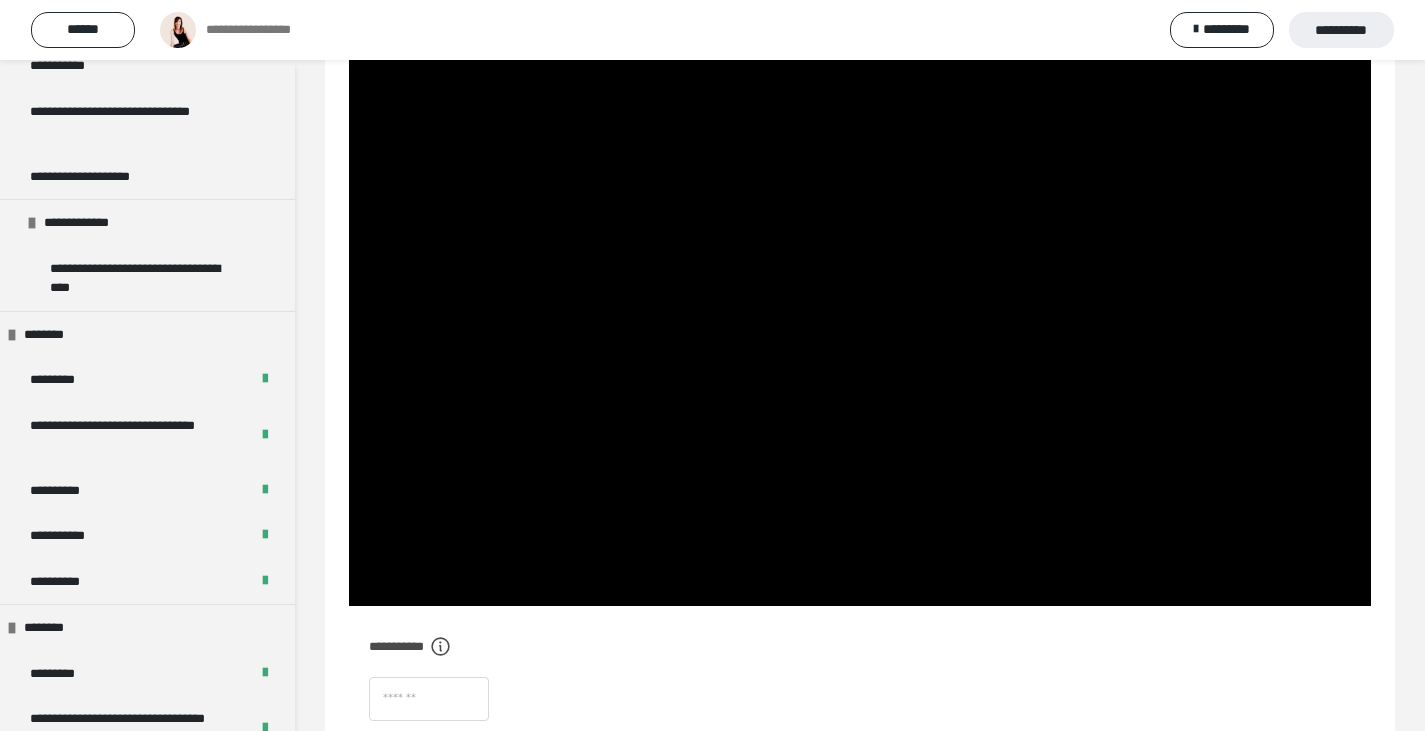 scroll, scrollTop: 326, scrollLeft: 0, axis: vertical 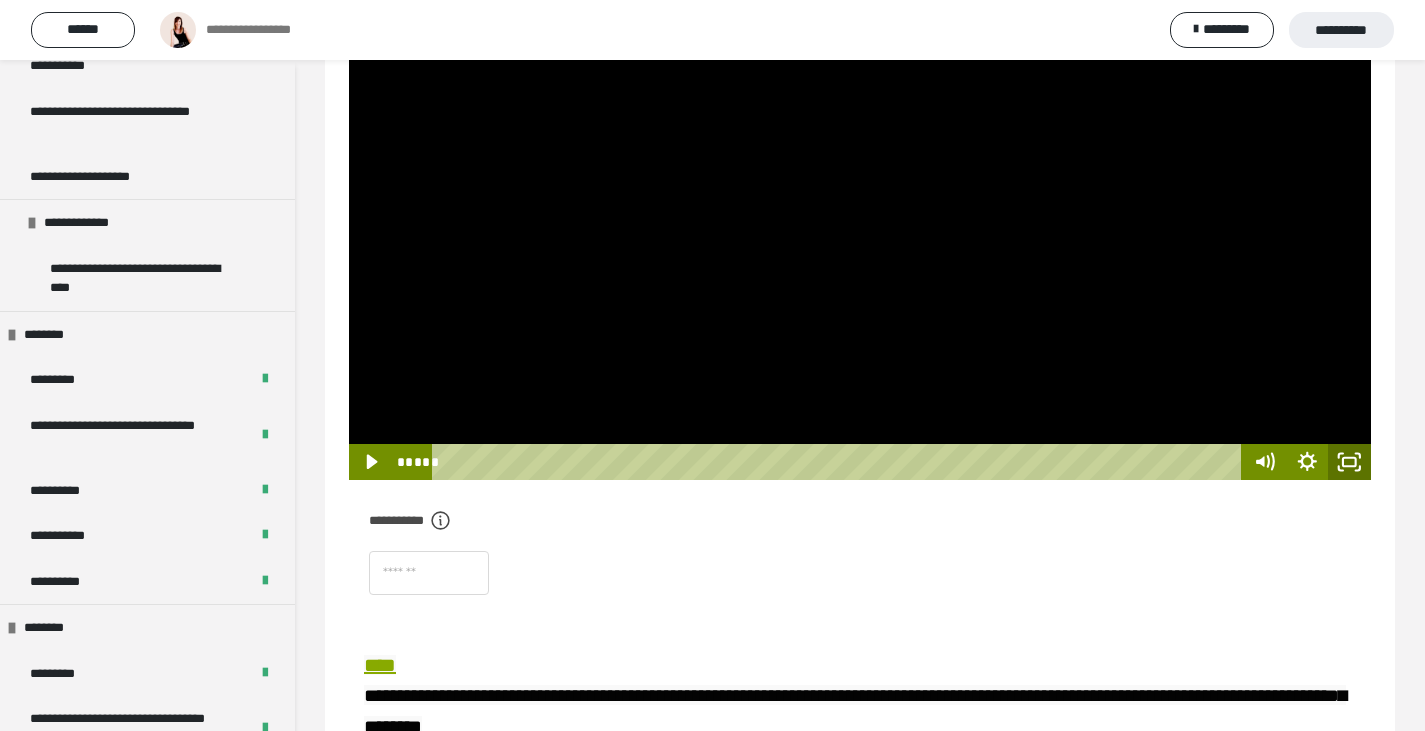 click 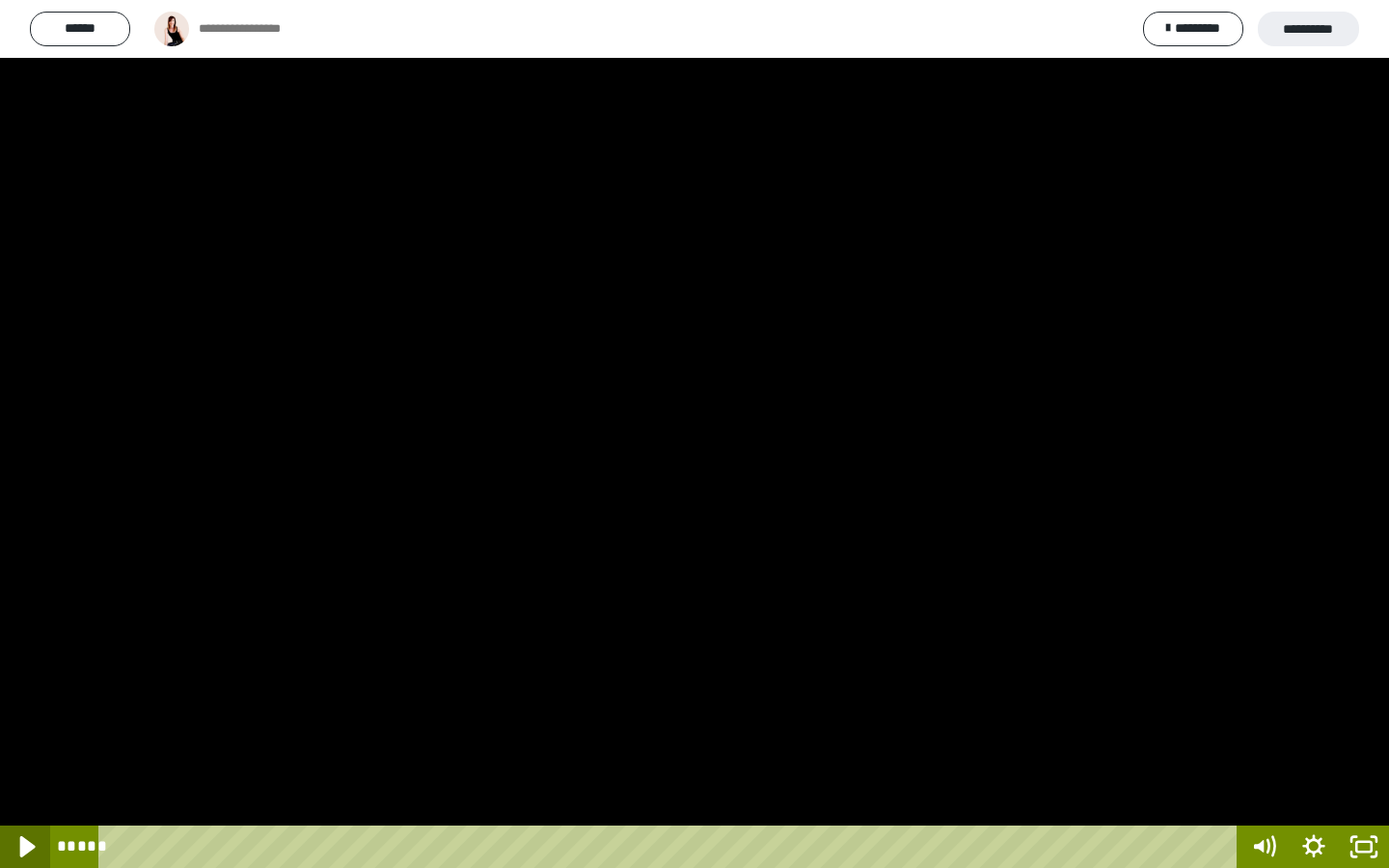 click 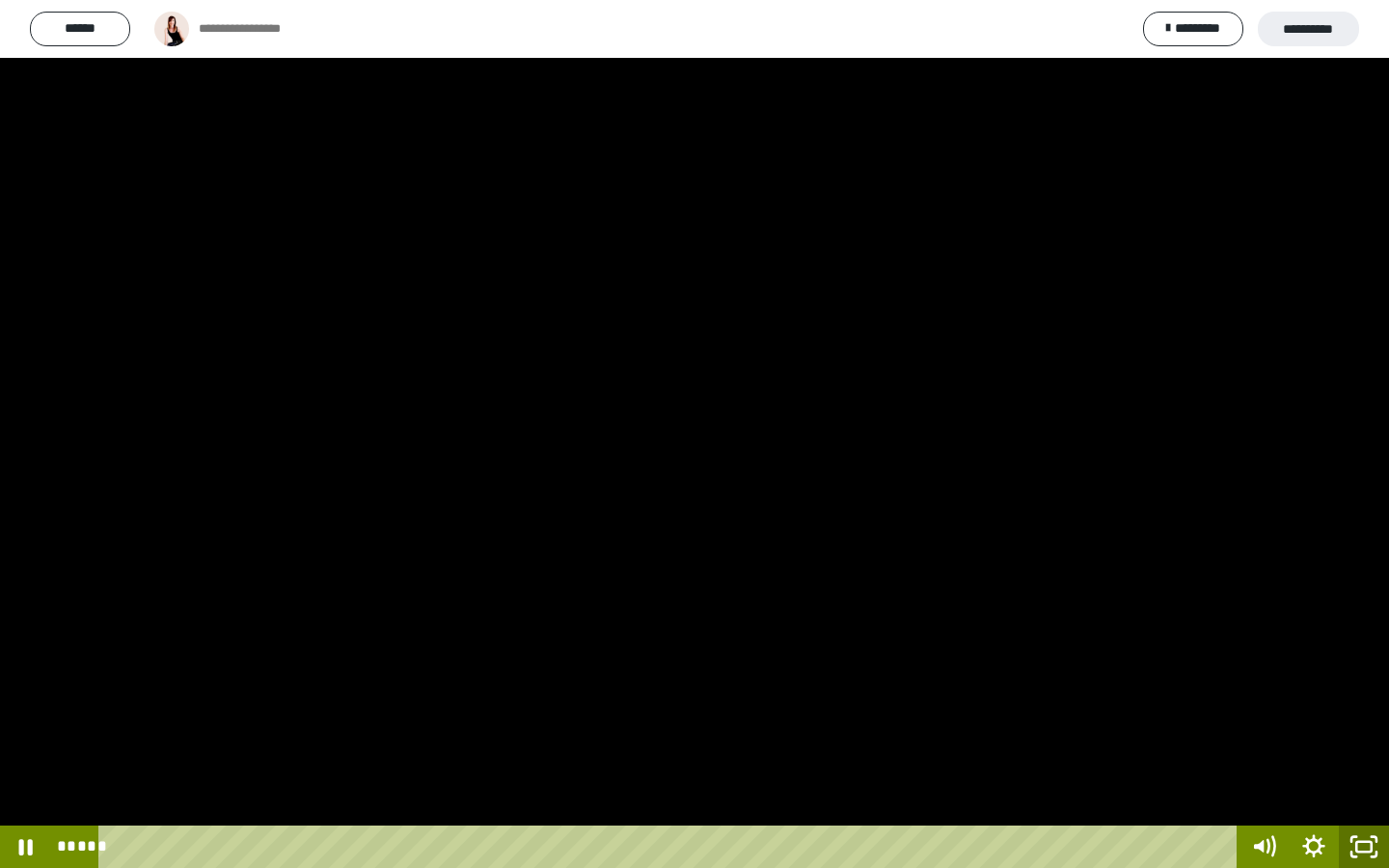click 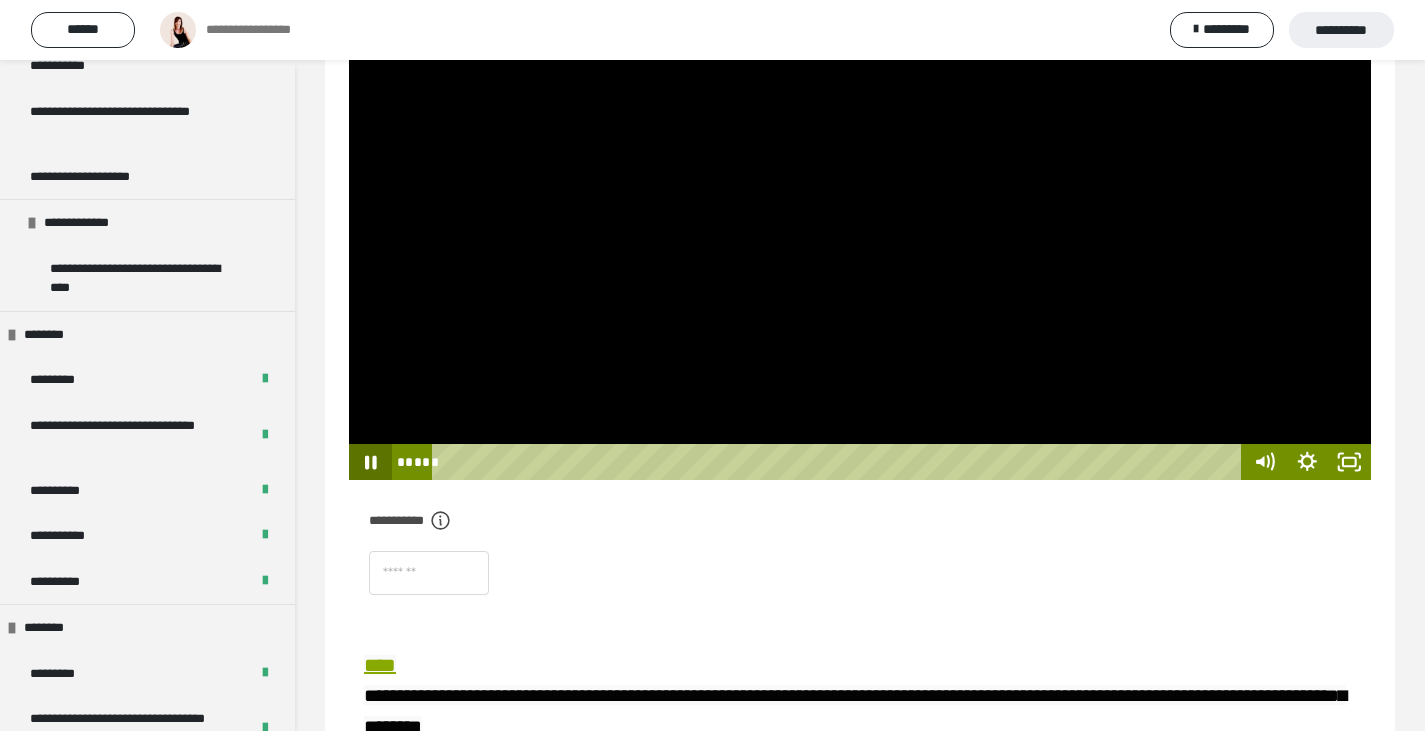click 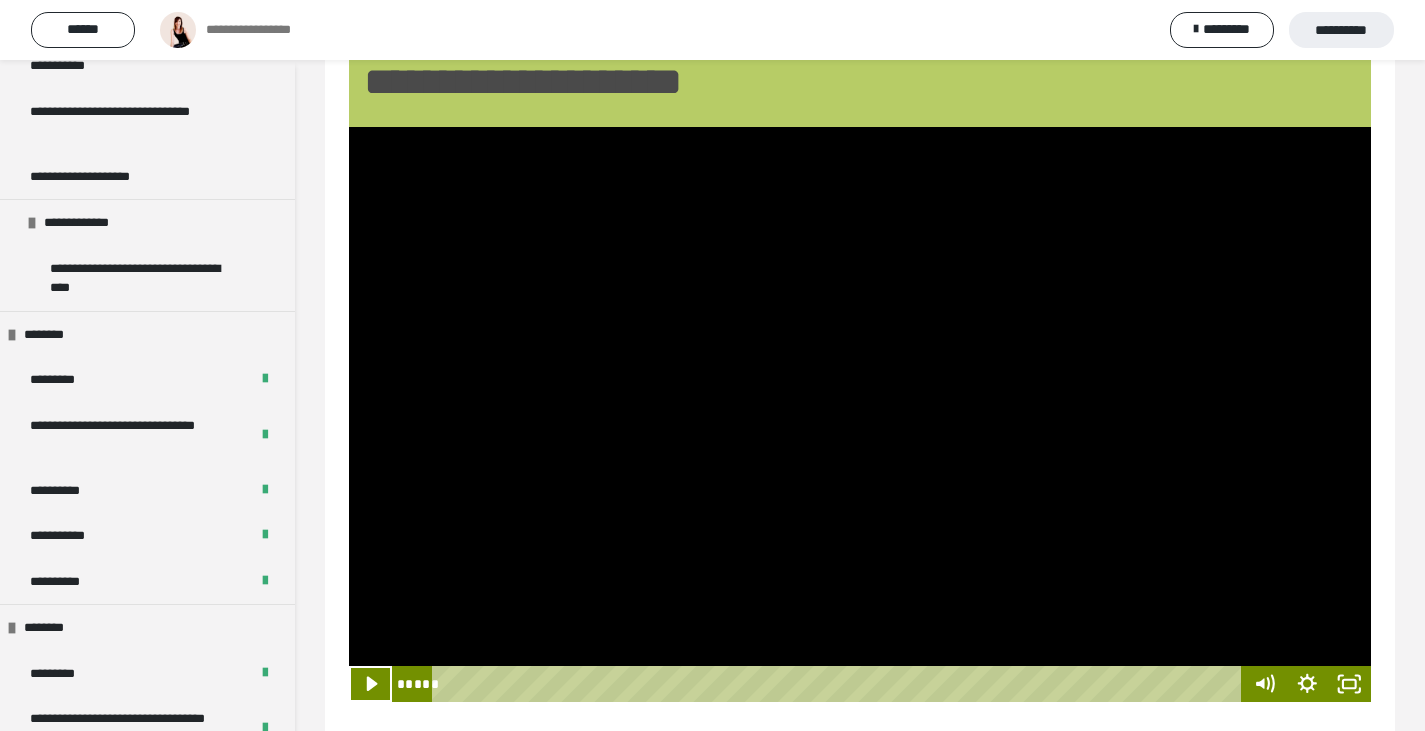 scroll, scrollTop: 126, scrollLeft: 0, axis: vertical 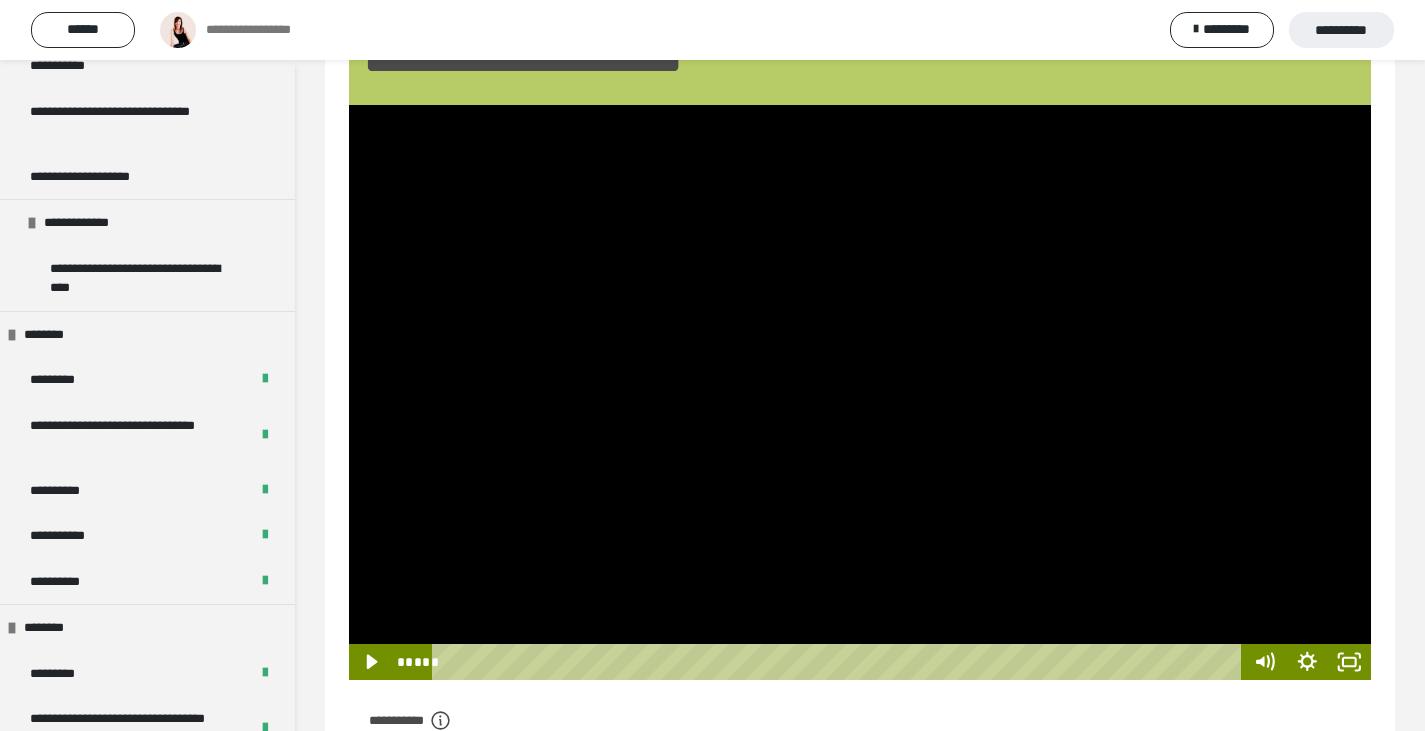 drag, startPoint x: 1062, startPoint y: 661, endPoint x: 1217, endPoint y: 680, distance: 156.16017 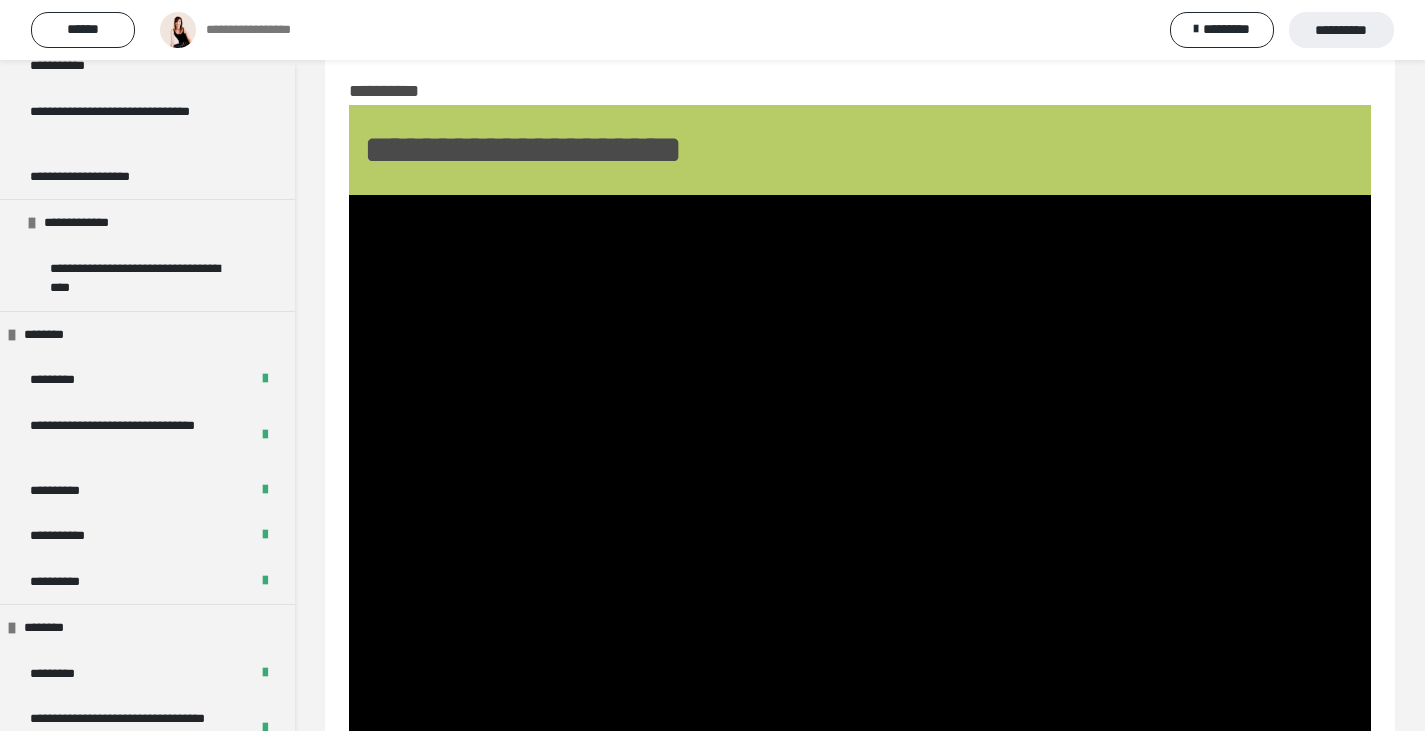scroll, scrollTop: 0, scrollLeft: 0, axis: both 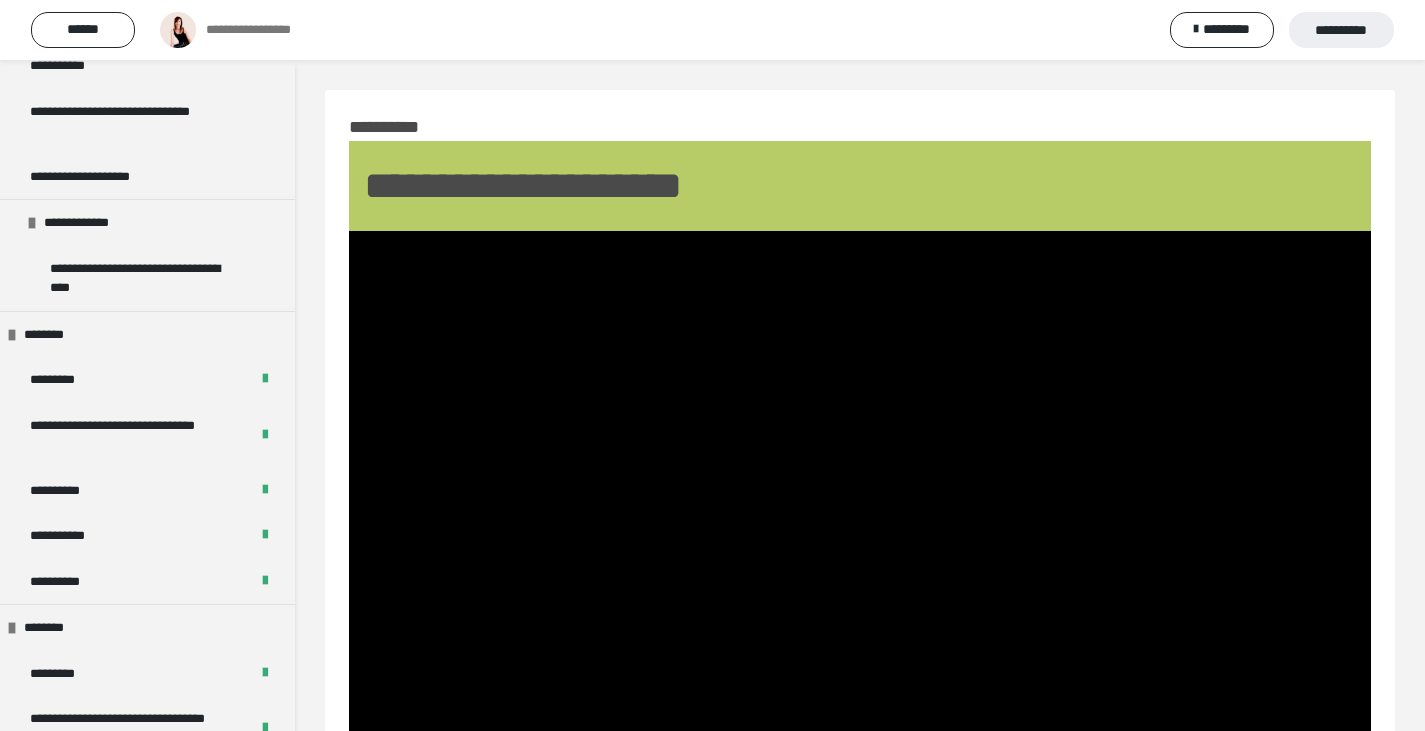 click at bounding box center [860, 518] 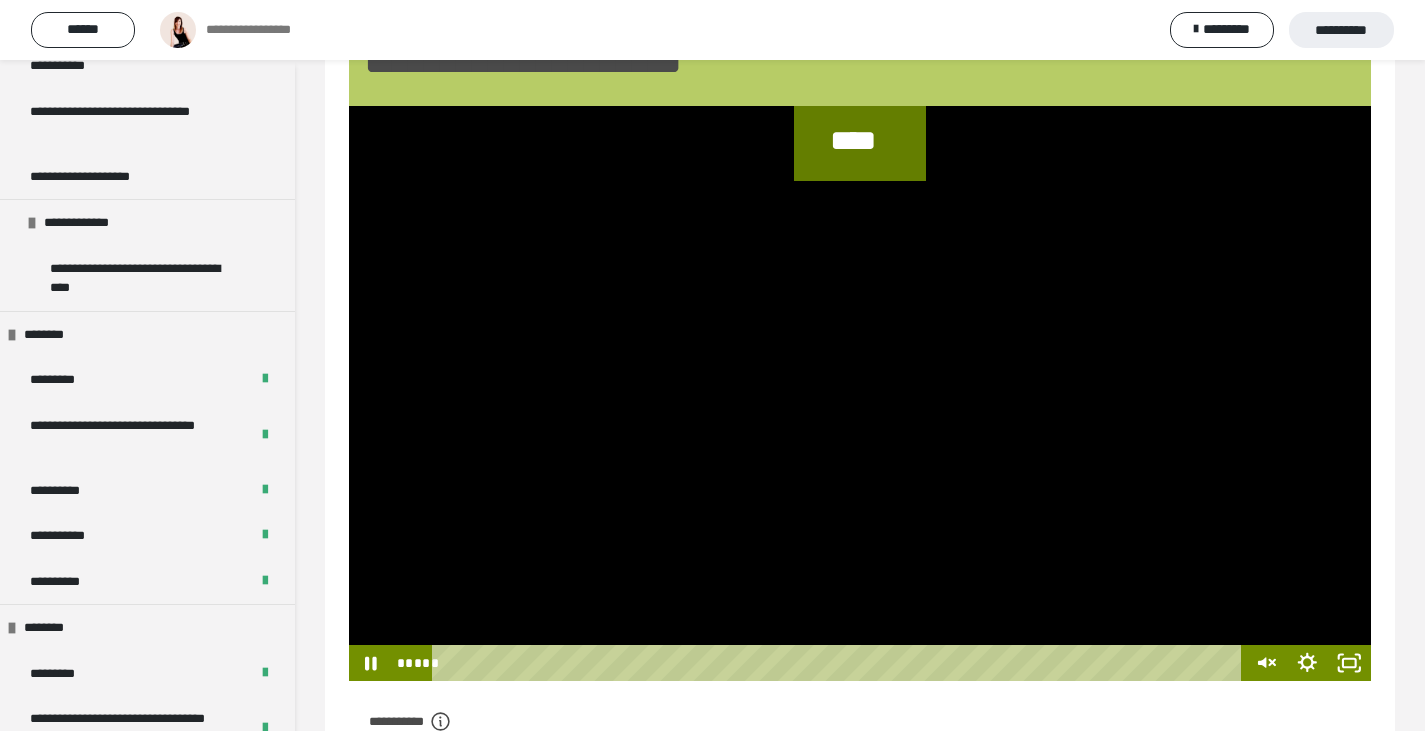scroll, scrollTop: 300, scrollLeft: 0, axis: vertical 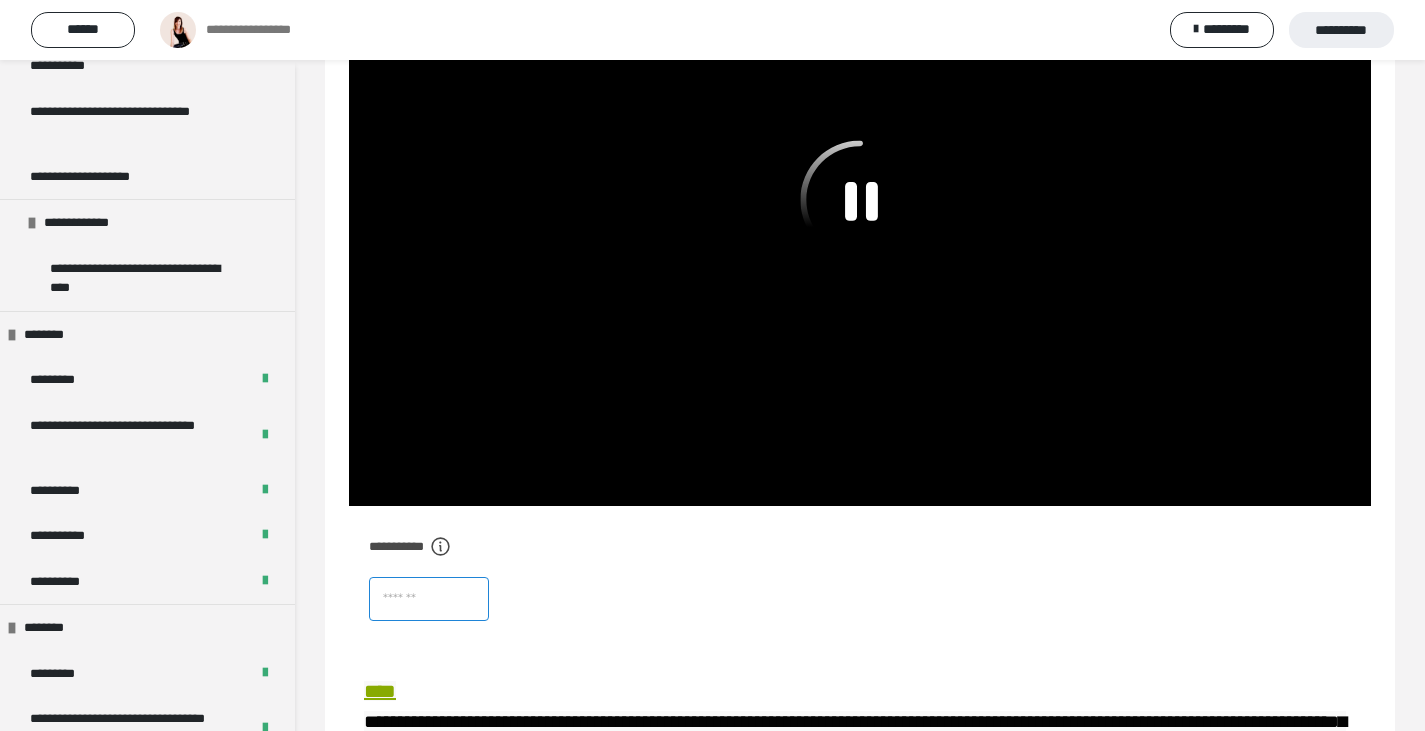 click at bounding box center (429, 599) 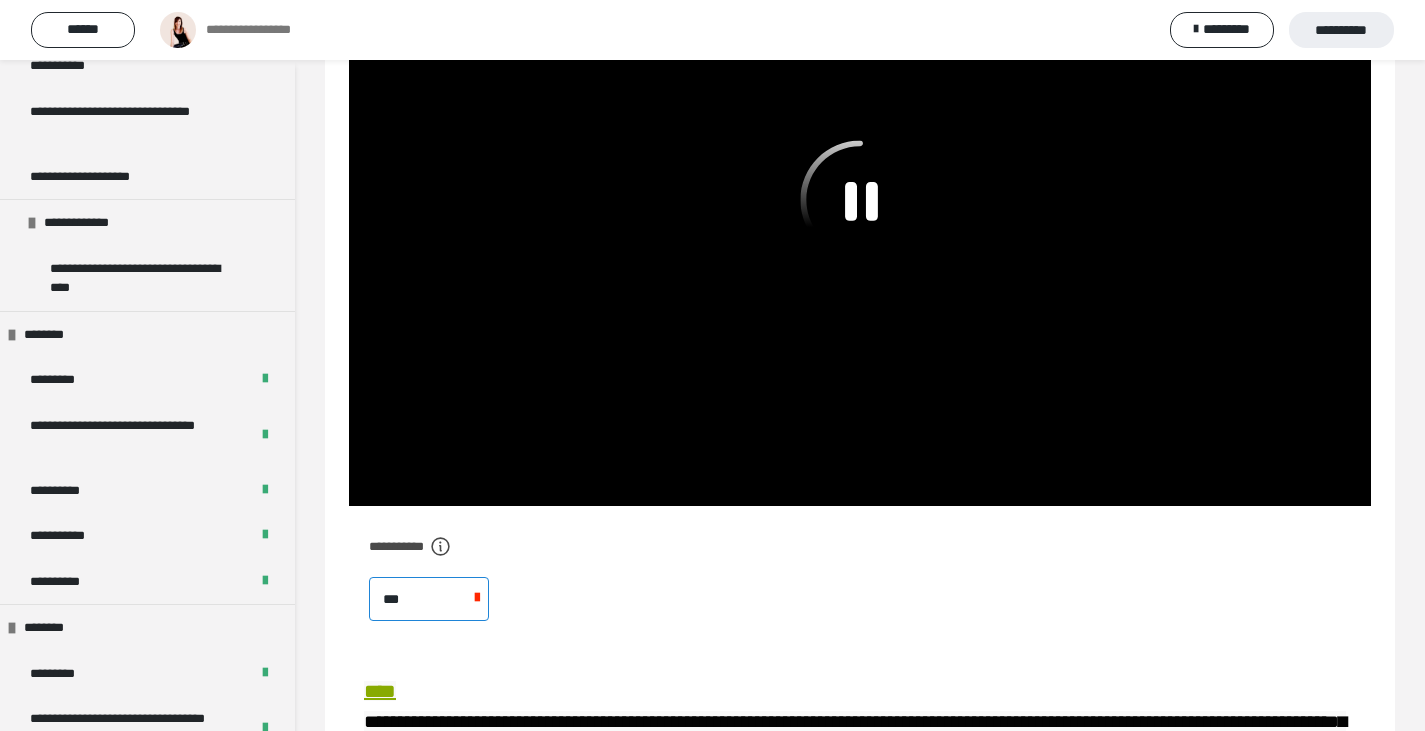 type on "****" 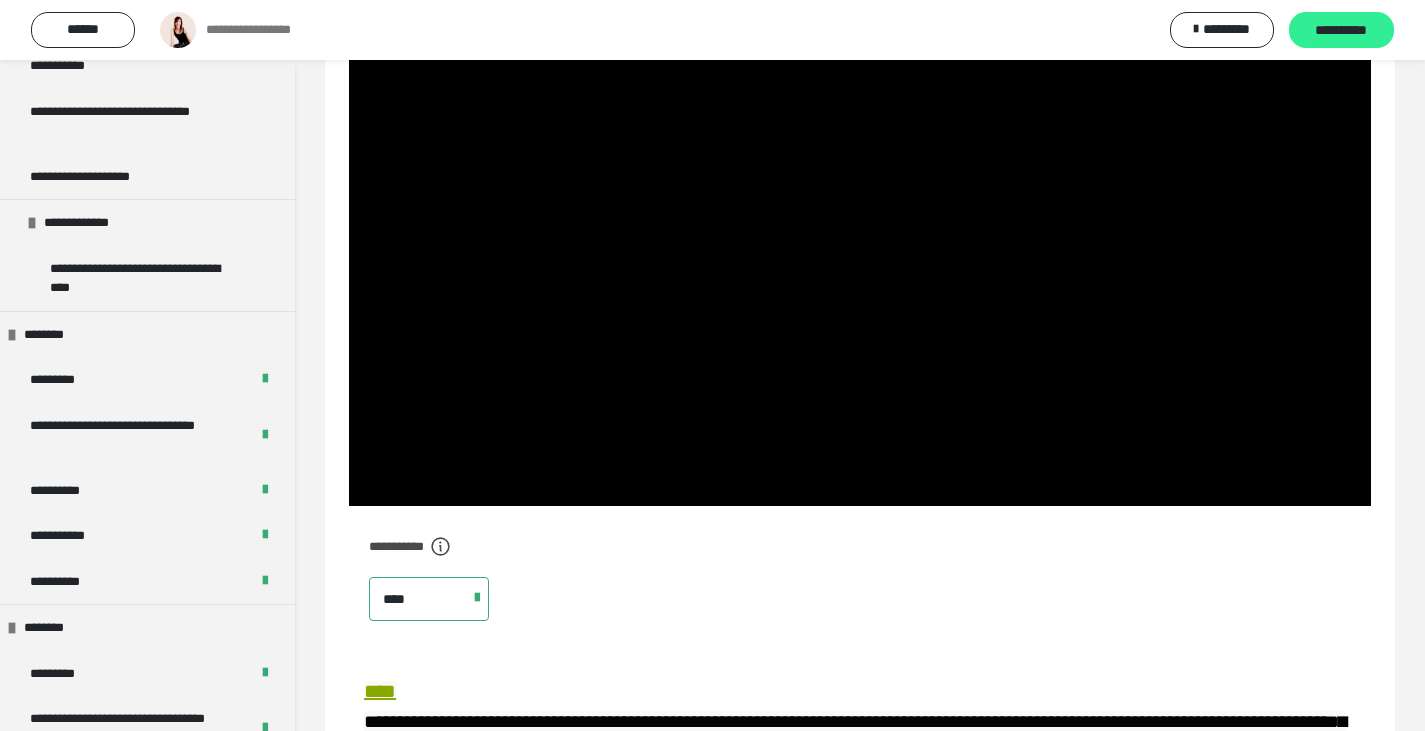 click on "**********" at bounding box center [1341, 31] 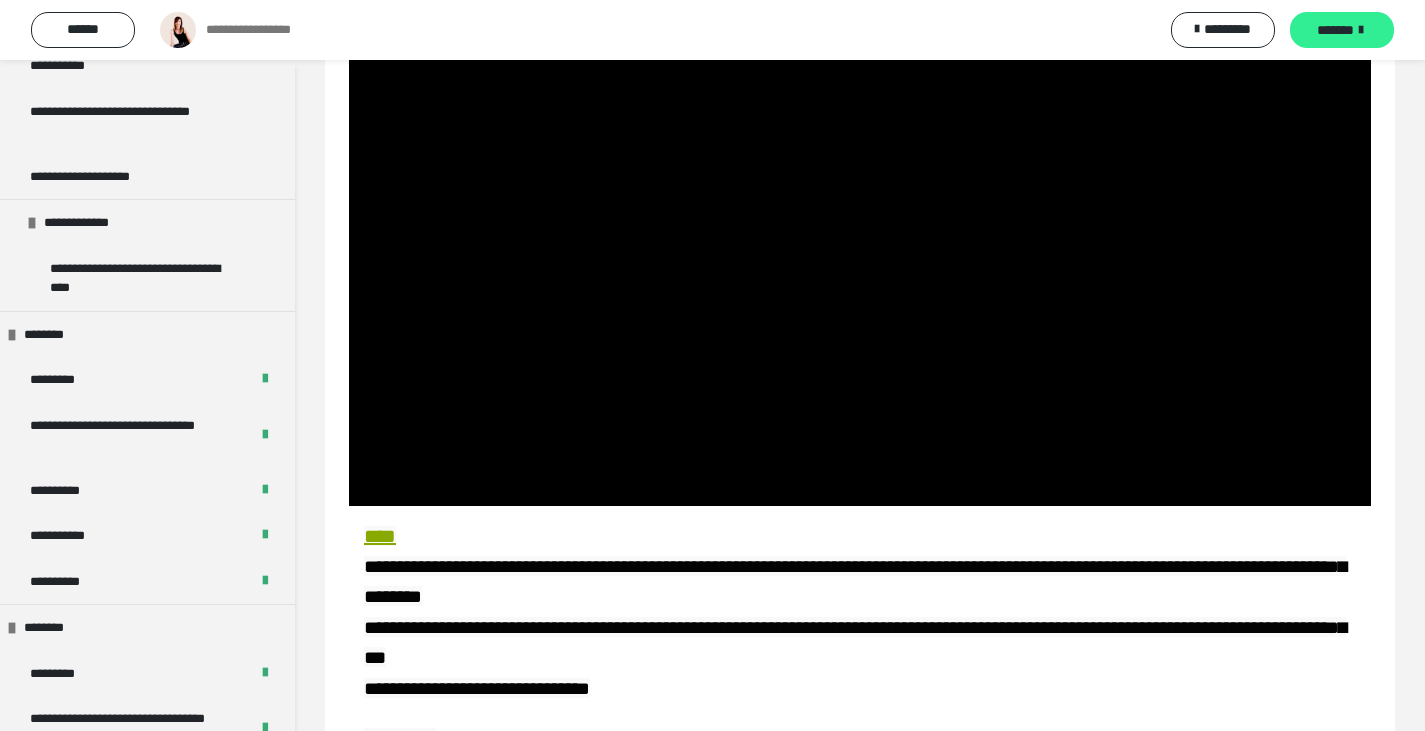 click on "*******" at bounding box center (1335, 30) 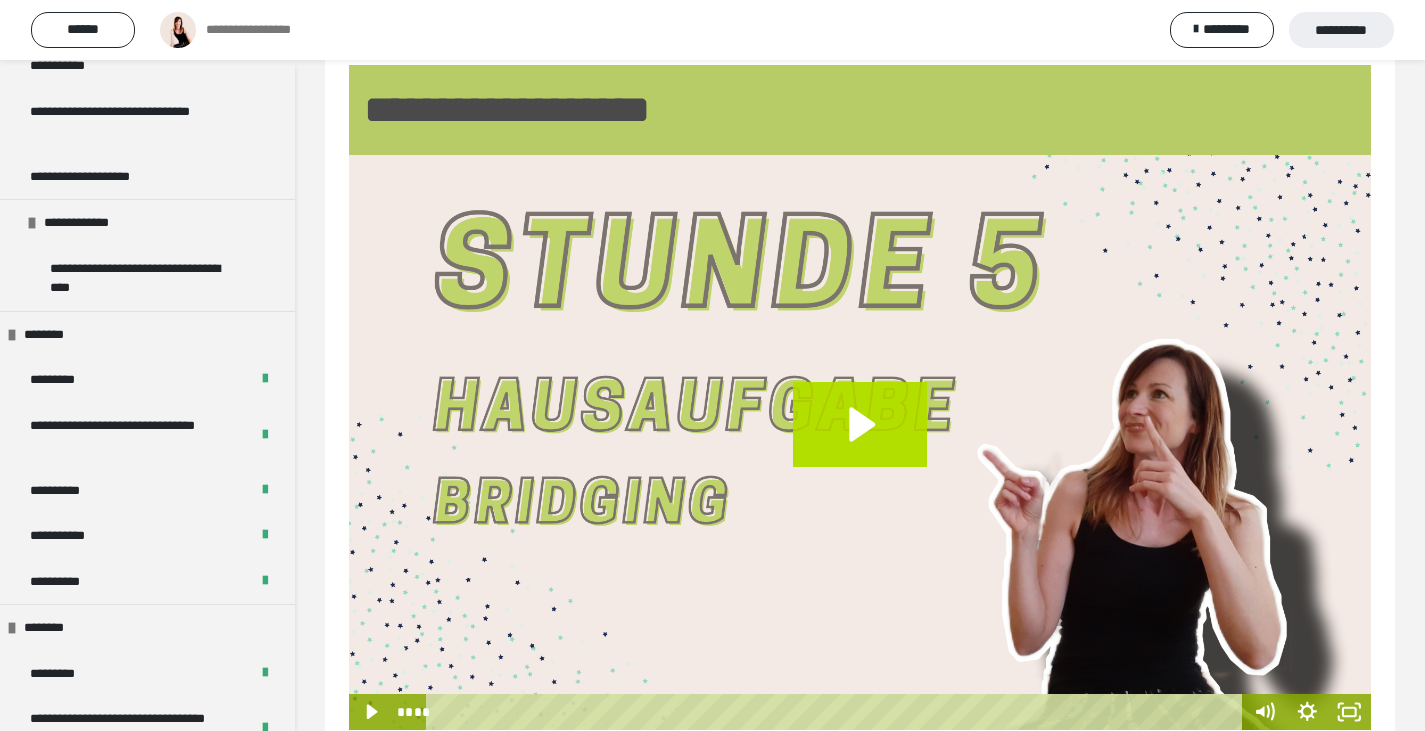 scroll, scrollTop: 100, scrollLeft: 0, axis: vertical 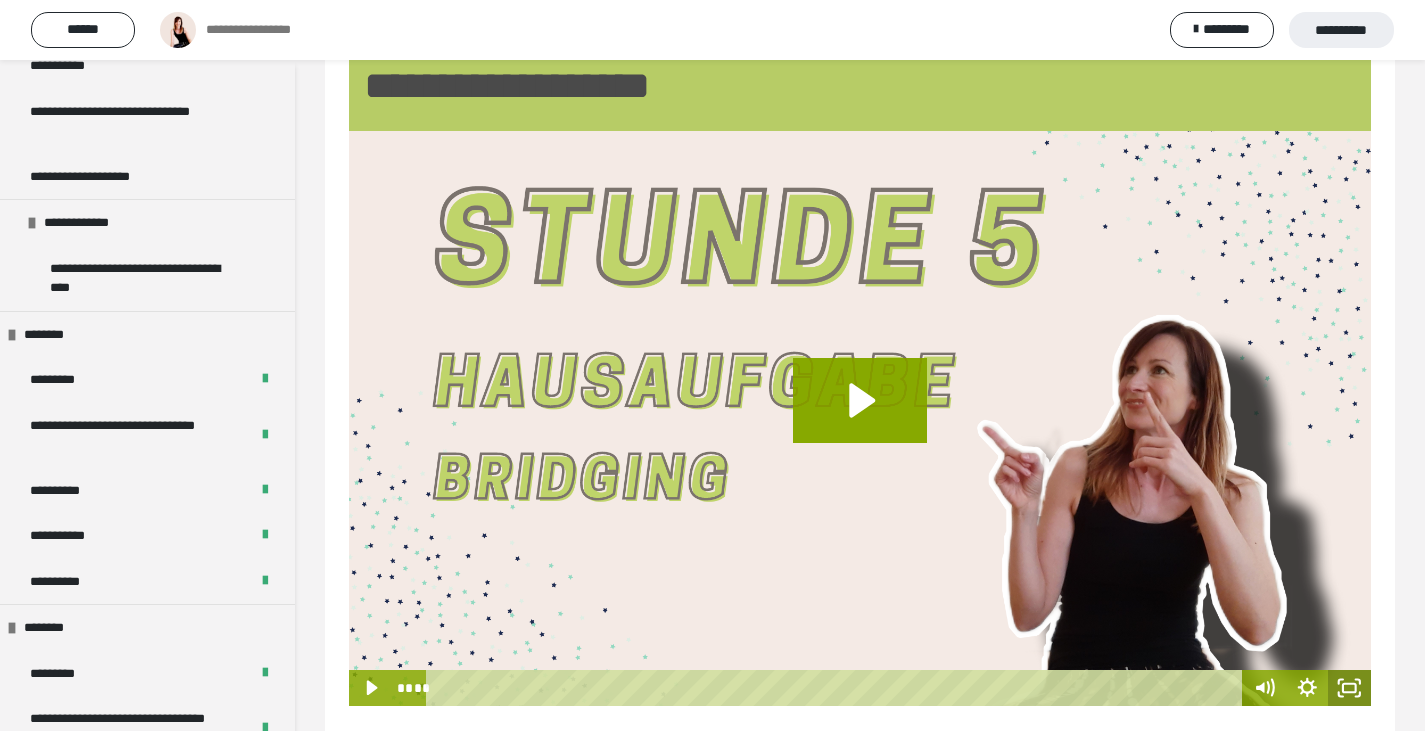 click 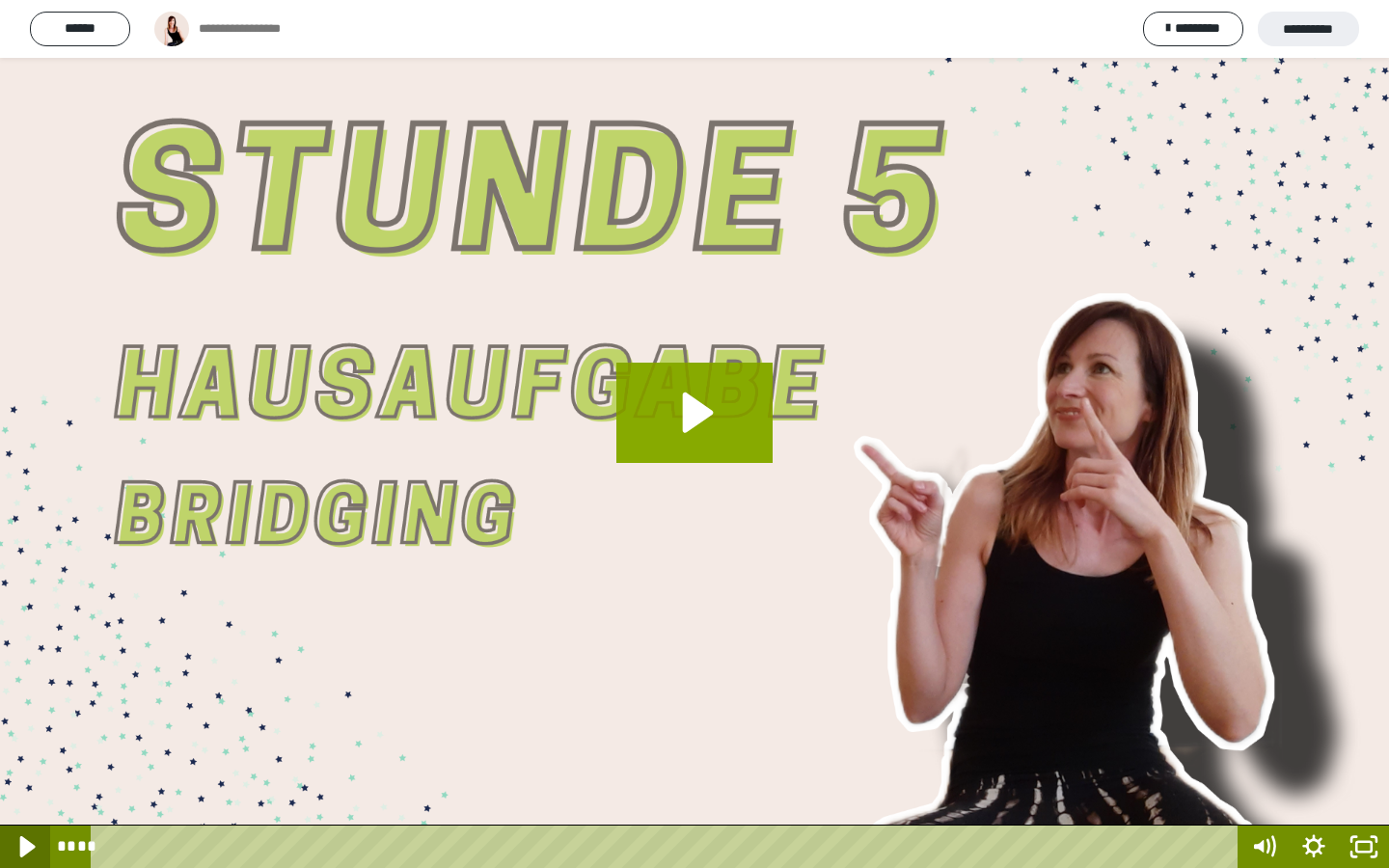 click 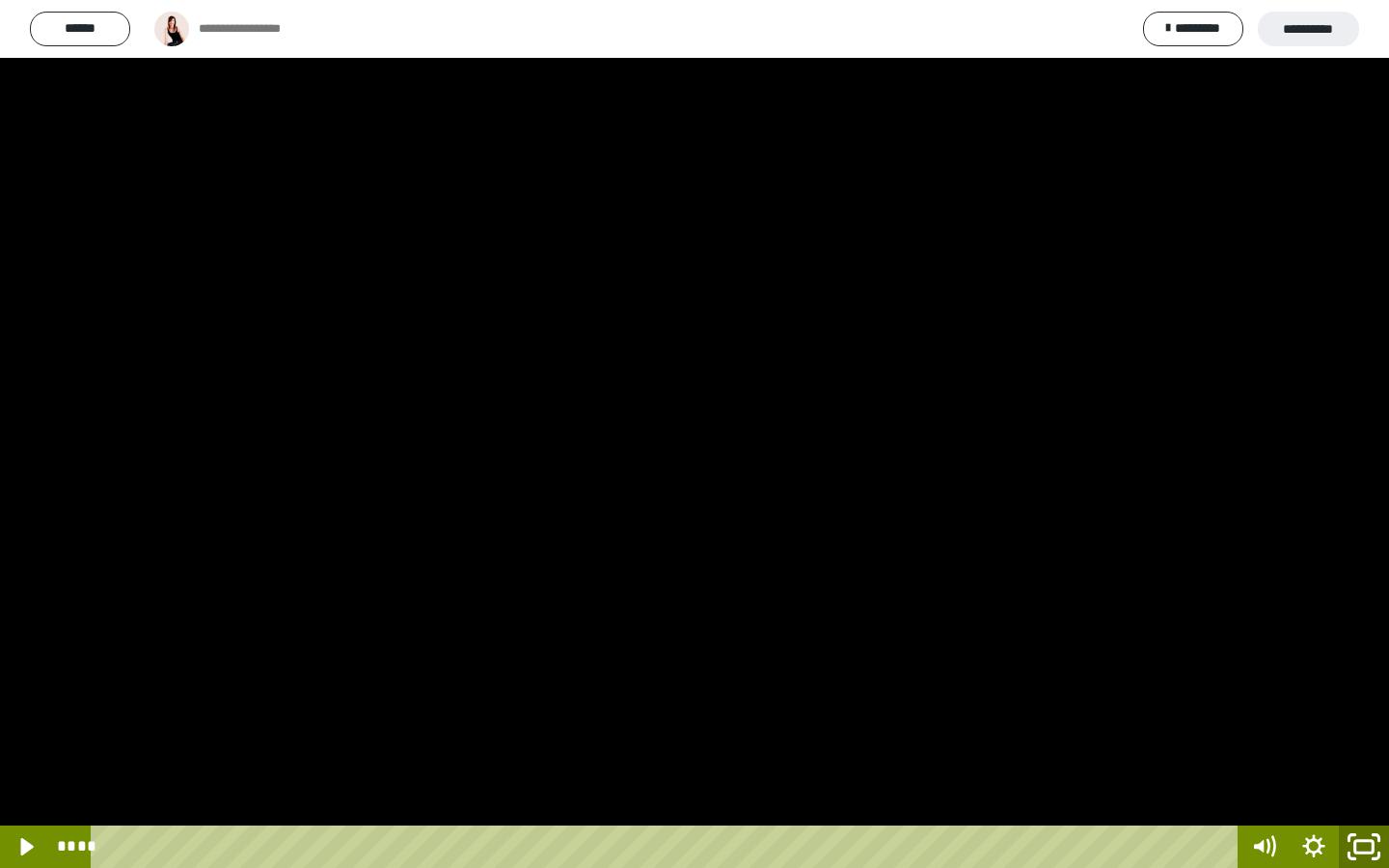 click 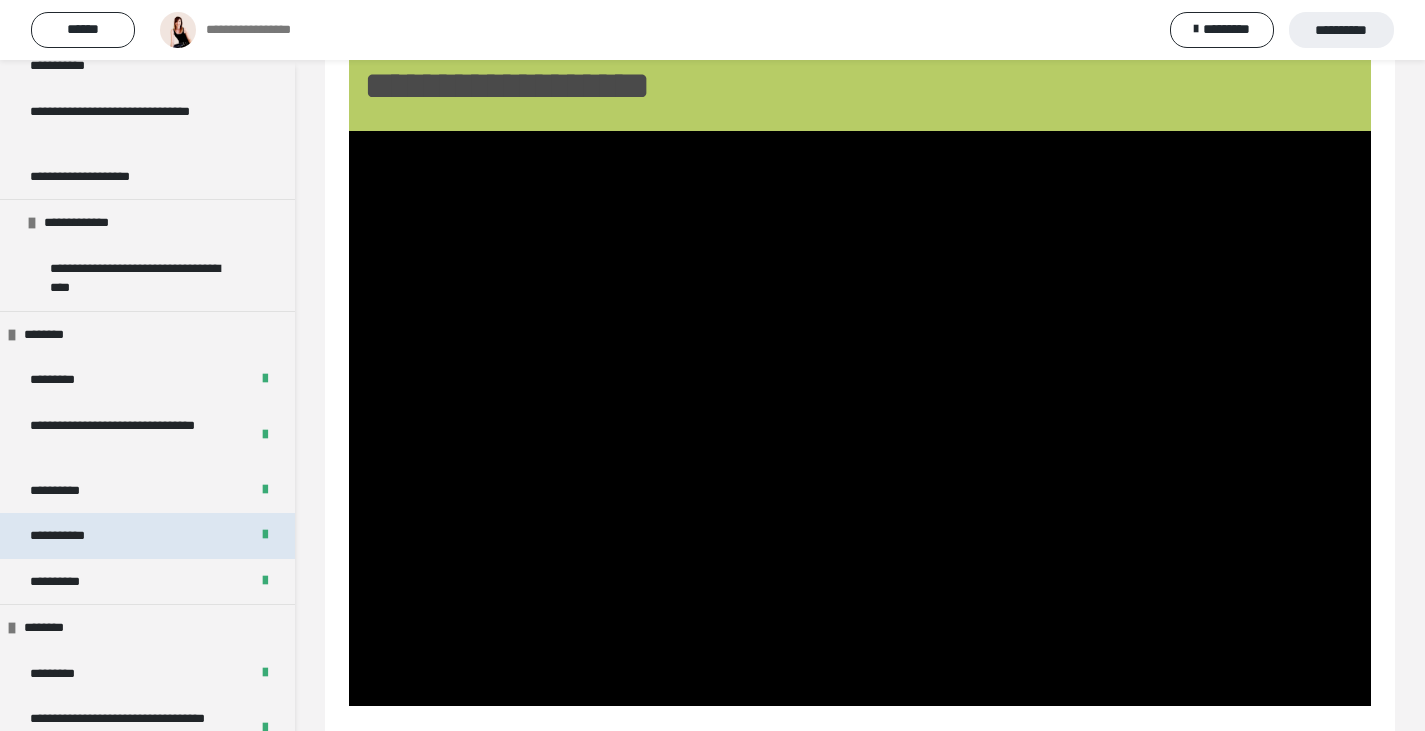 click on "**********" at bounding box center (147, 536) 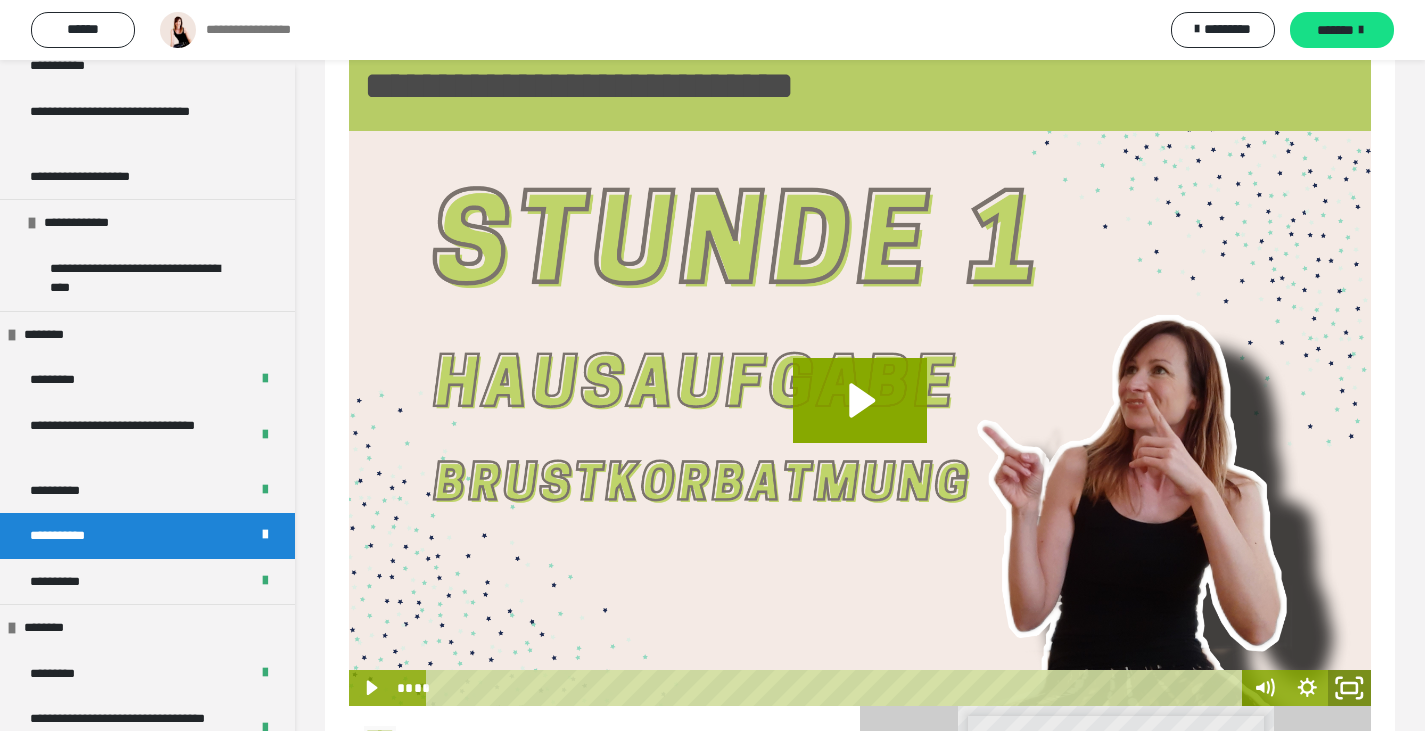 drag, startPoint x: 1346, startPoint y: 689, endPoint x: 1322, endPoint y: 692, distance: 24.186773 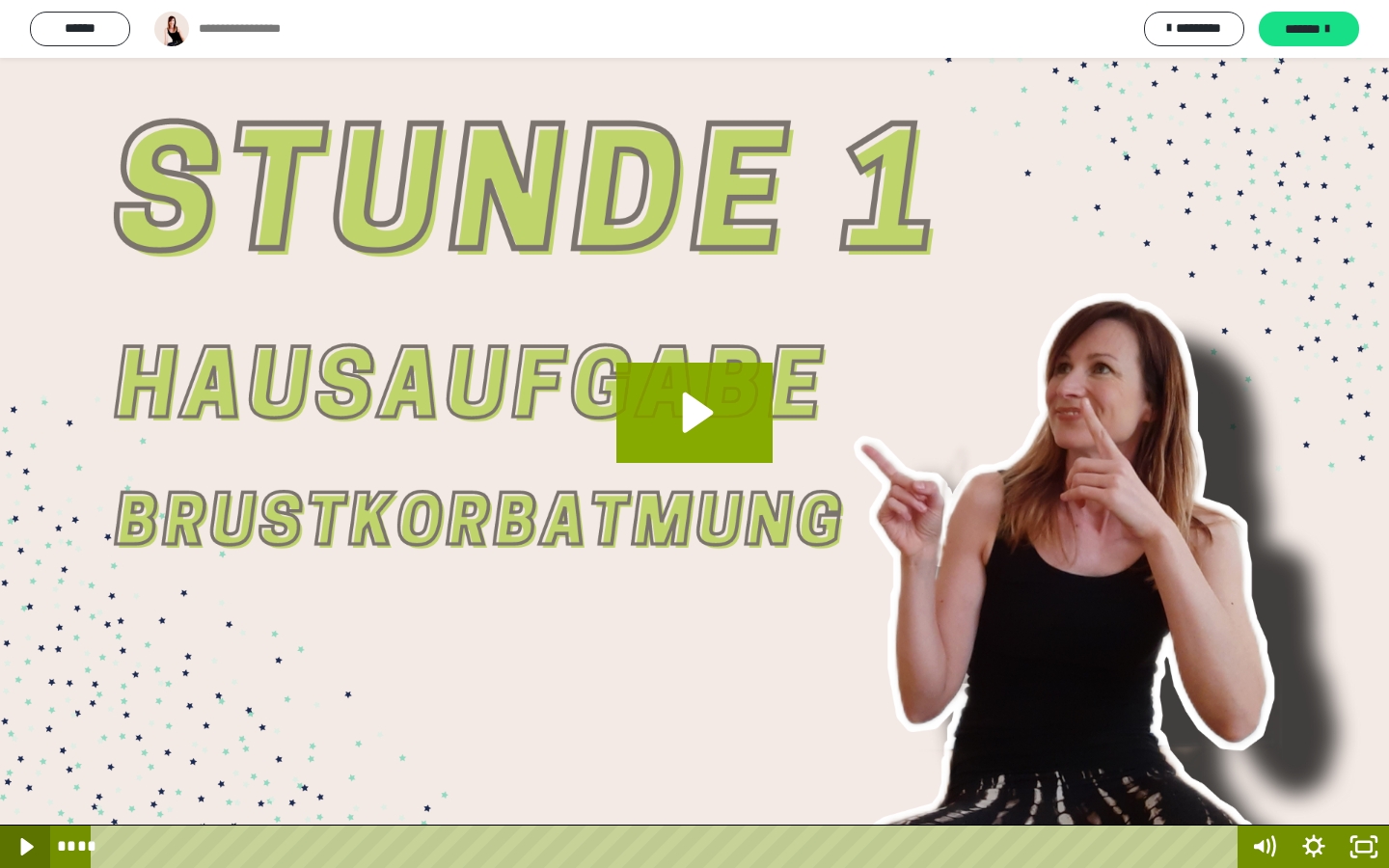 click 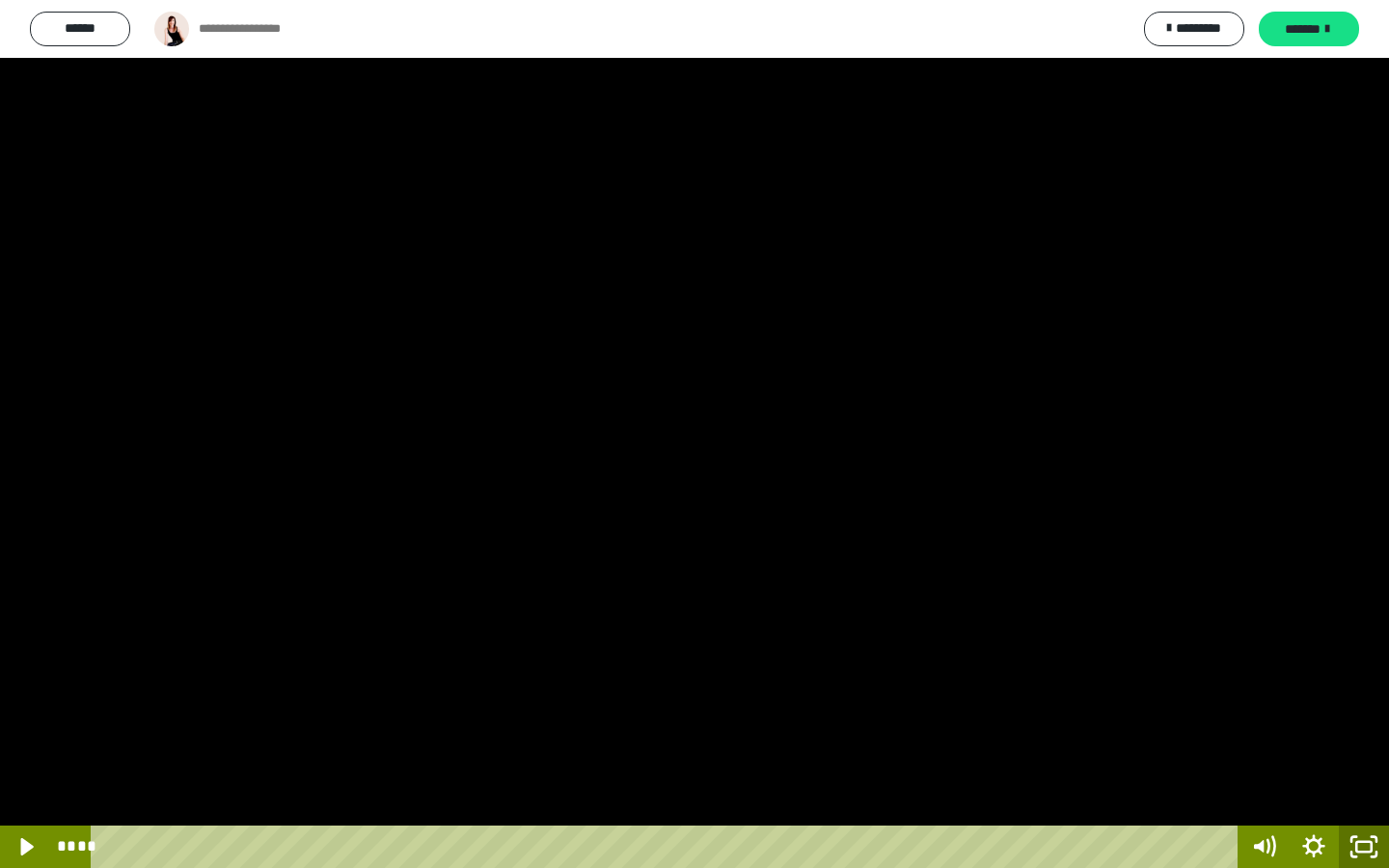 click 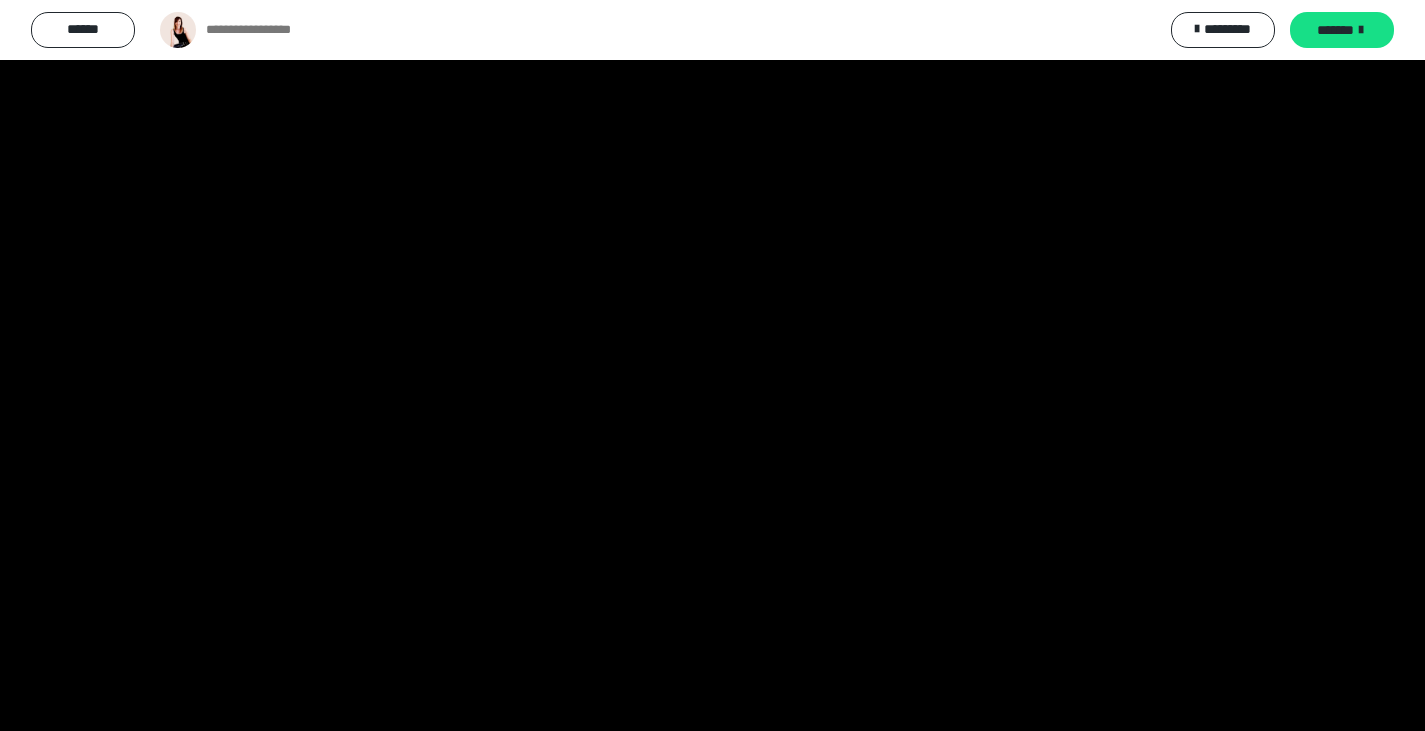 scroll, scrollTop: 500, scrollLeft: 0, axis: vertical 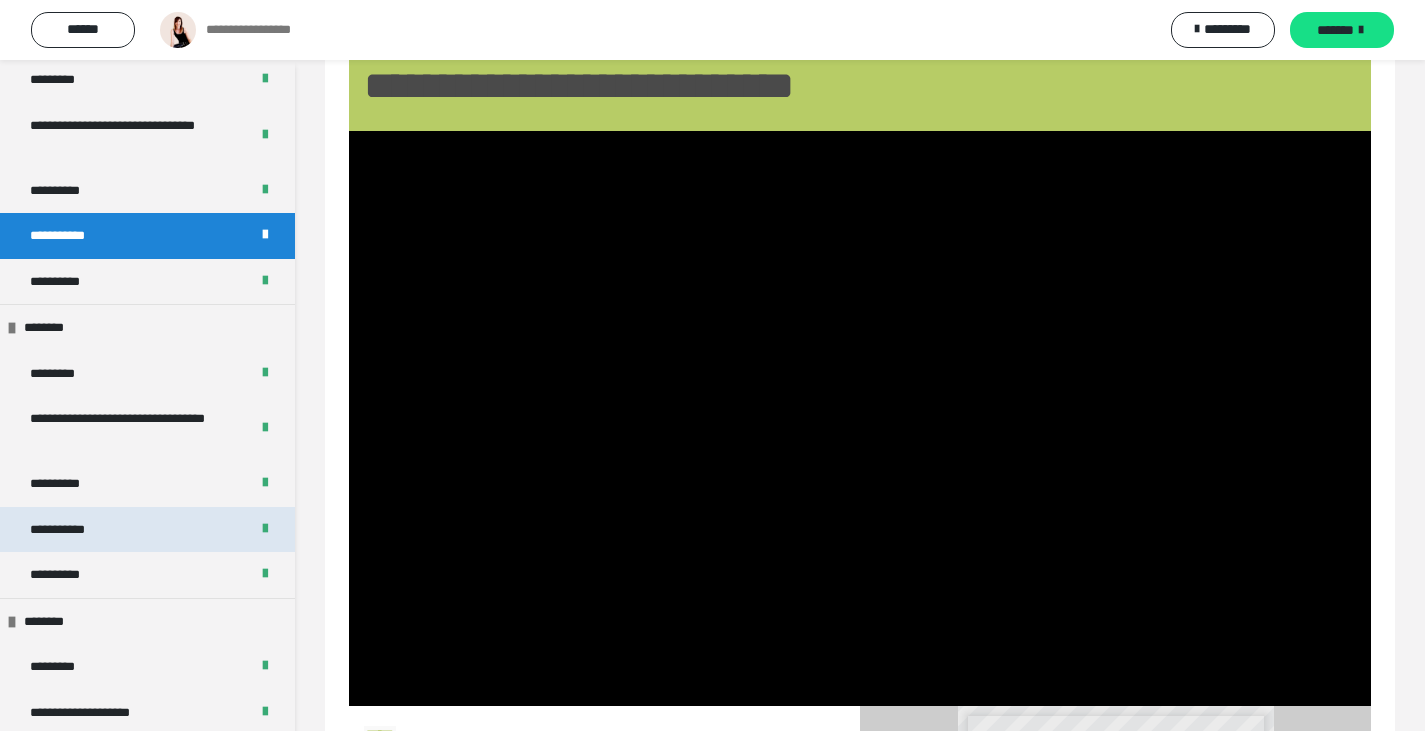 click on "**********" at bounding box center [73, 530] 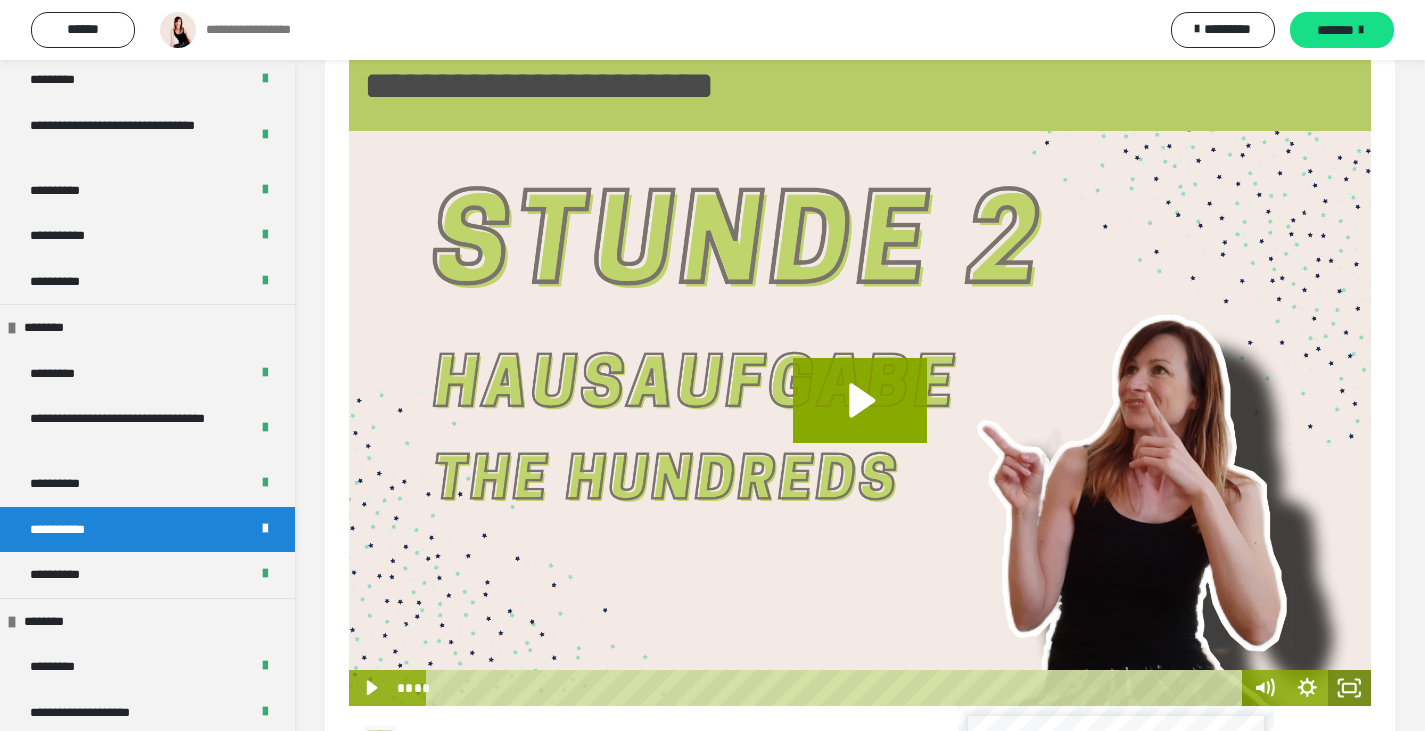 click 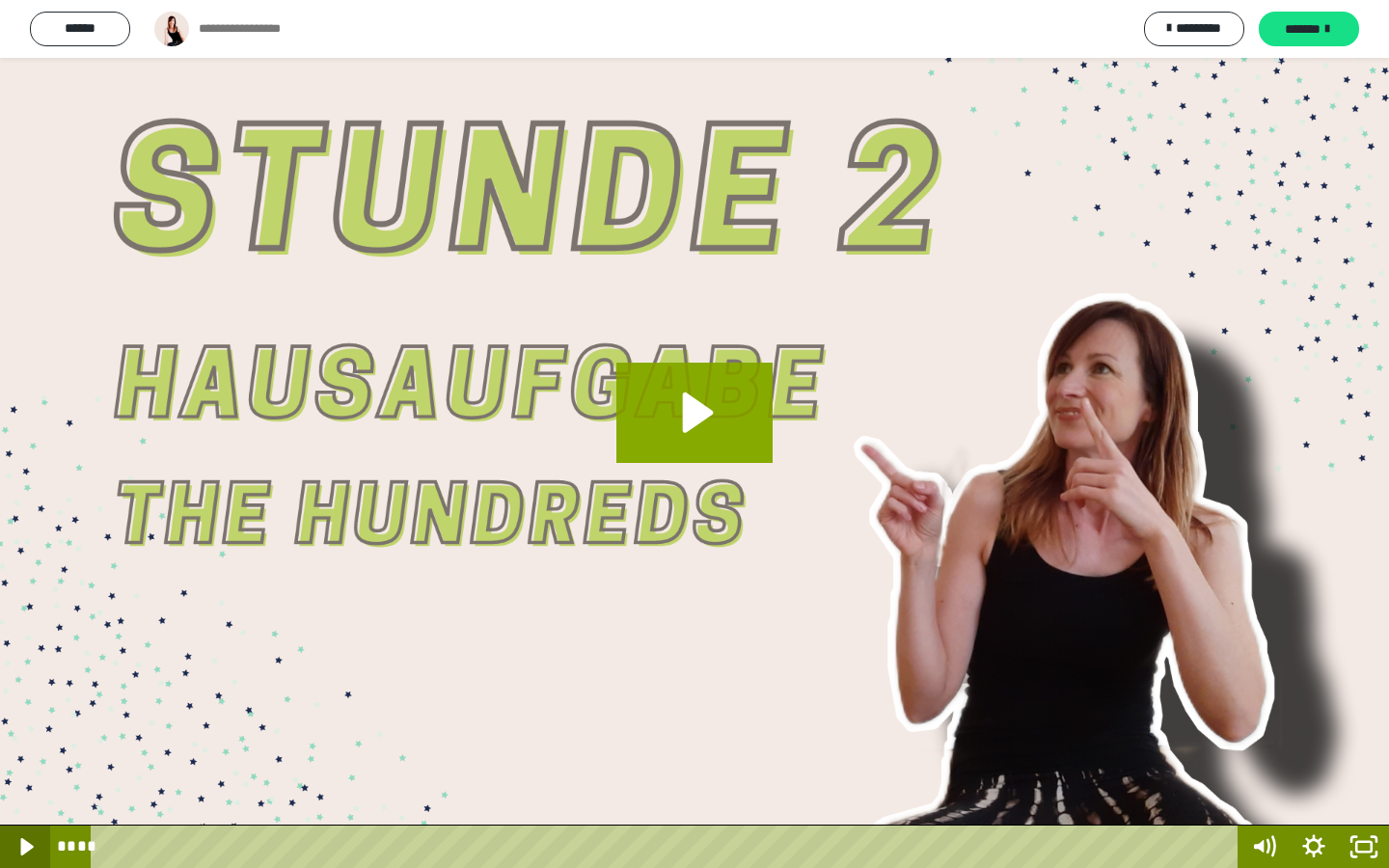 drag, startPoint x: 19, startPoint y: 842, endPoint x: 31, endPoint y: 839, distance: 12.369317 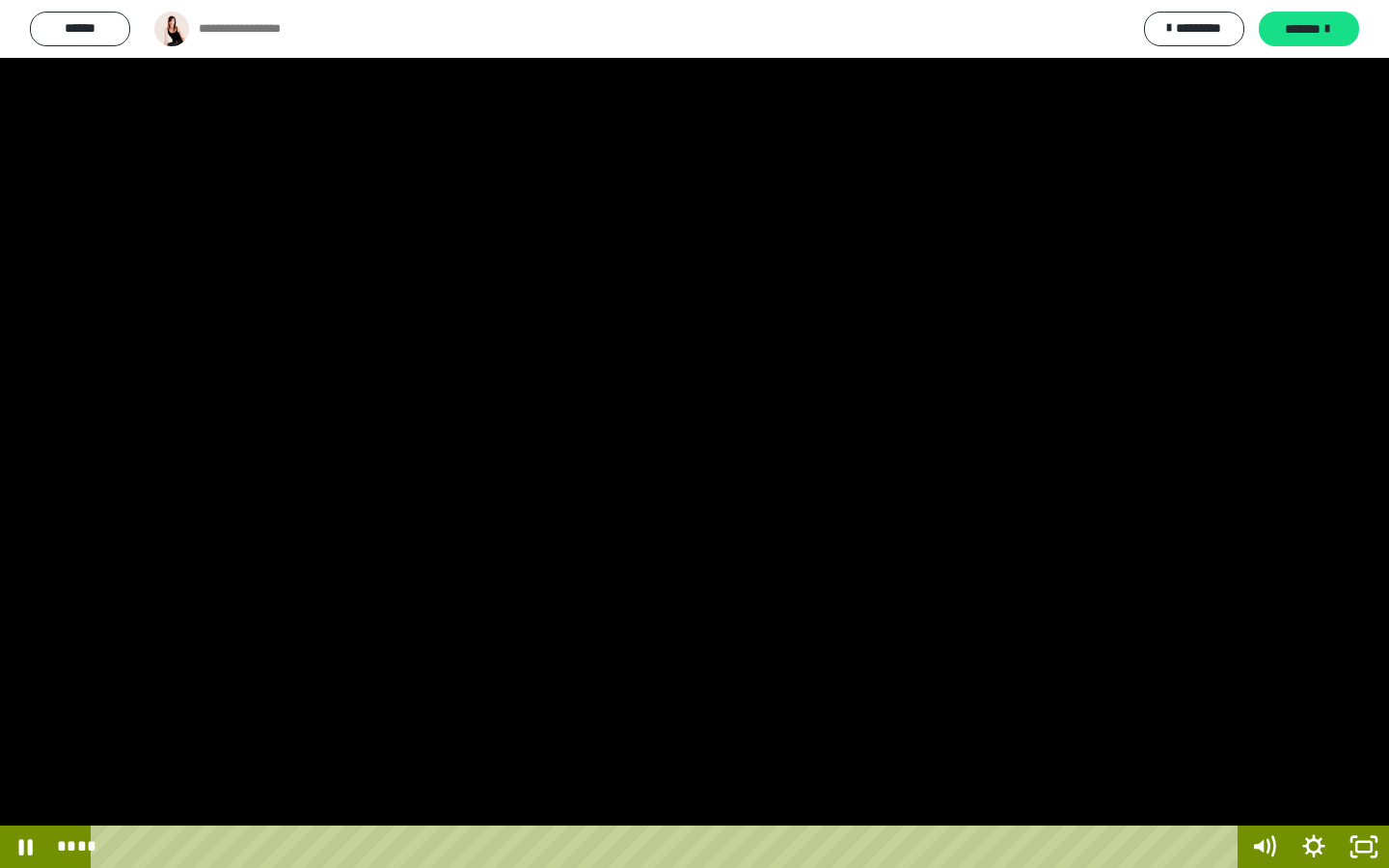 type 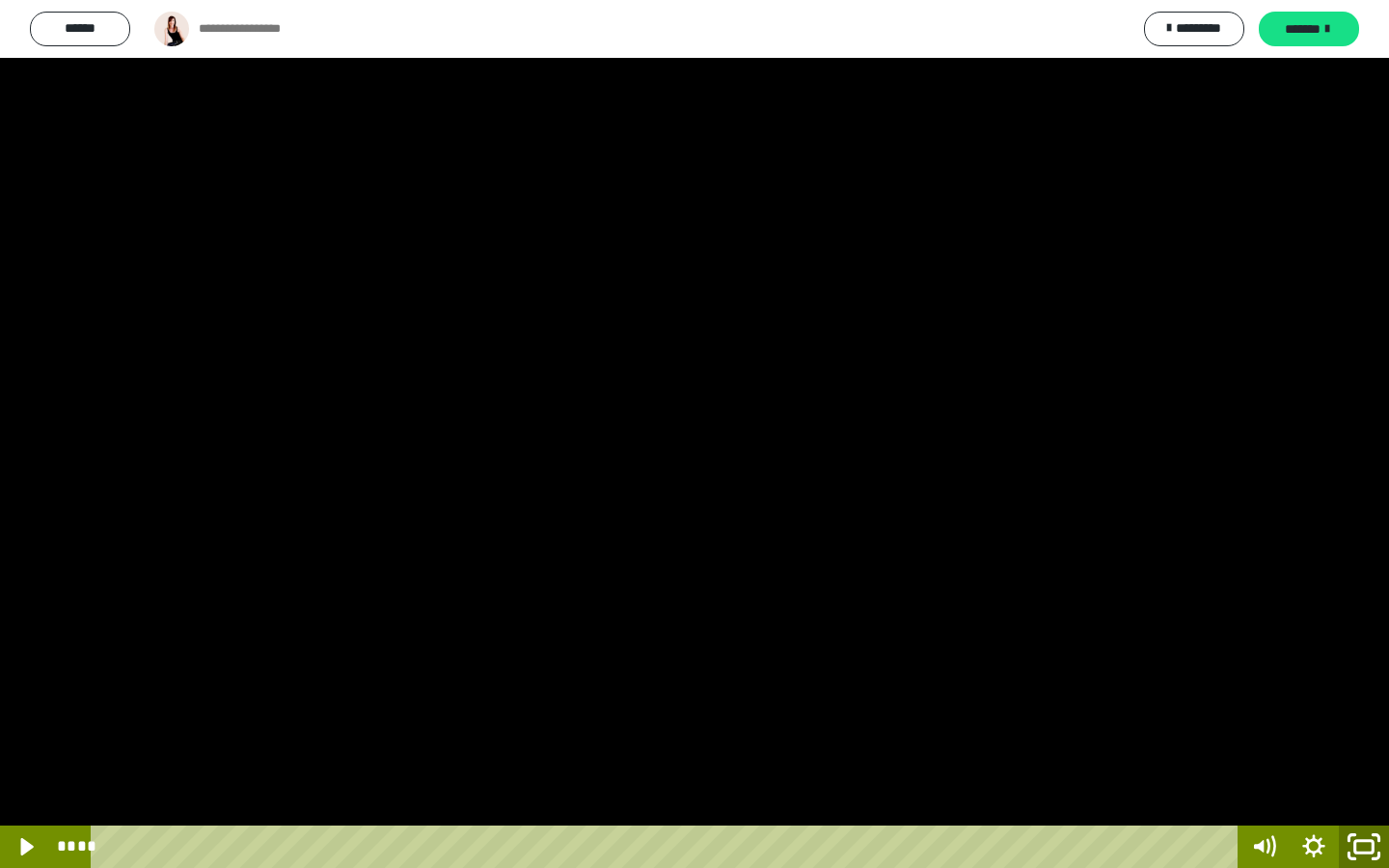 click 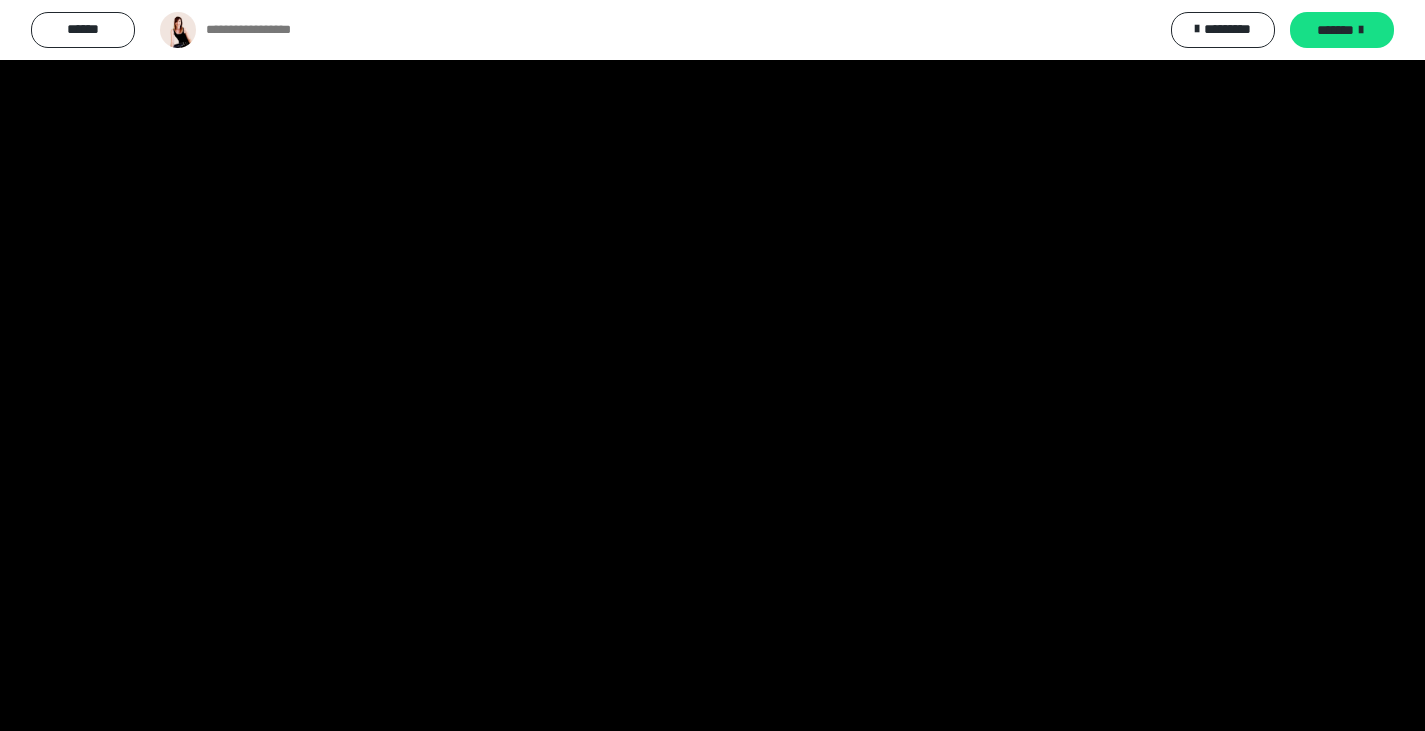 scroll, scrollTop: 700, scrollLeft: 0, axis: vertical 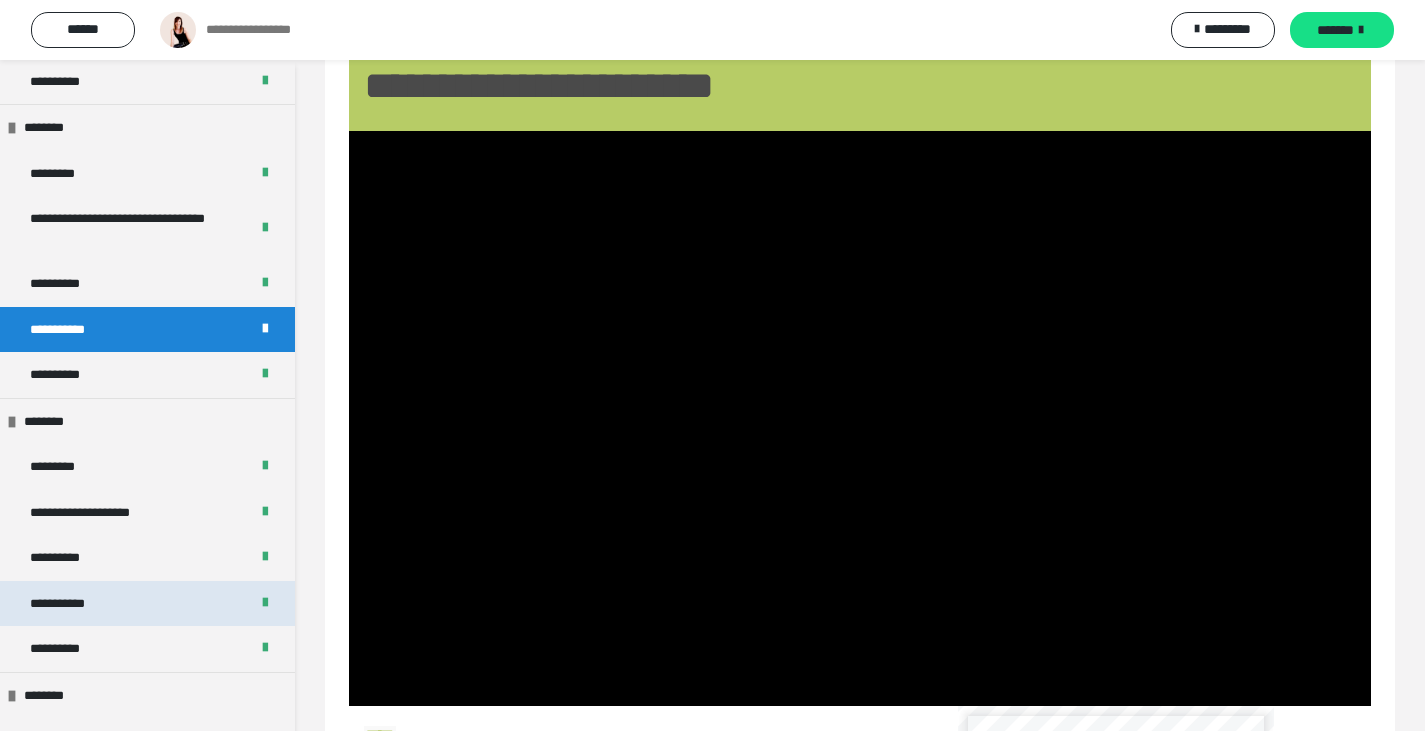 click on "**********" at bounding box center (147, 604) 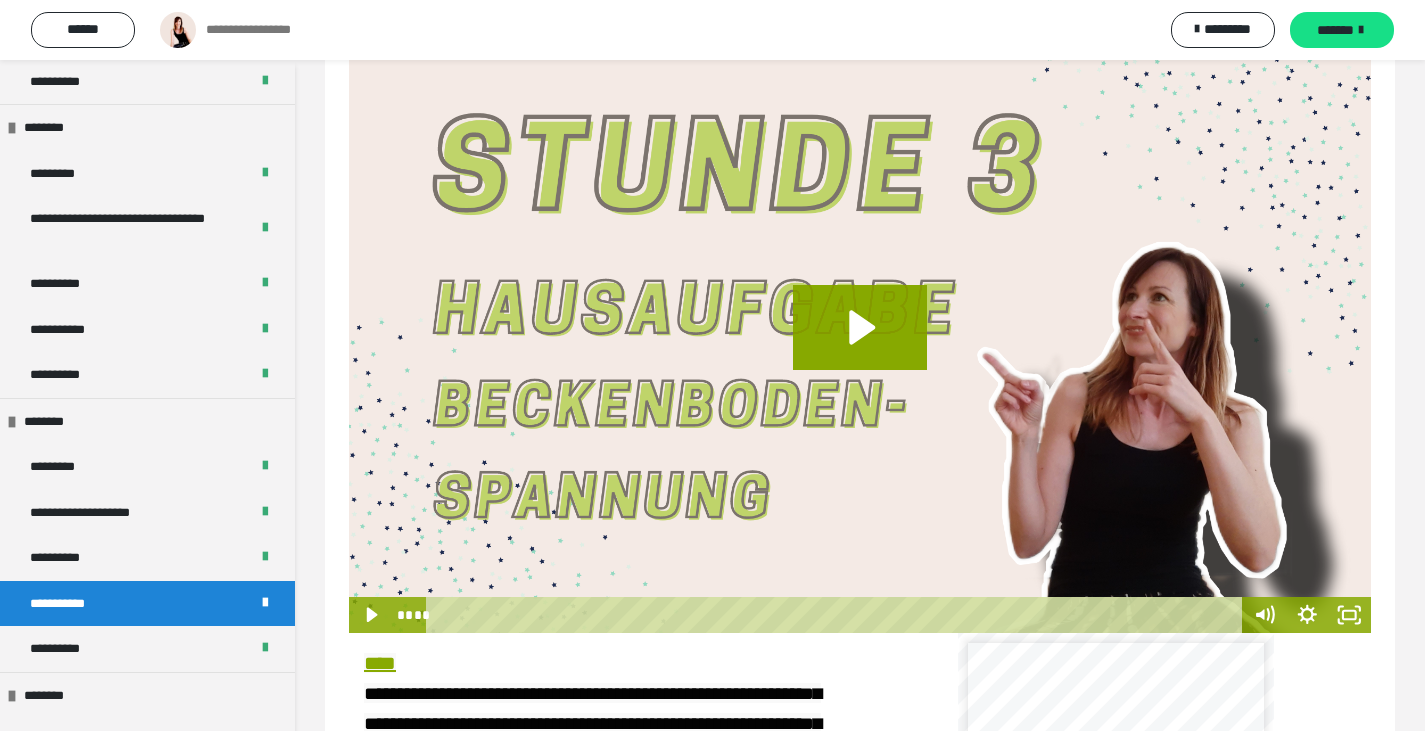 scroll, scrollTop: 200, scrollLeft: 0, axis: vertical 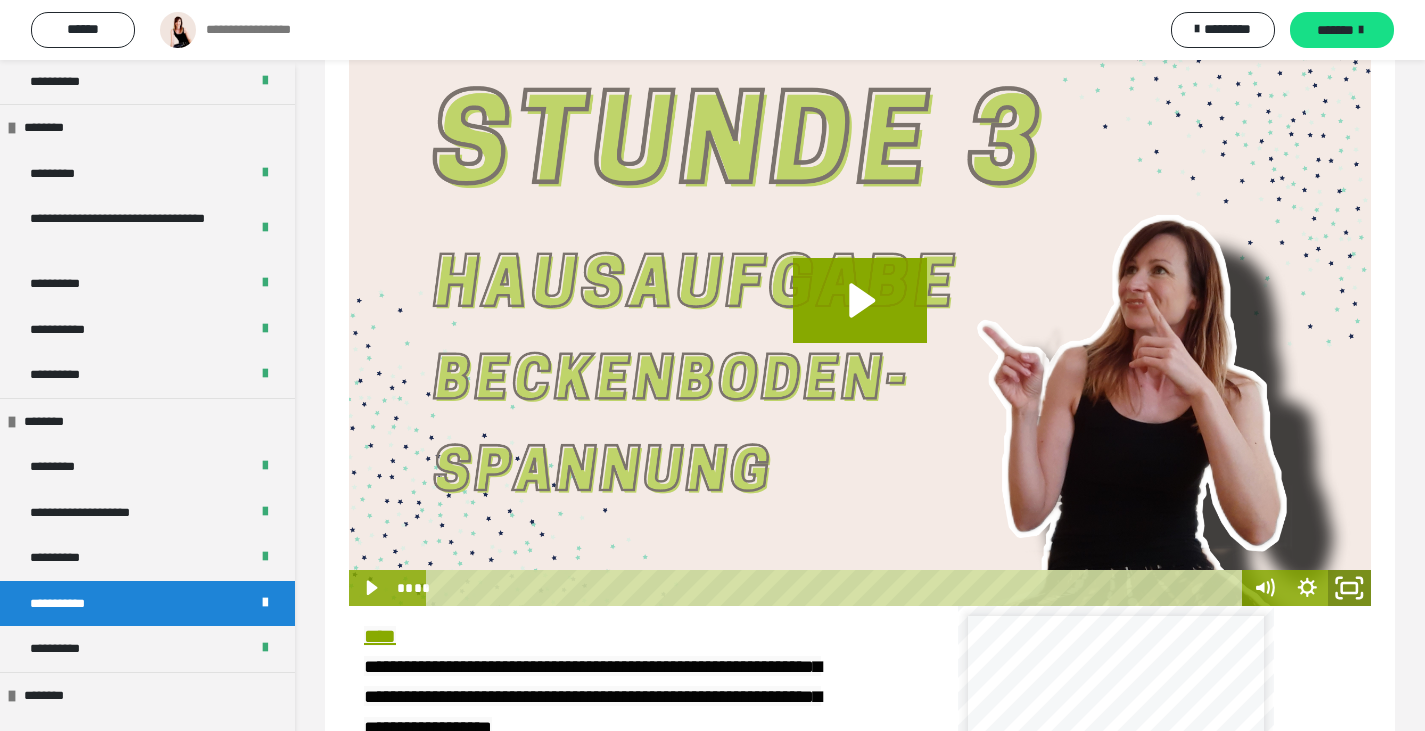 drag, startPoint x: 1353, startPoint y: 587, endPoint x: 1028, endPoint y: 720, distance: 351.16092 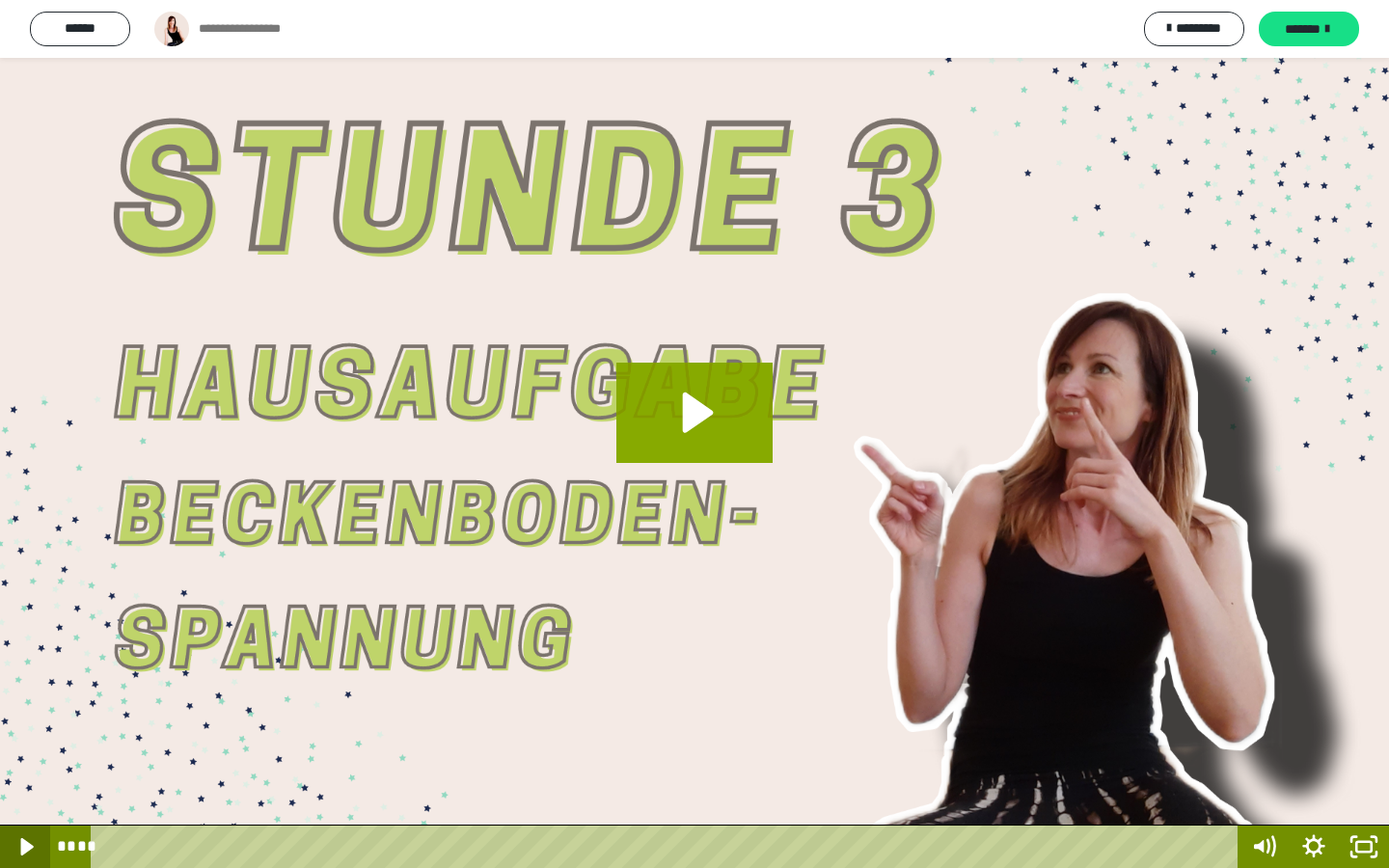 click 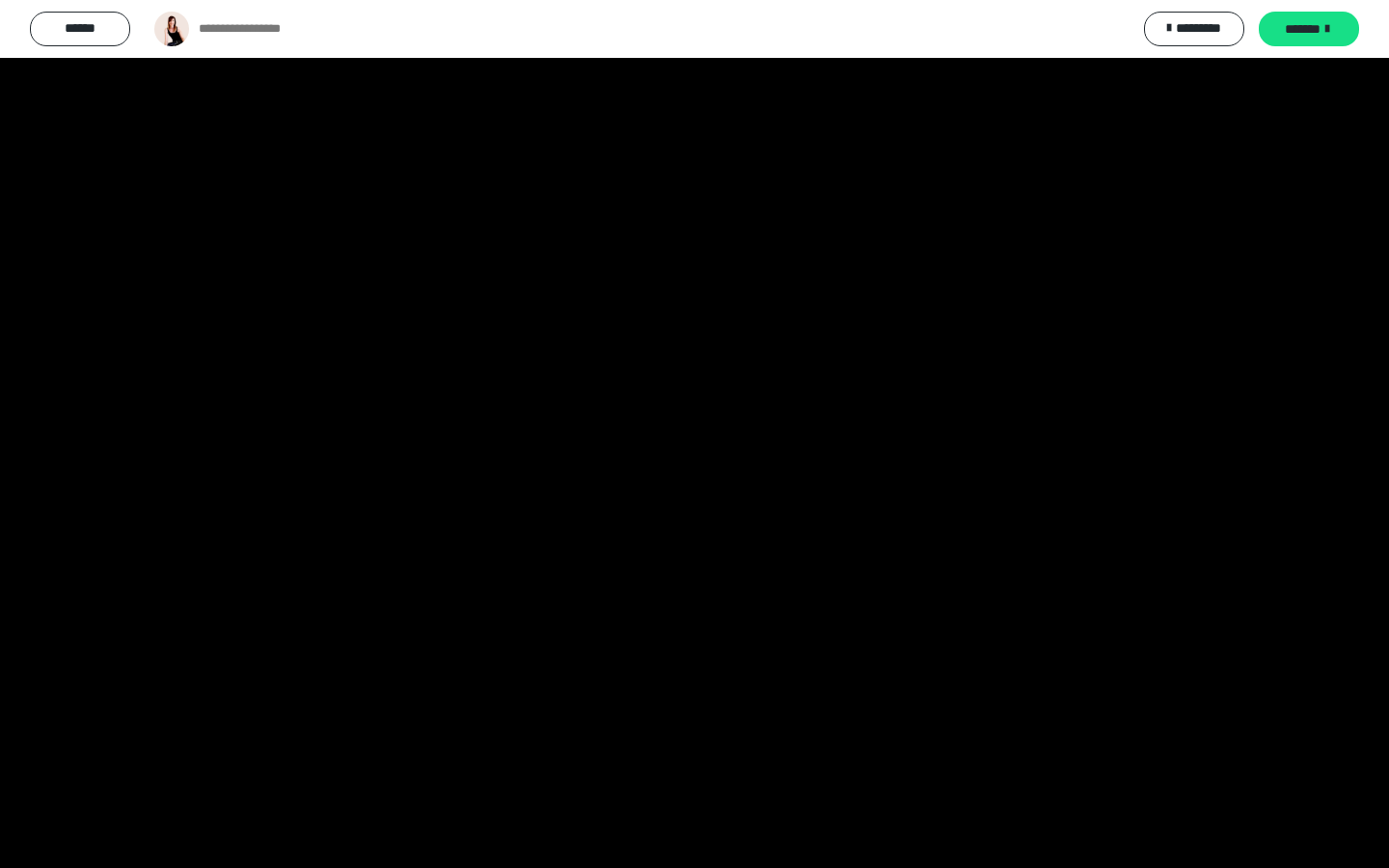 type 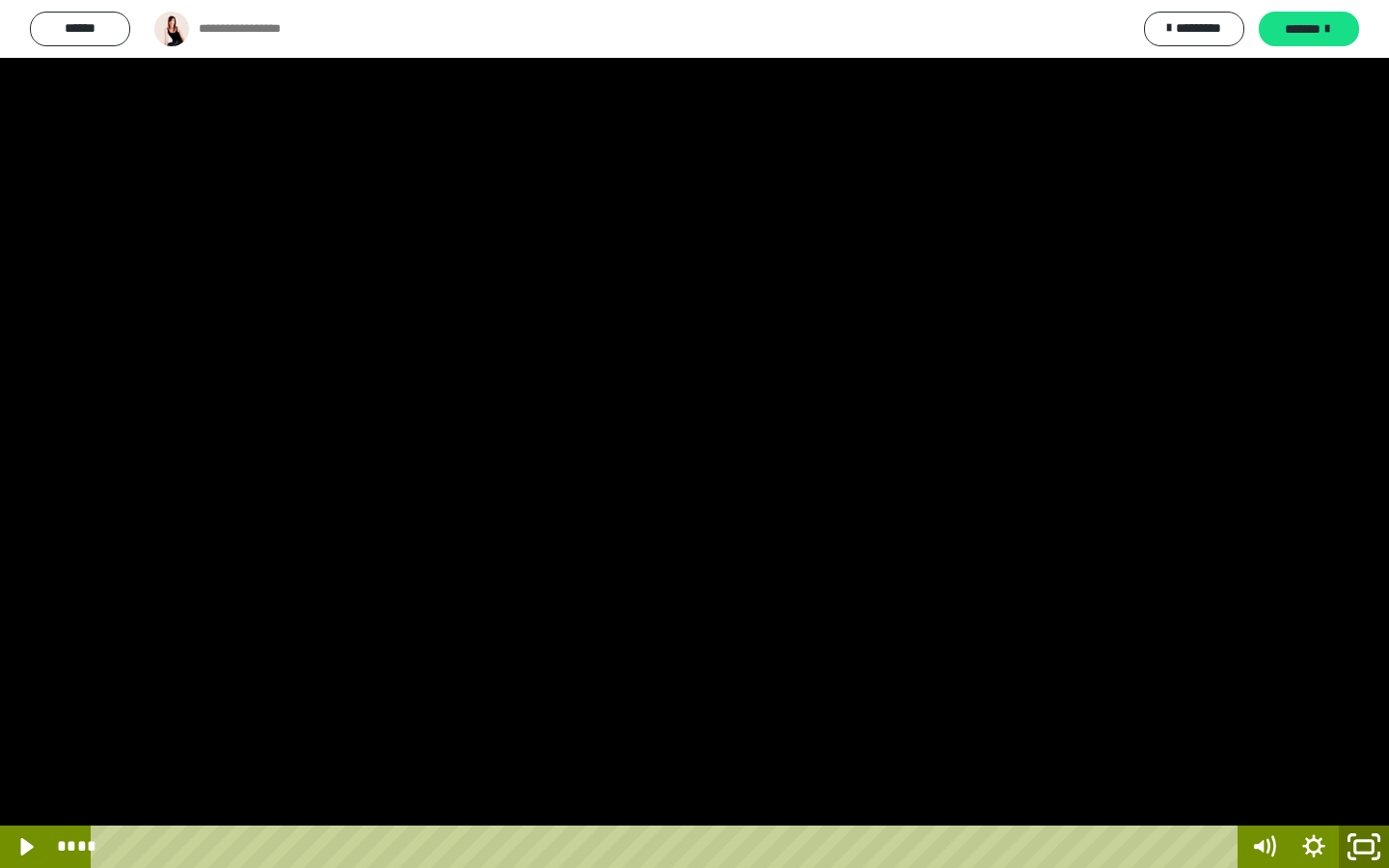 click 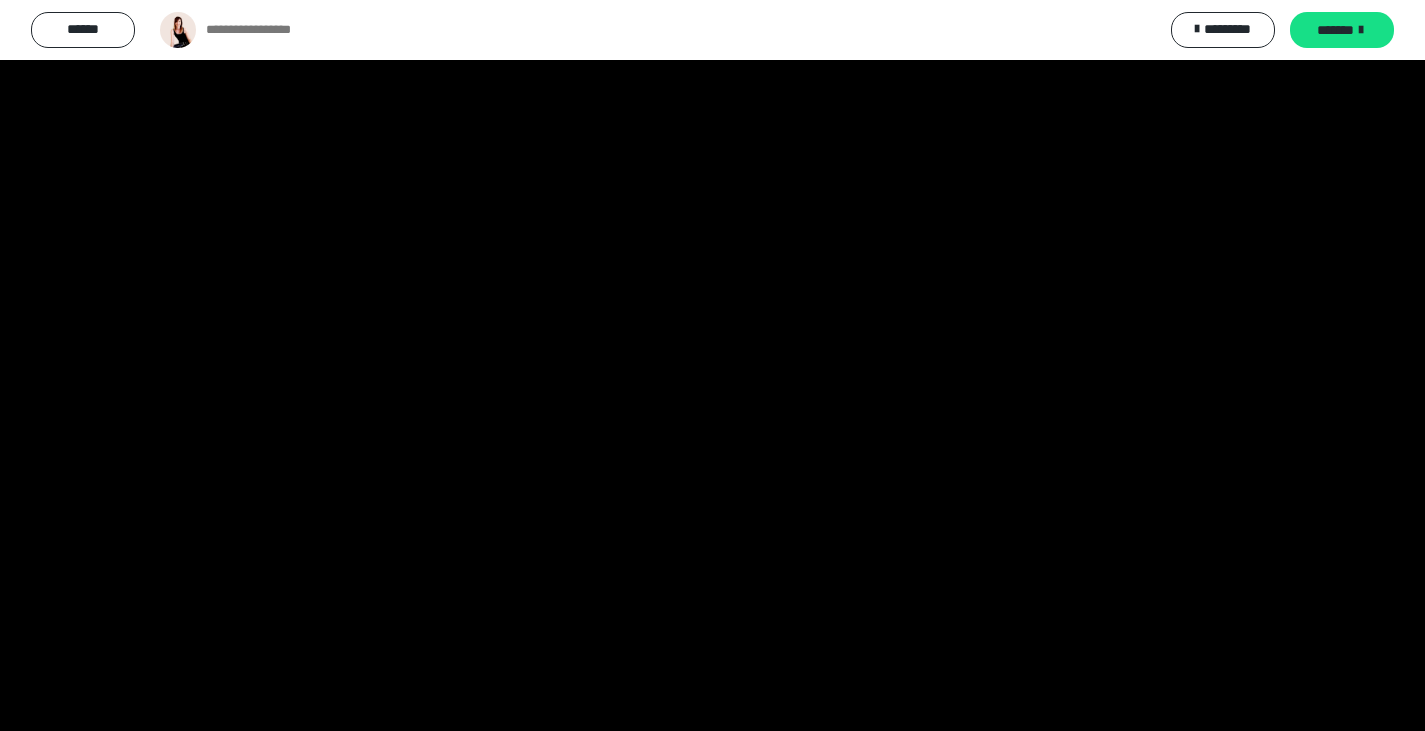scroll, scrollTop: 1100, scrollLeft: 0, axis: vertical 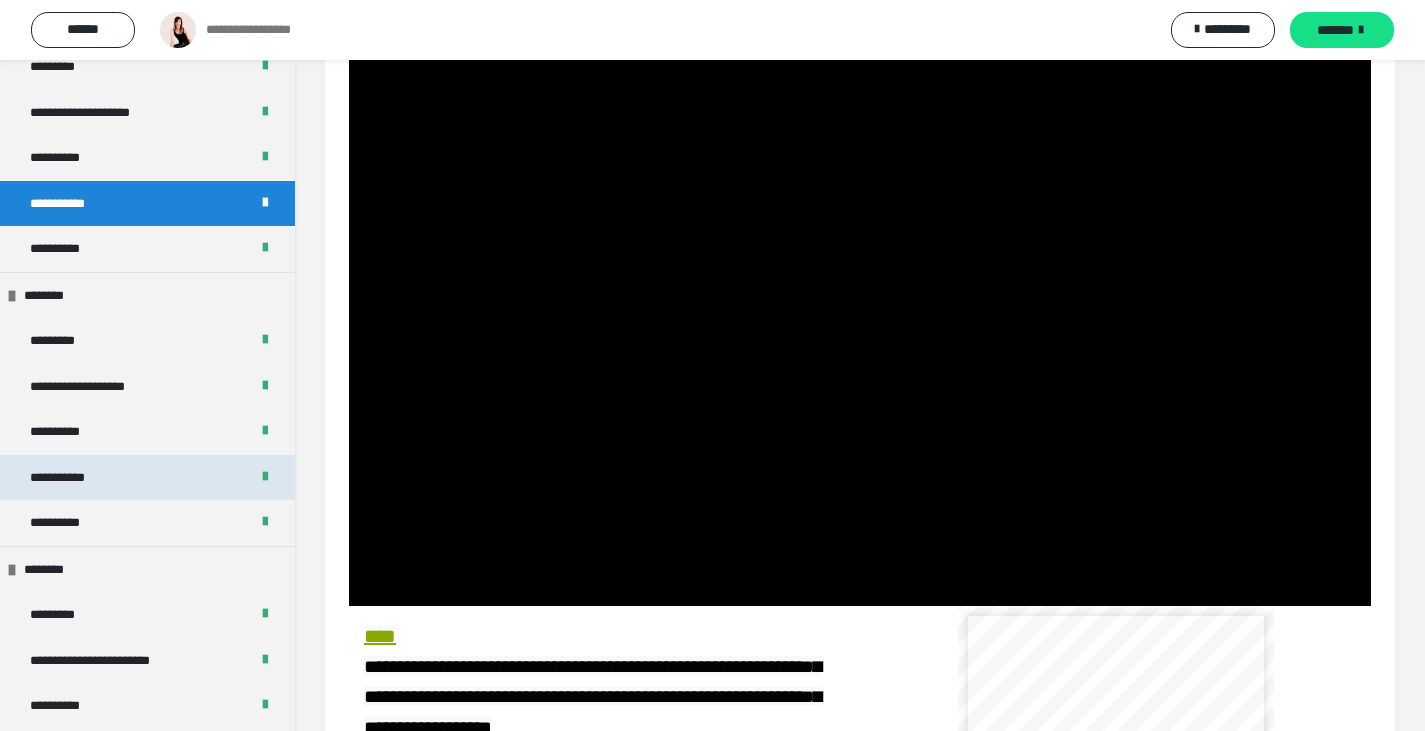 click on "**********" at bounding box center (73, 478) 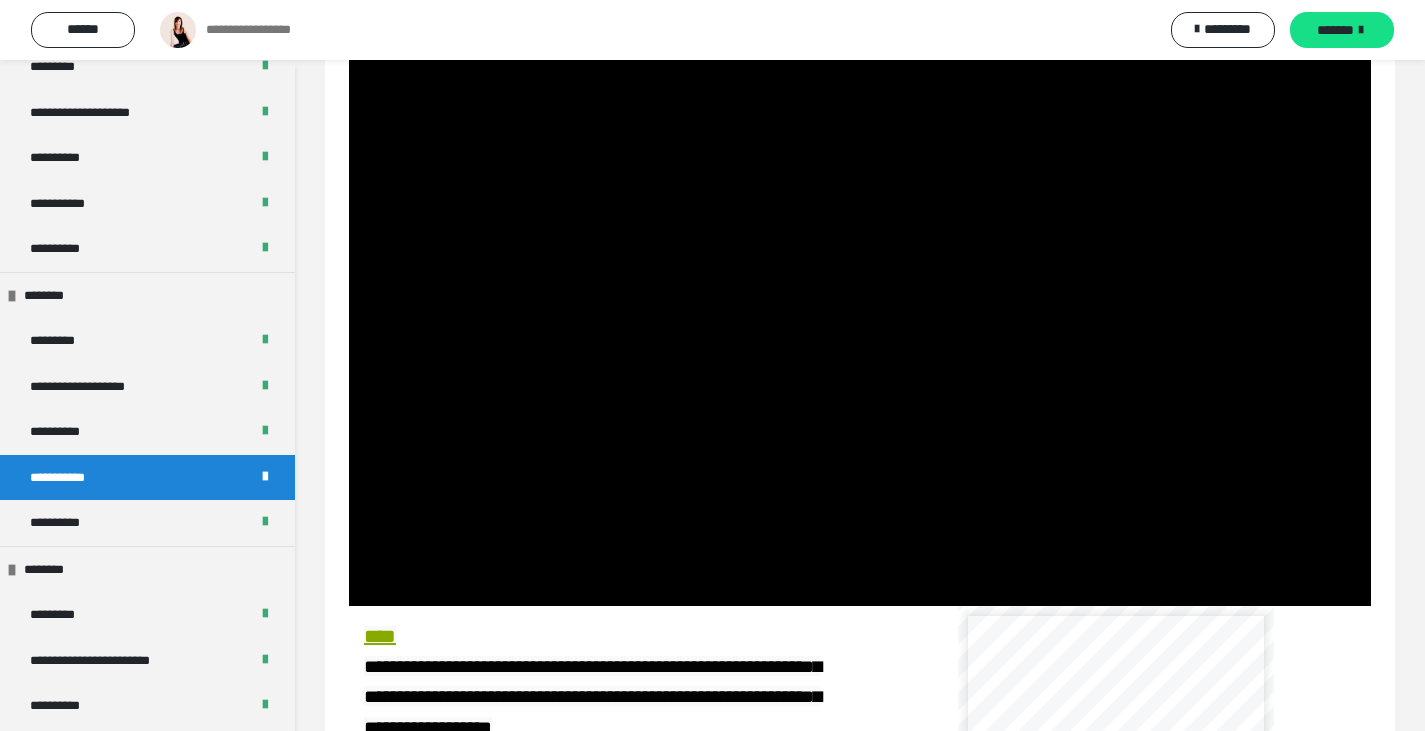 scroll, scrollTop: 86, scrollLeft: 0, axis: vertical 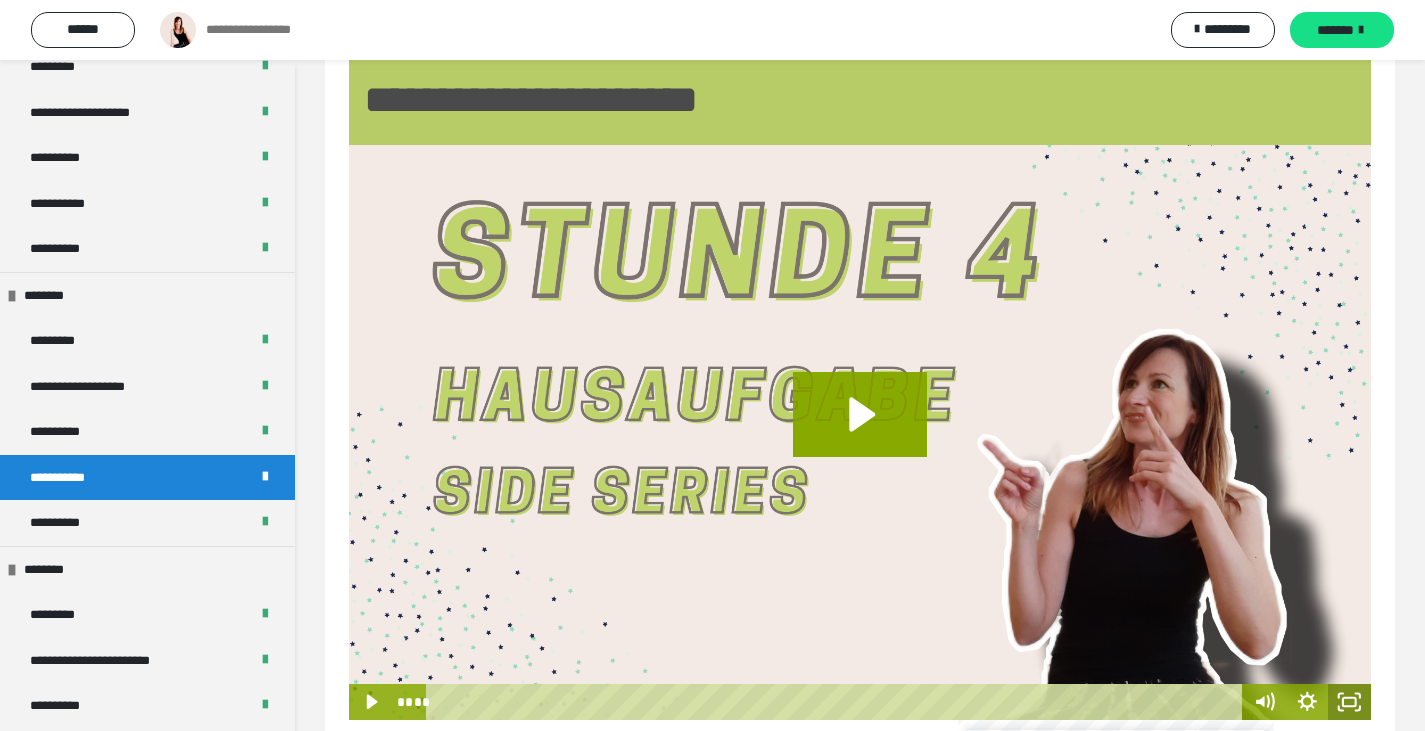 click 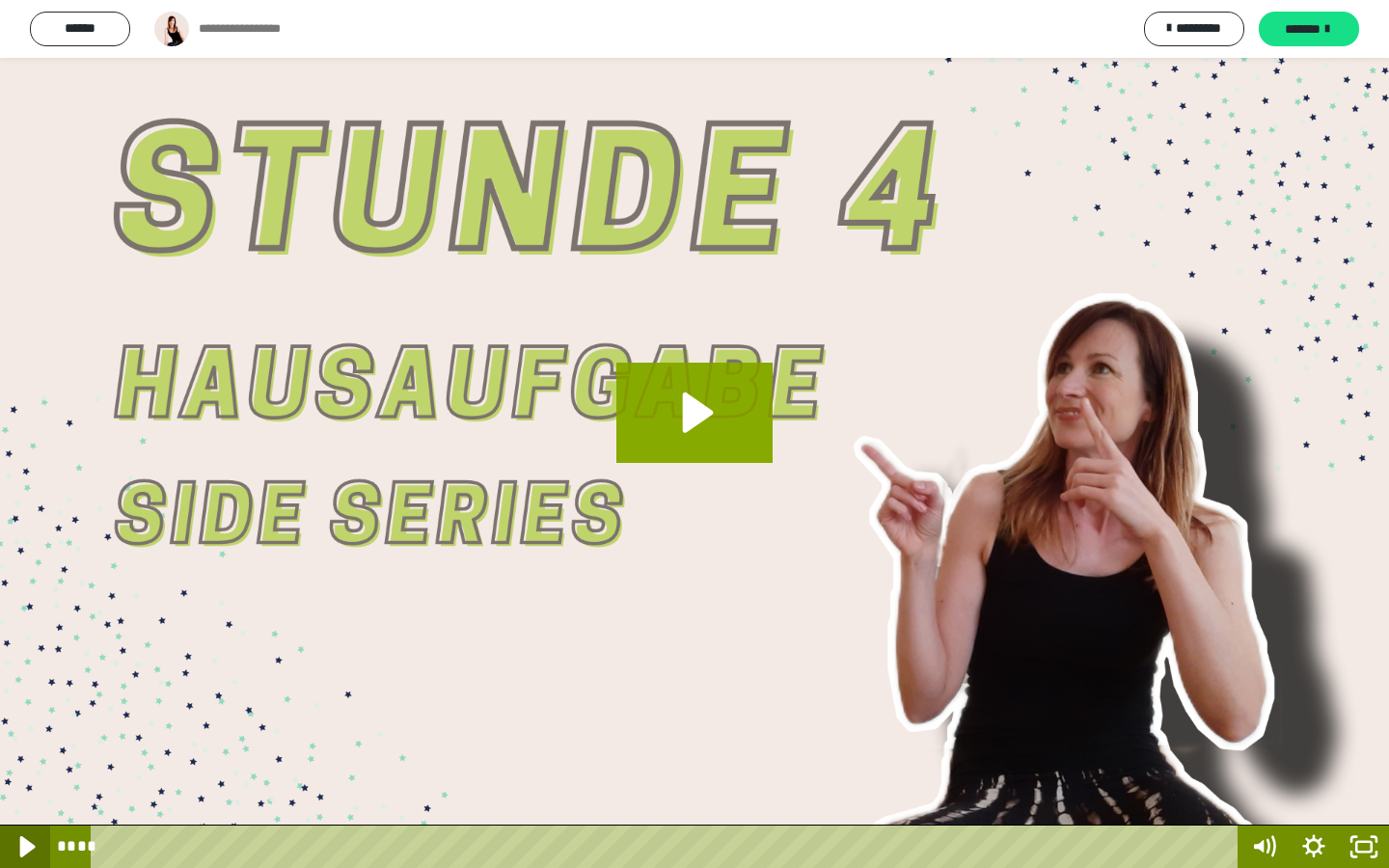 click 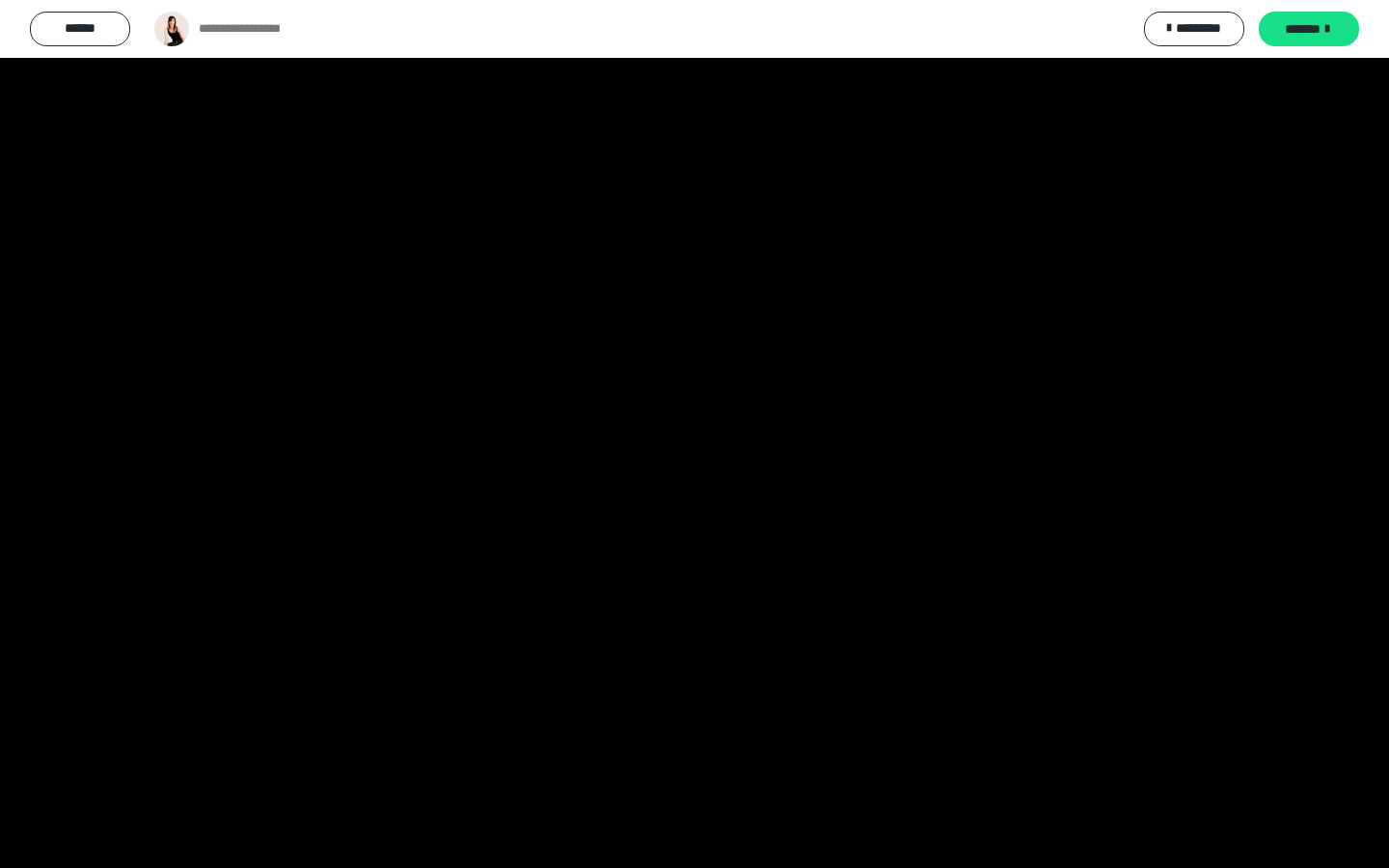 type 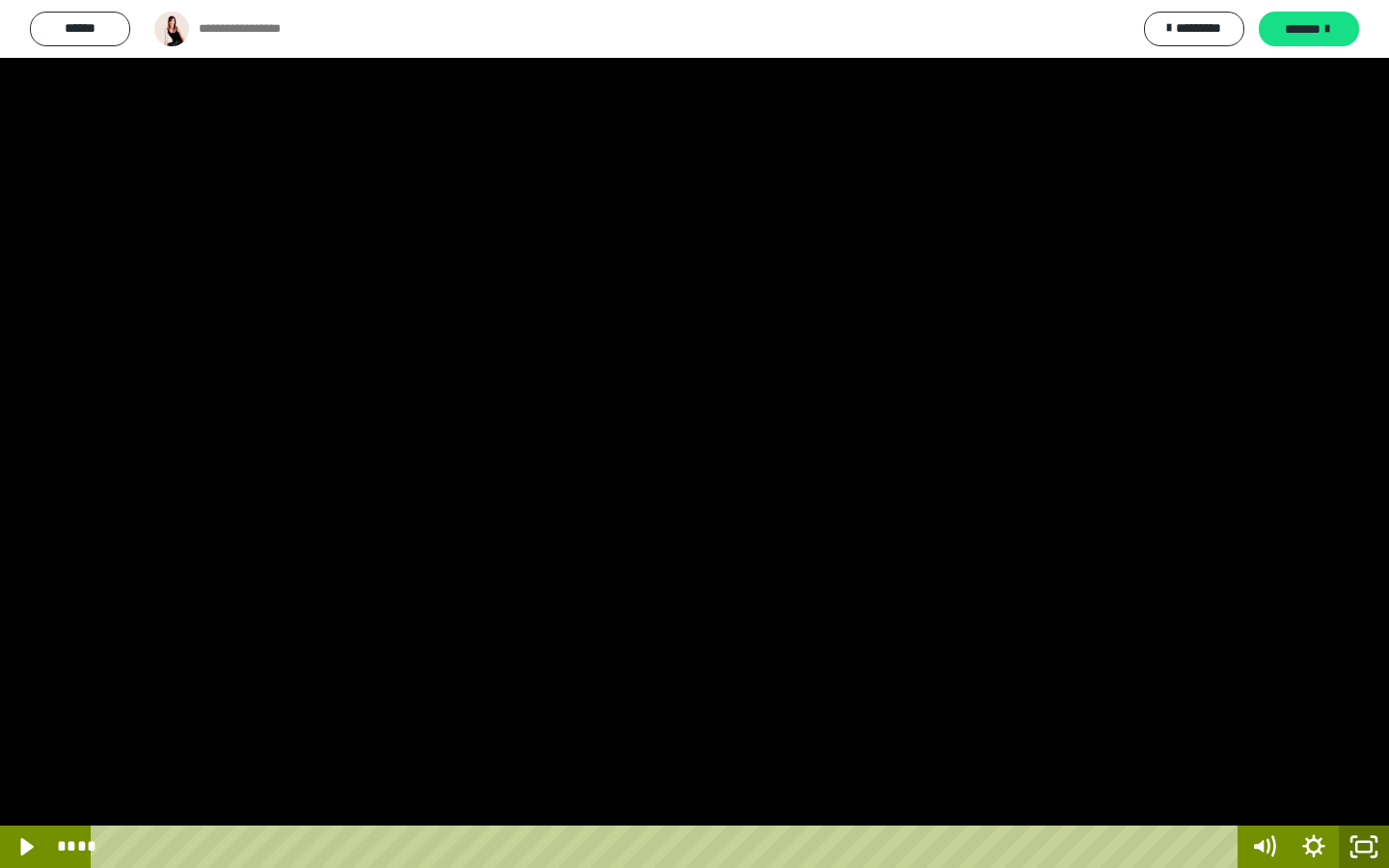 click 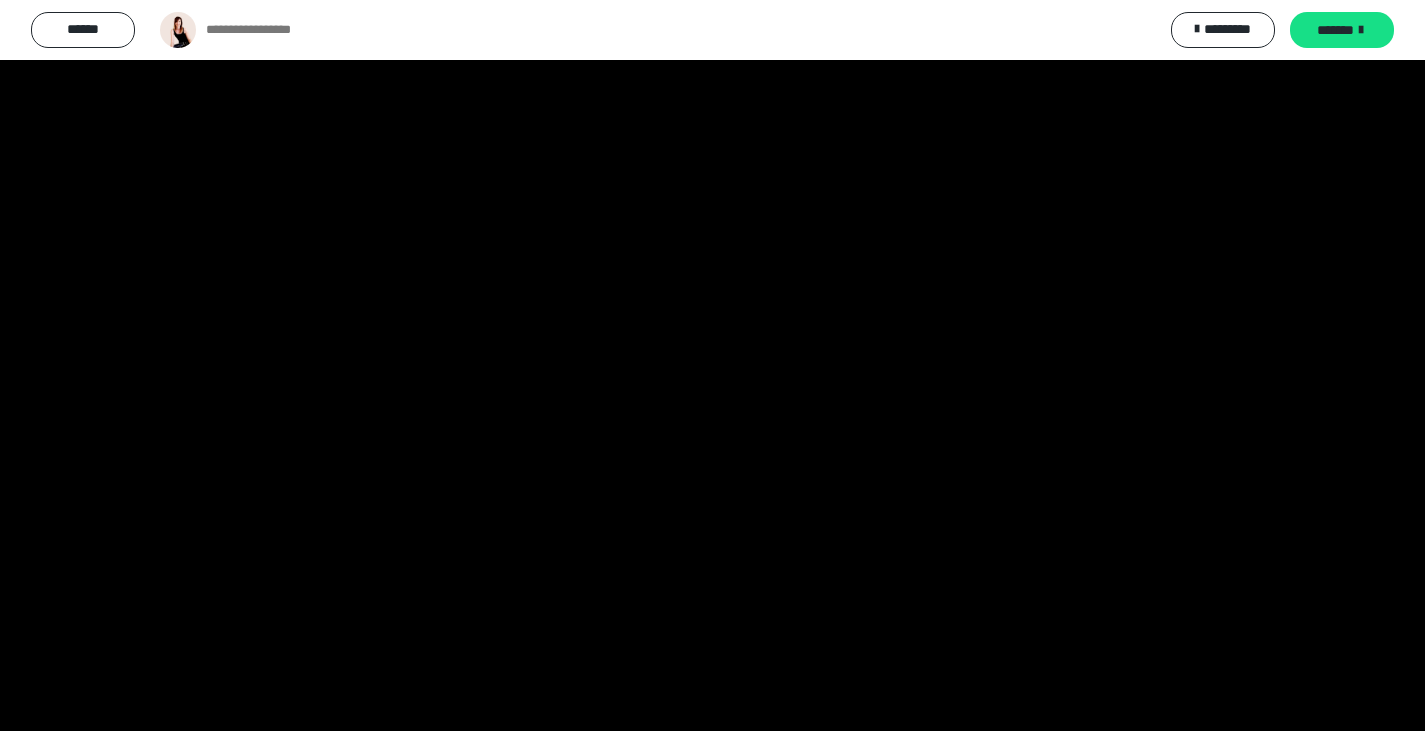 scroll, scrollTop: 1500, scrollLeft: 0, axis: vertical 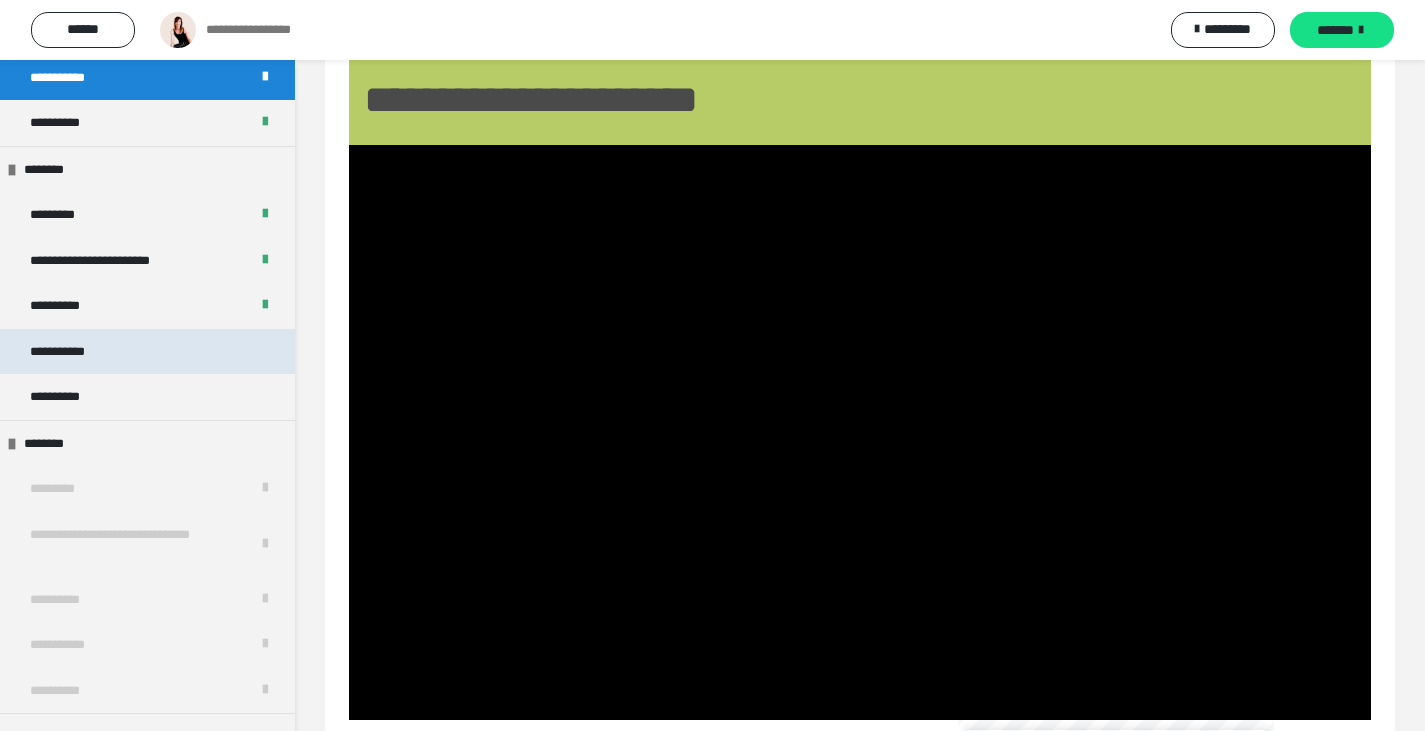 click on "**********" at bounding box center (73, 352) 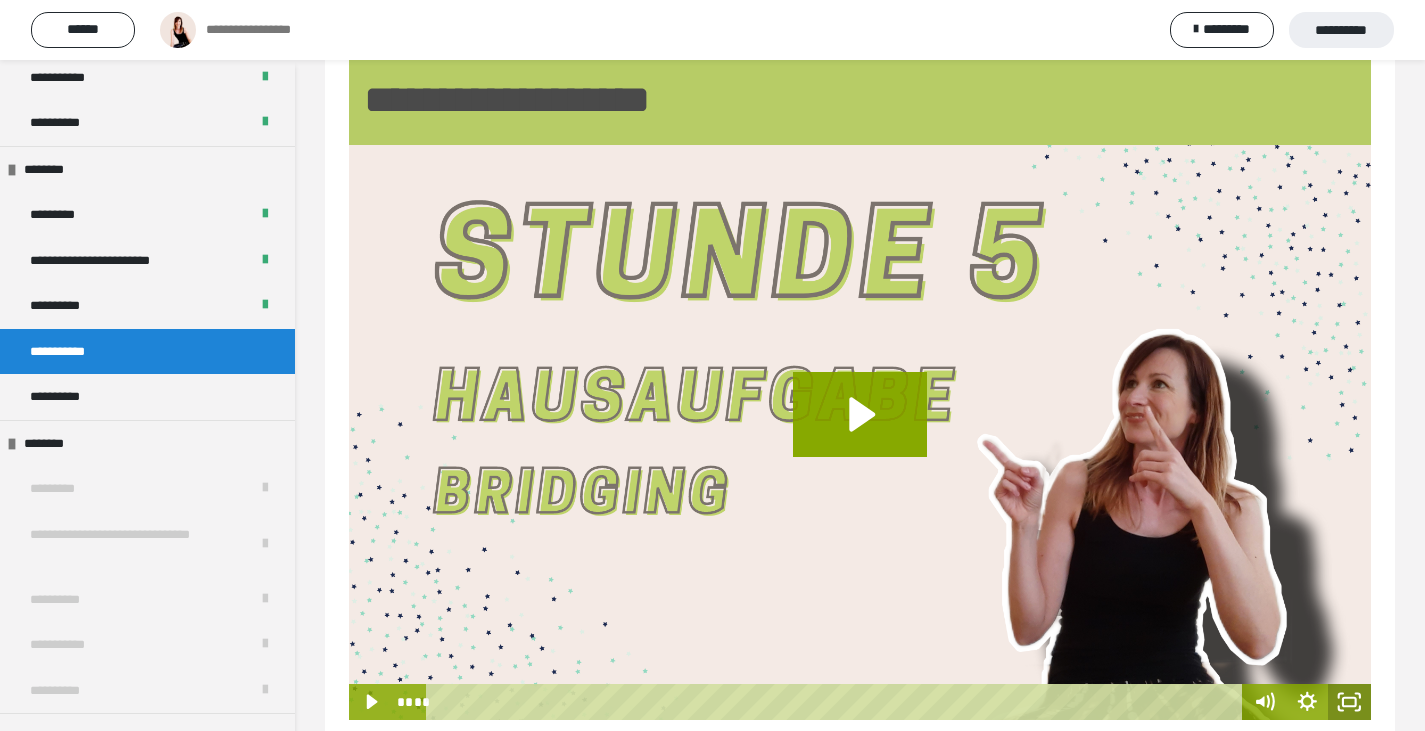 click 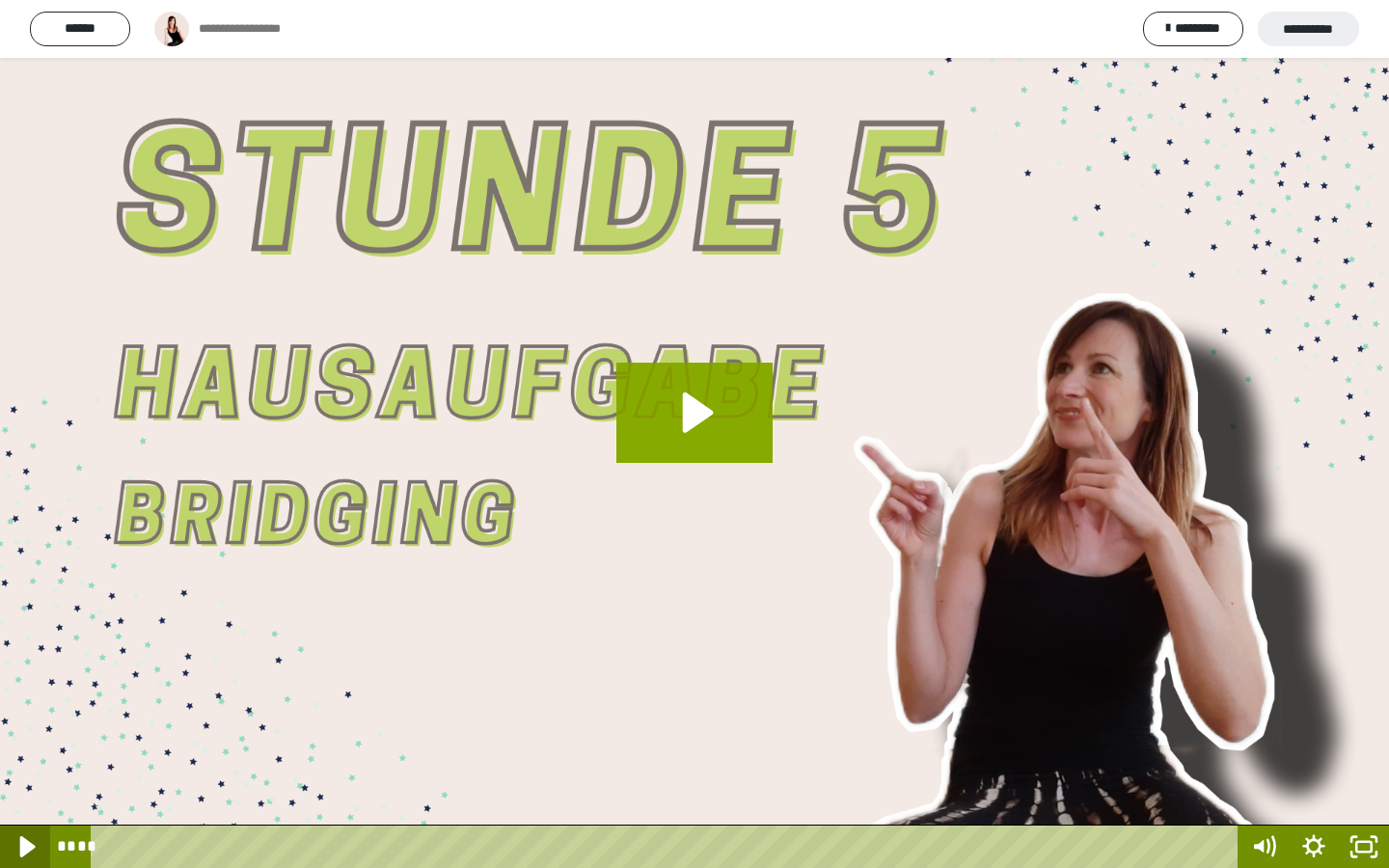 click 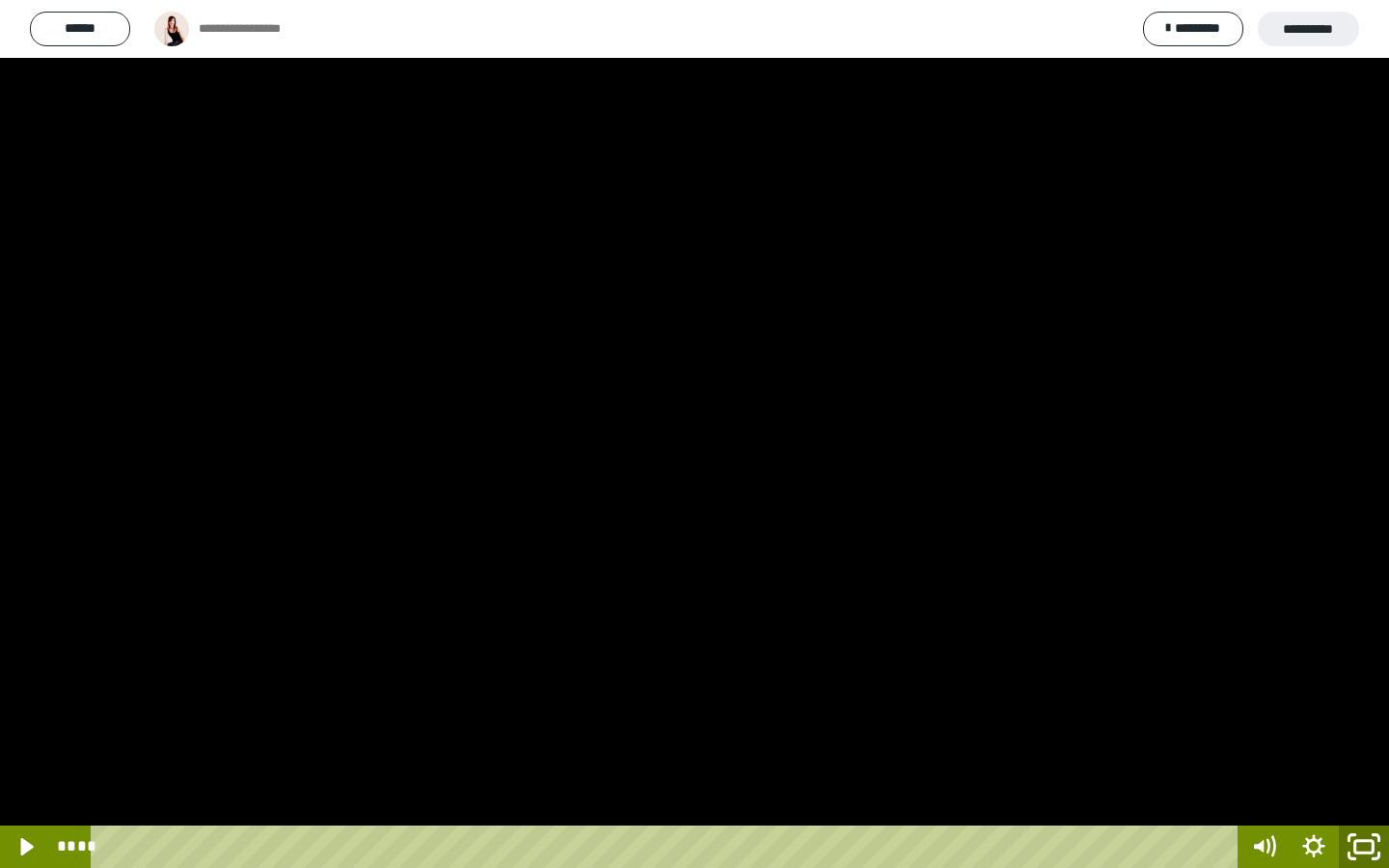 click 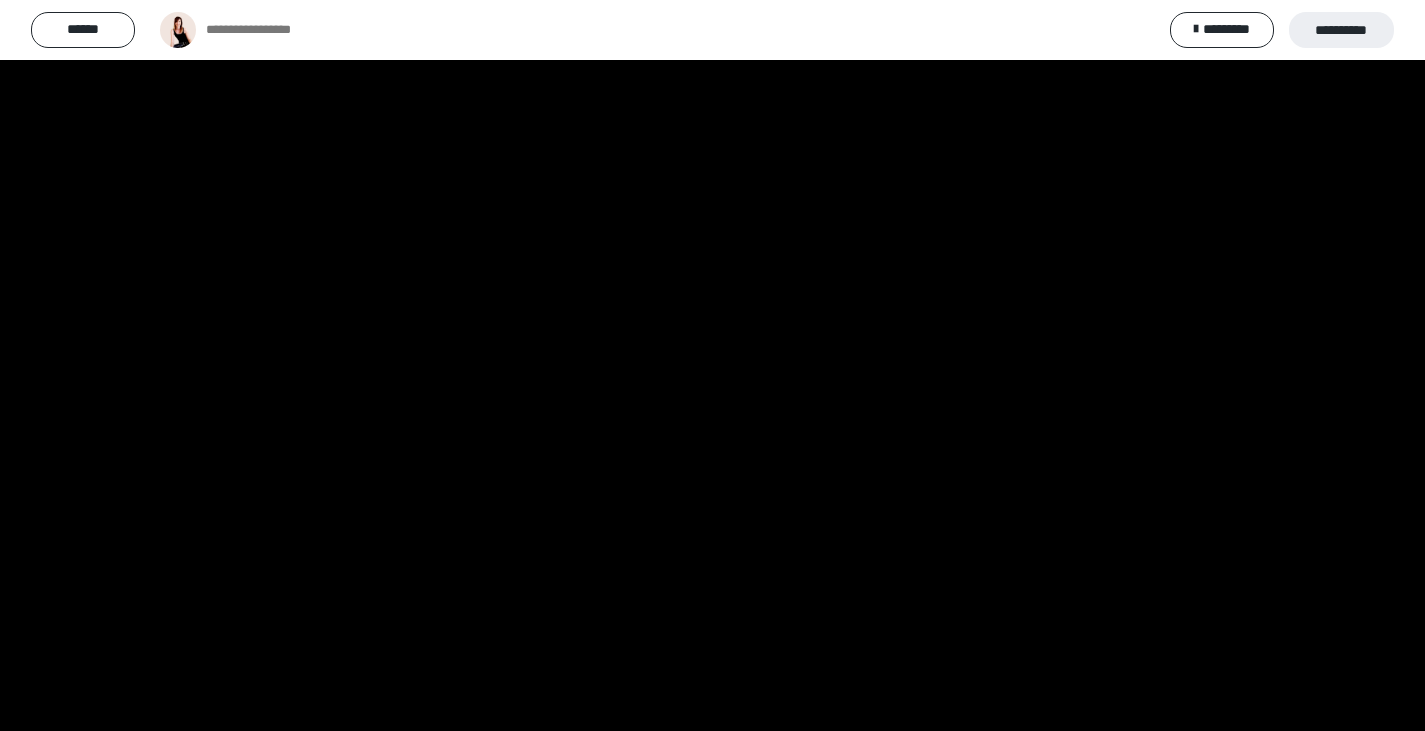 scroll, scrollTop: 1600, scrollLeft: 0, axis: vertical 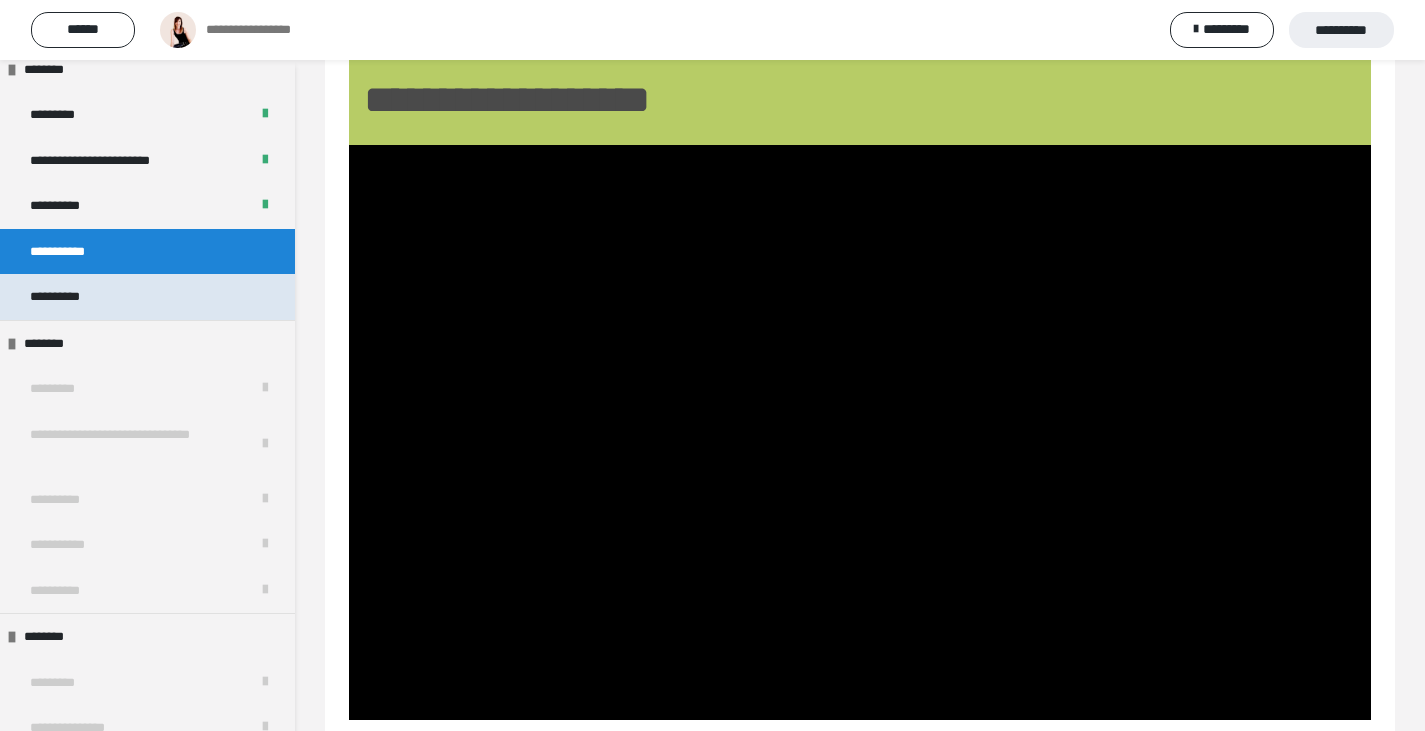 click on "**********" at bounding box center [66, 297] 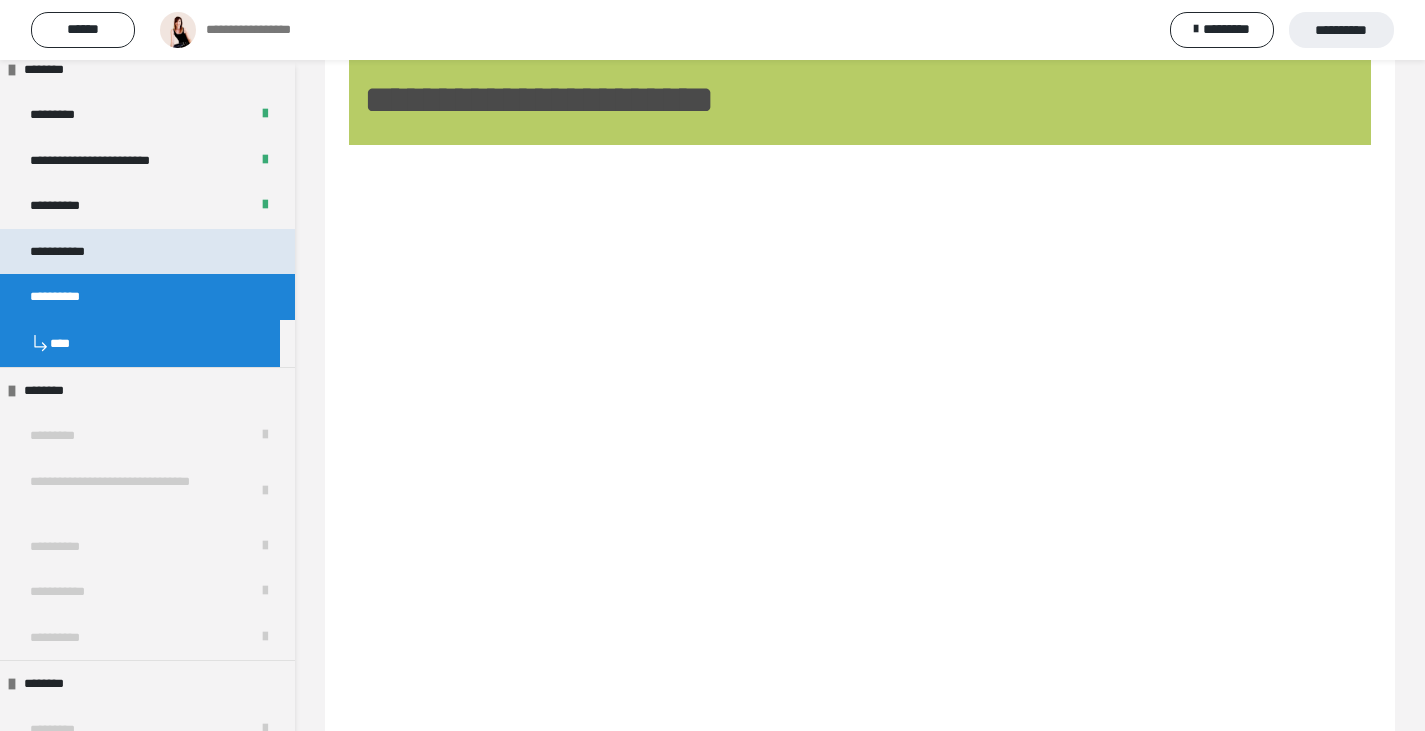 click on "**********" at bounding box center [73, 252] 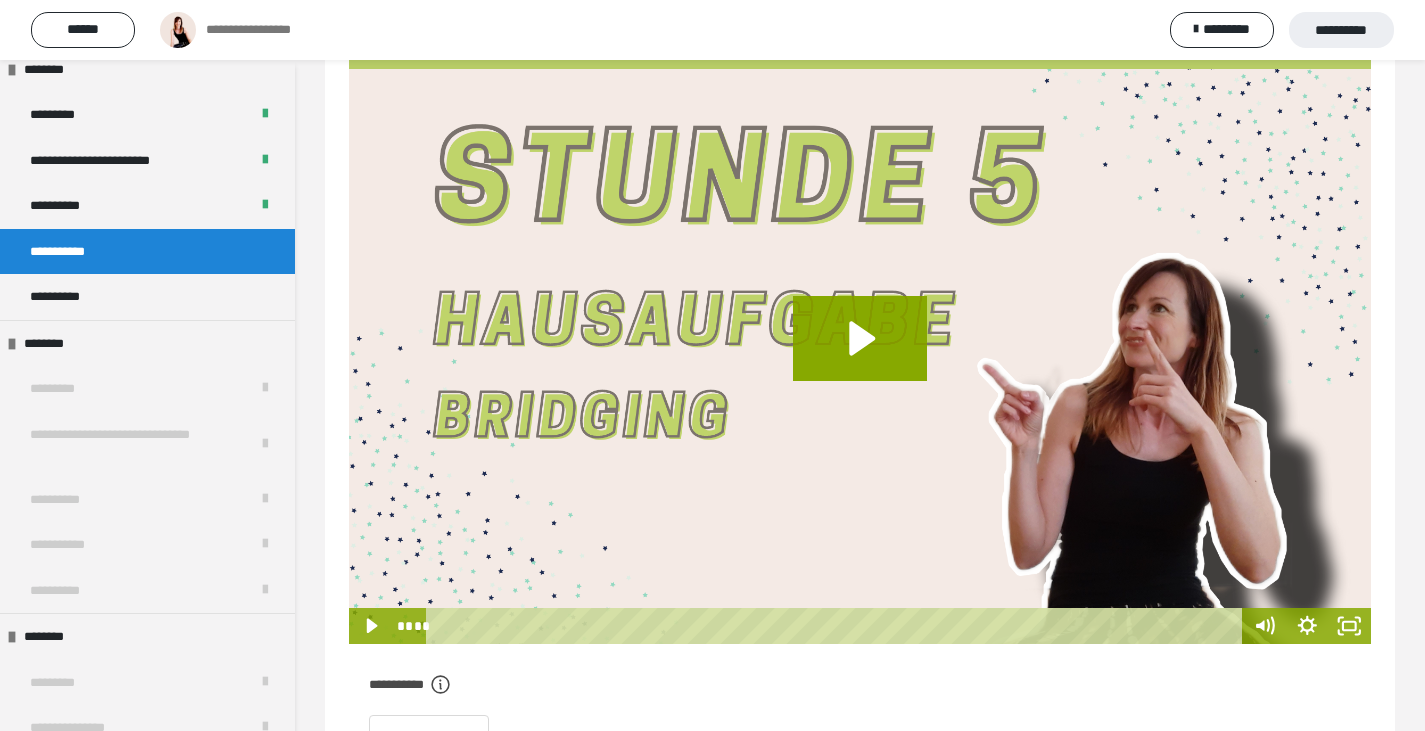 scroll, scrollTop: 186, scrollLeft: 0, axis: vertical 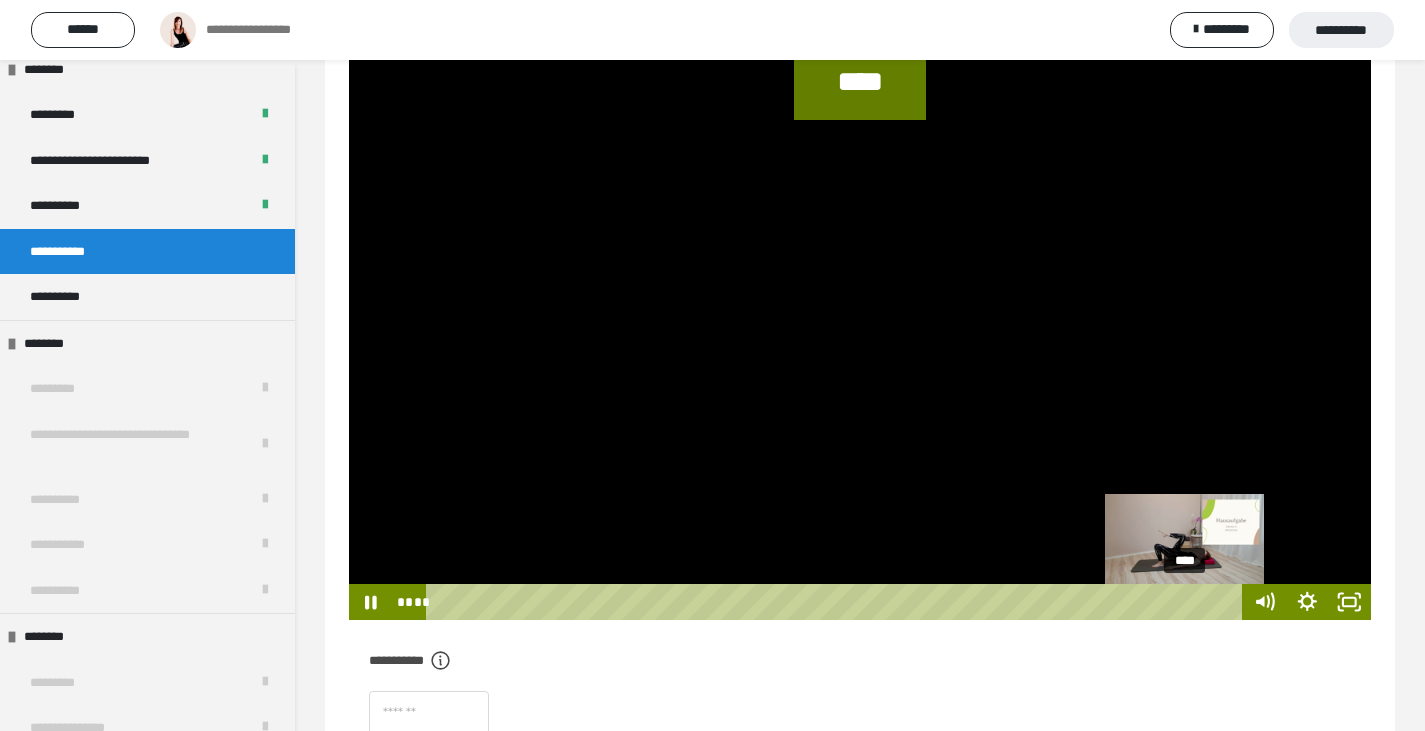 click on "****" at bounding box center [836, 602] 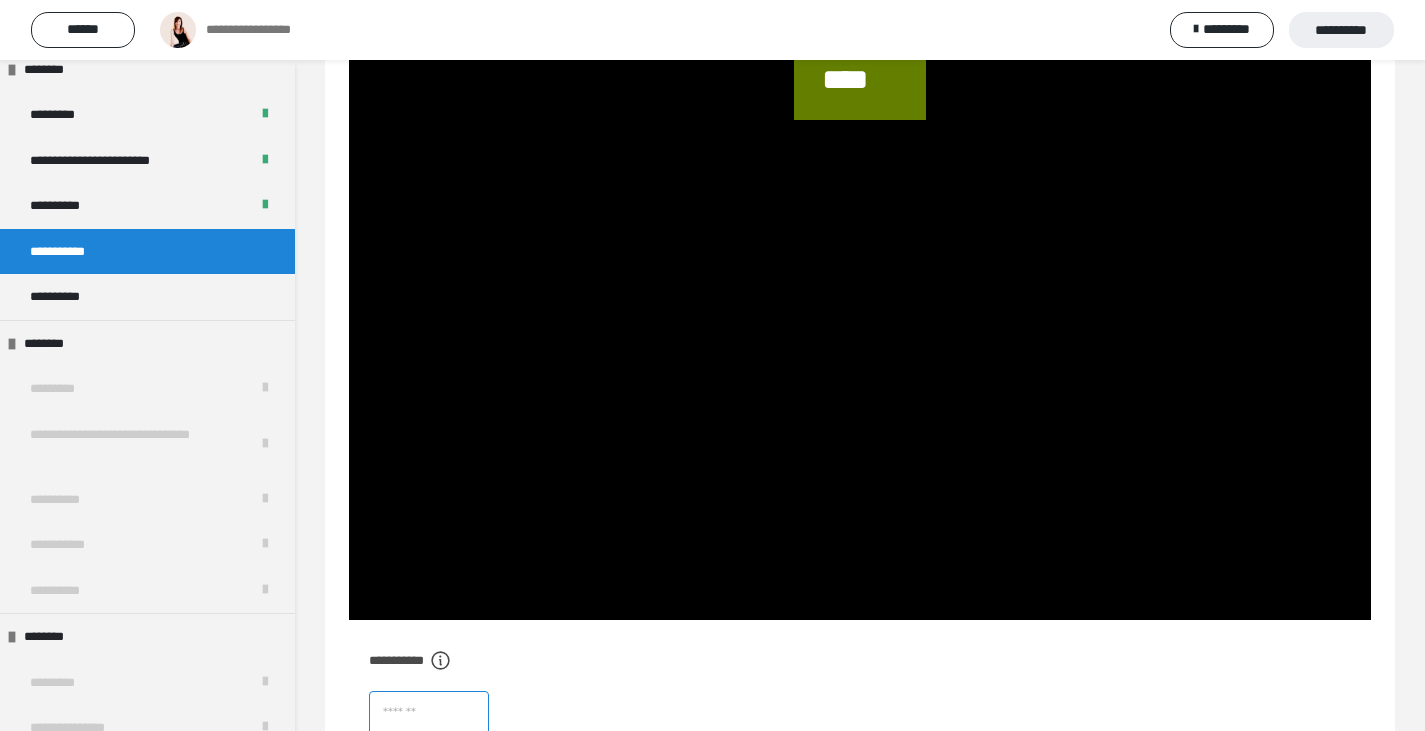 click at bounding box center [429, 713] 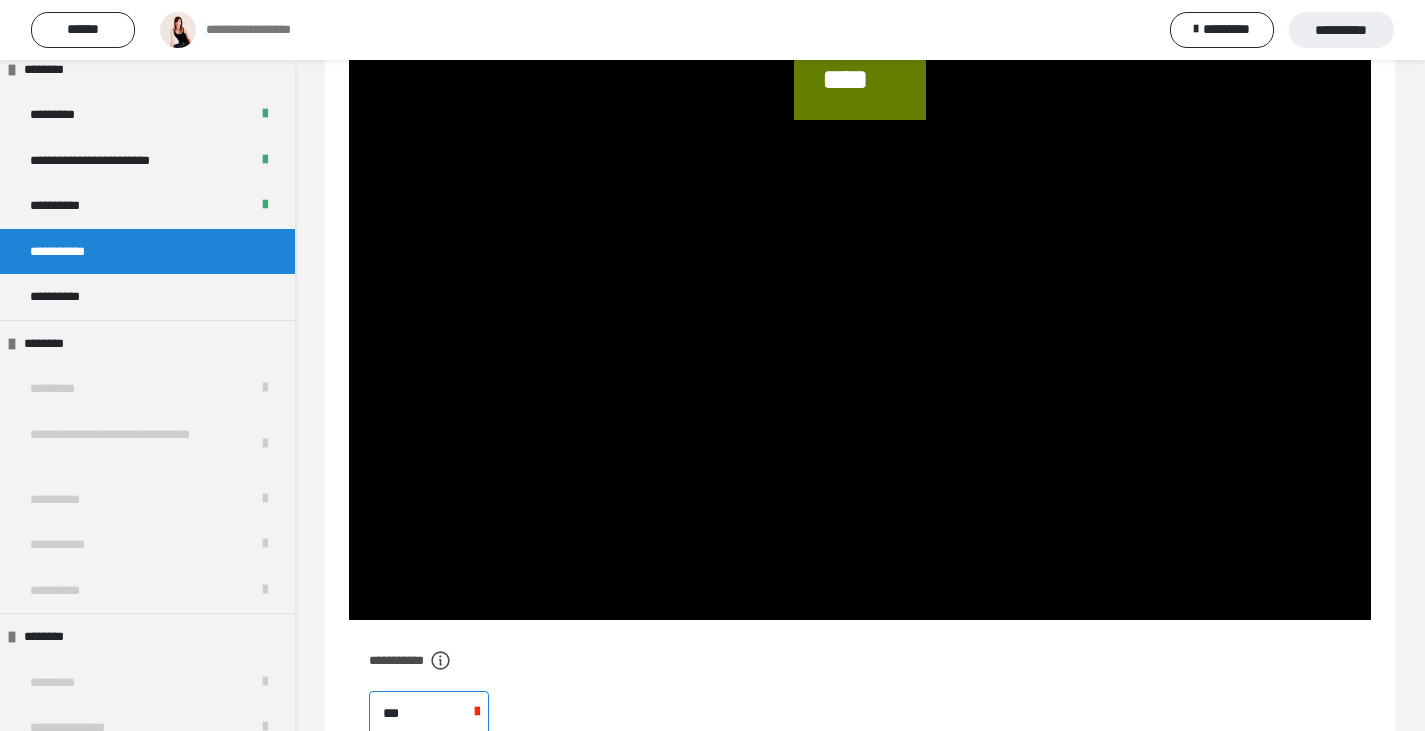 type on "****" 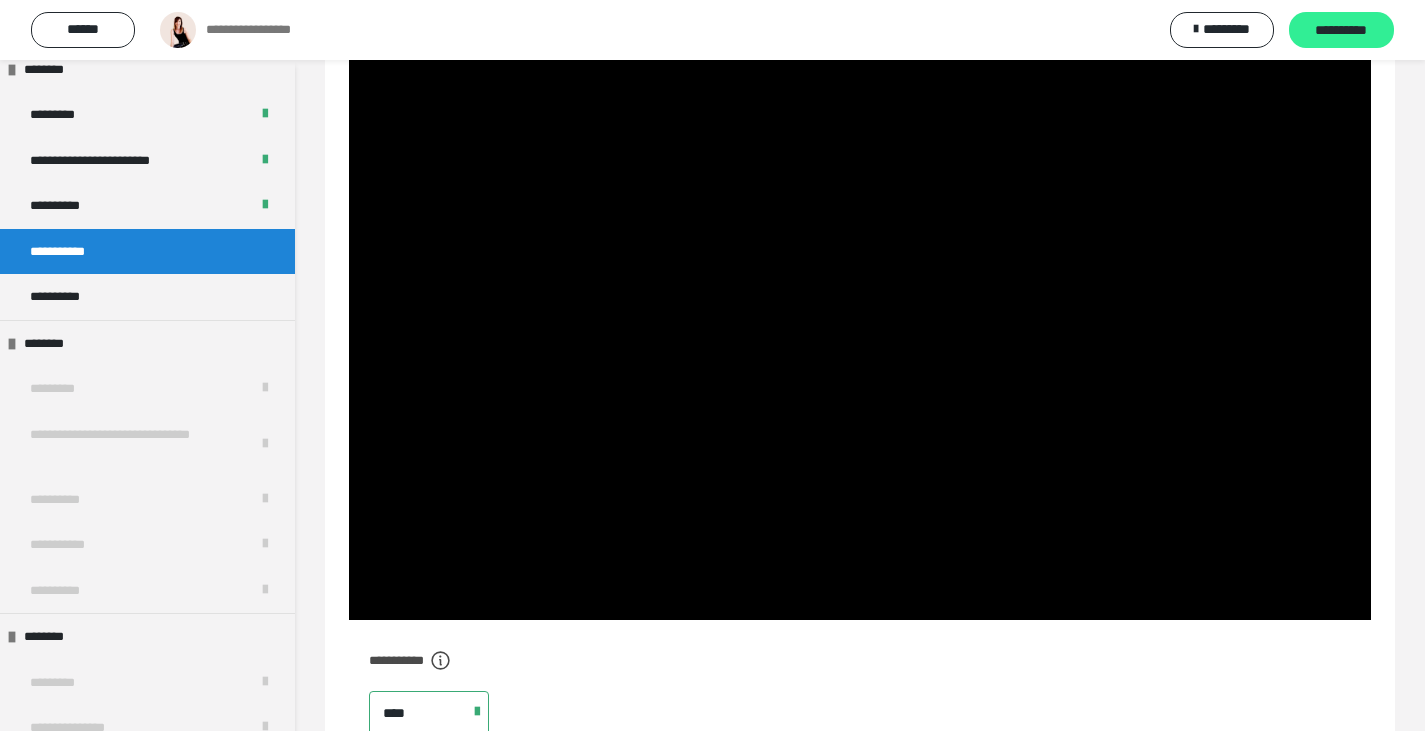 click on "**********" at bounding box center (1341, 31) 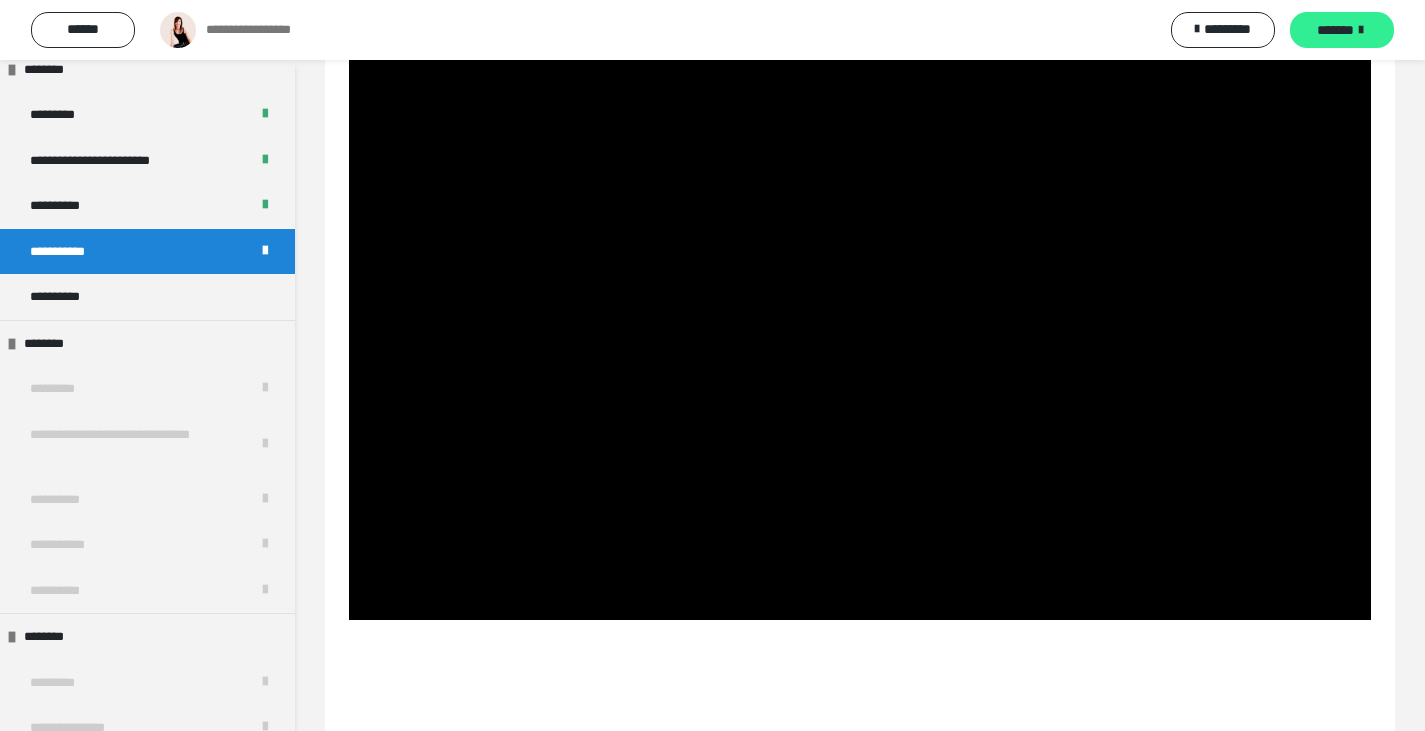 click on "*******" at bounding box center (1342, 30) 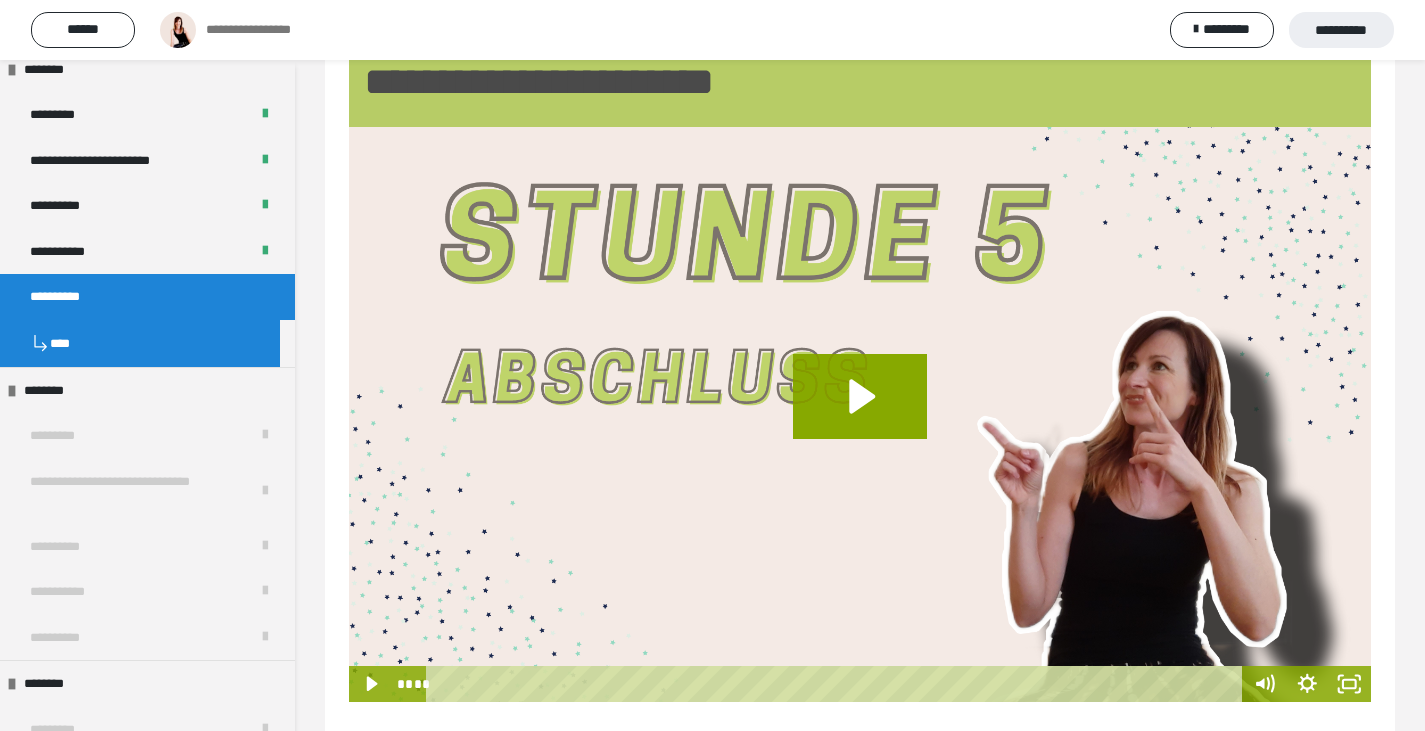 scroll, scrollTop: 80, scrollLeft: 0, axis: vertical 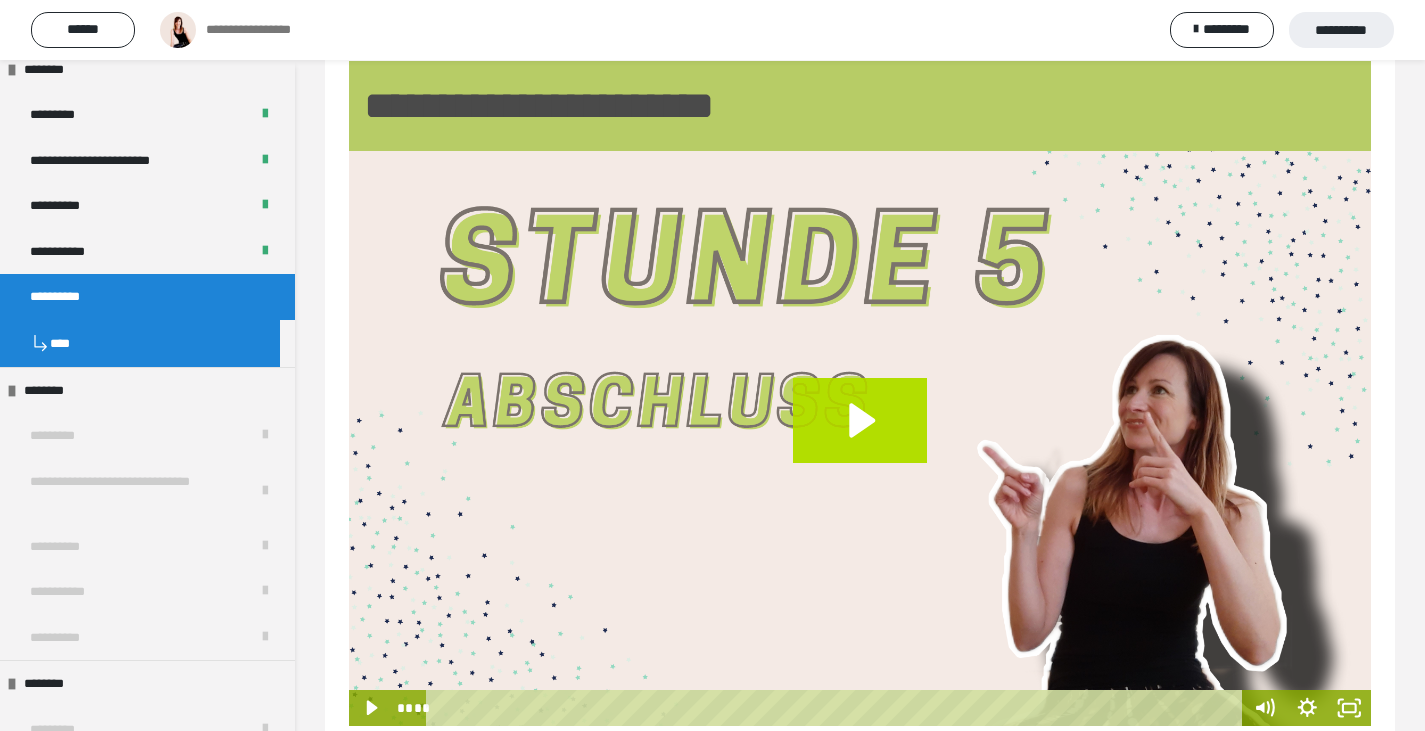 click 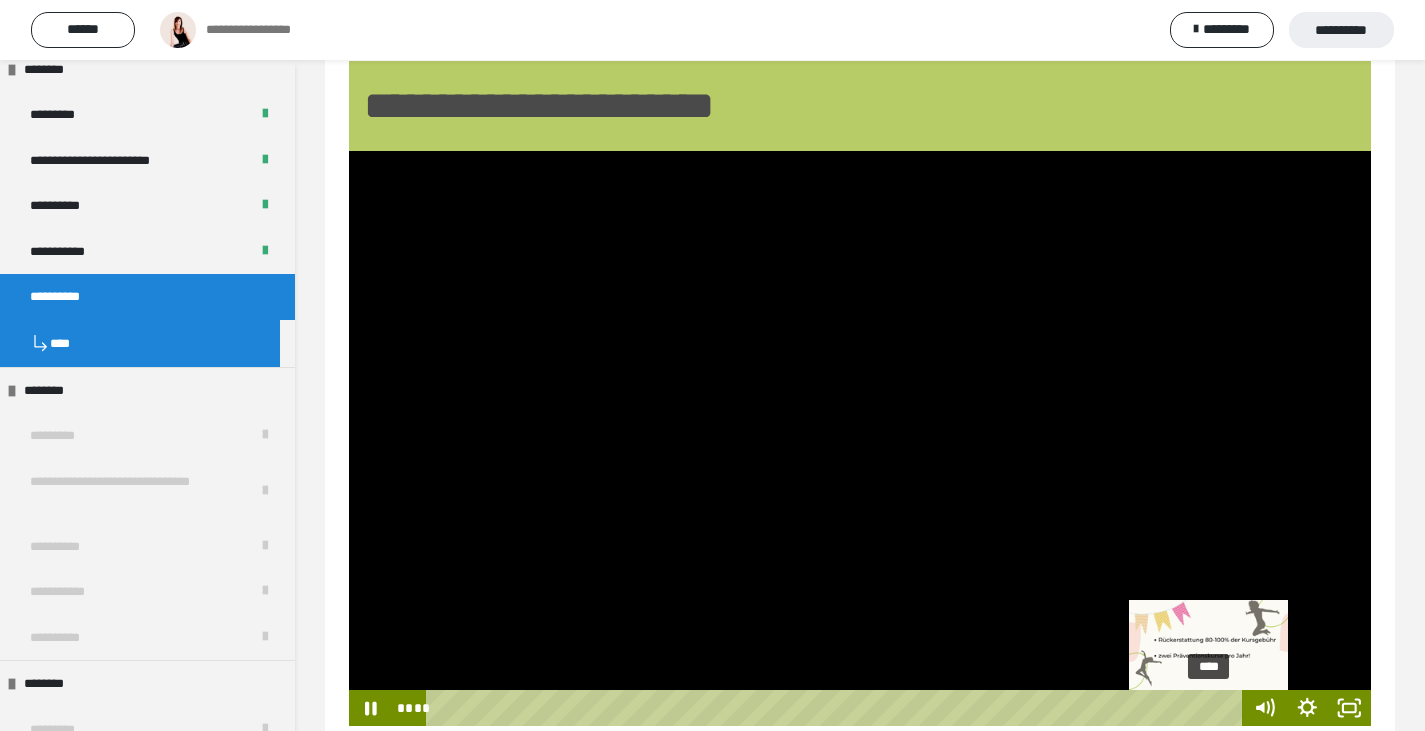 click on "****" at bounding box center (836, 708) 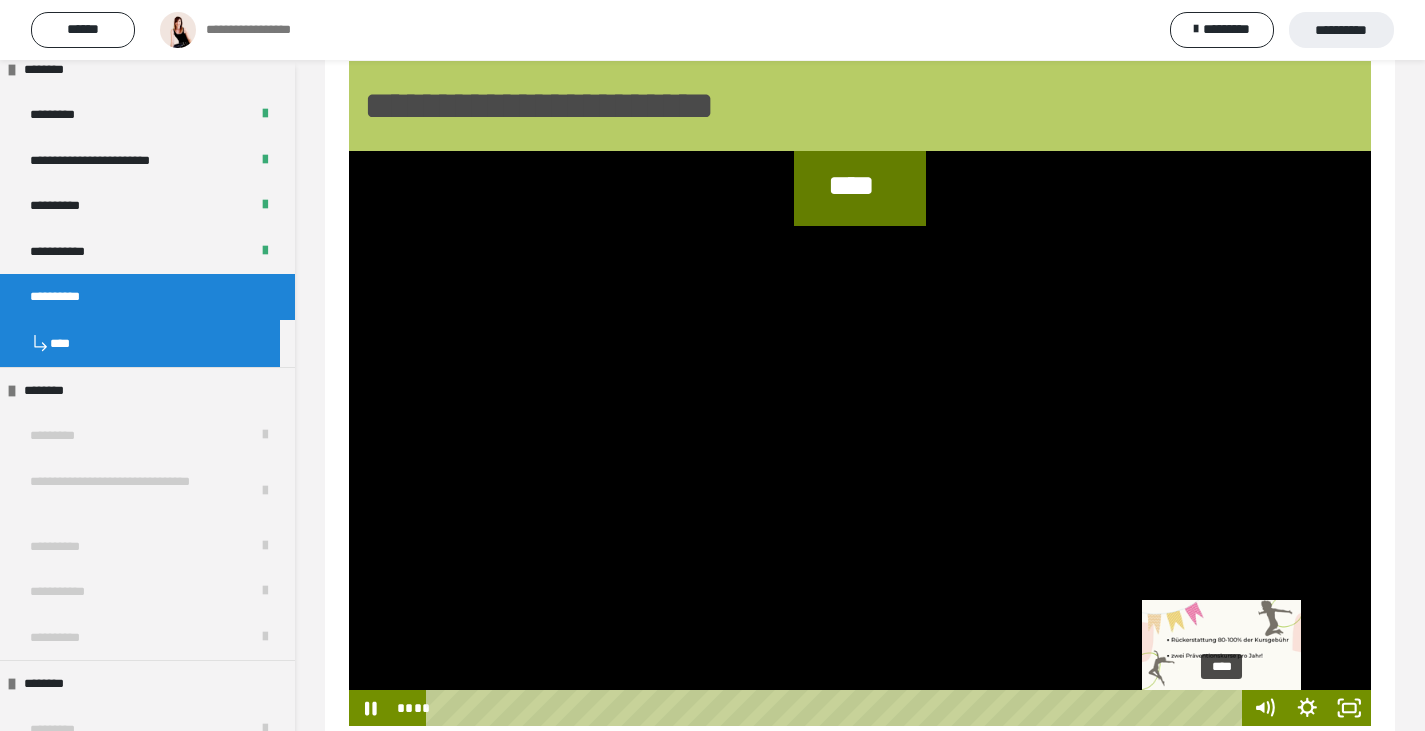 click at bounding box center (1227, 708) 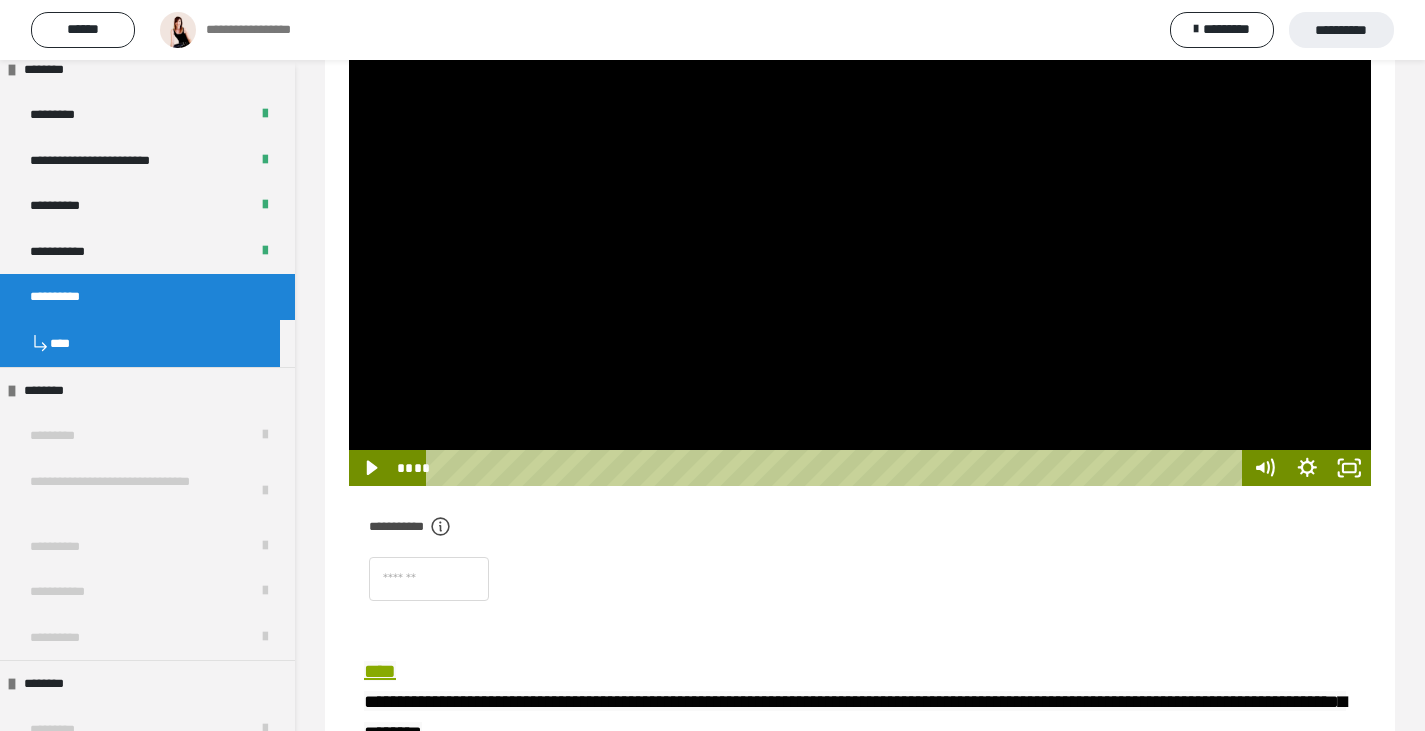 scroll, scrollTop: 480, scrollLeft: 0, axis: vertical 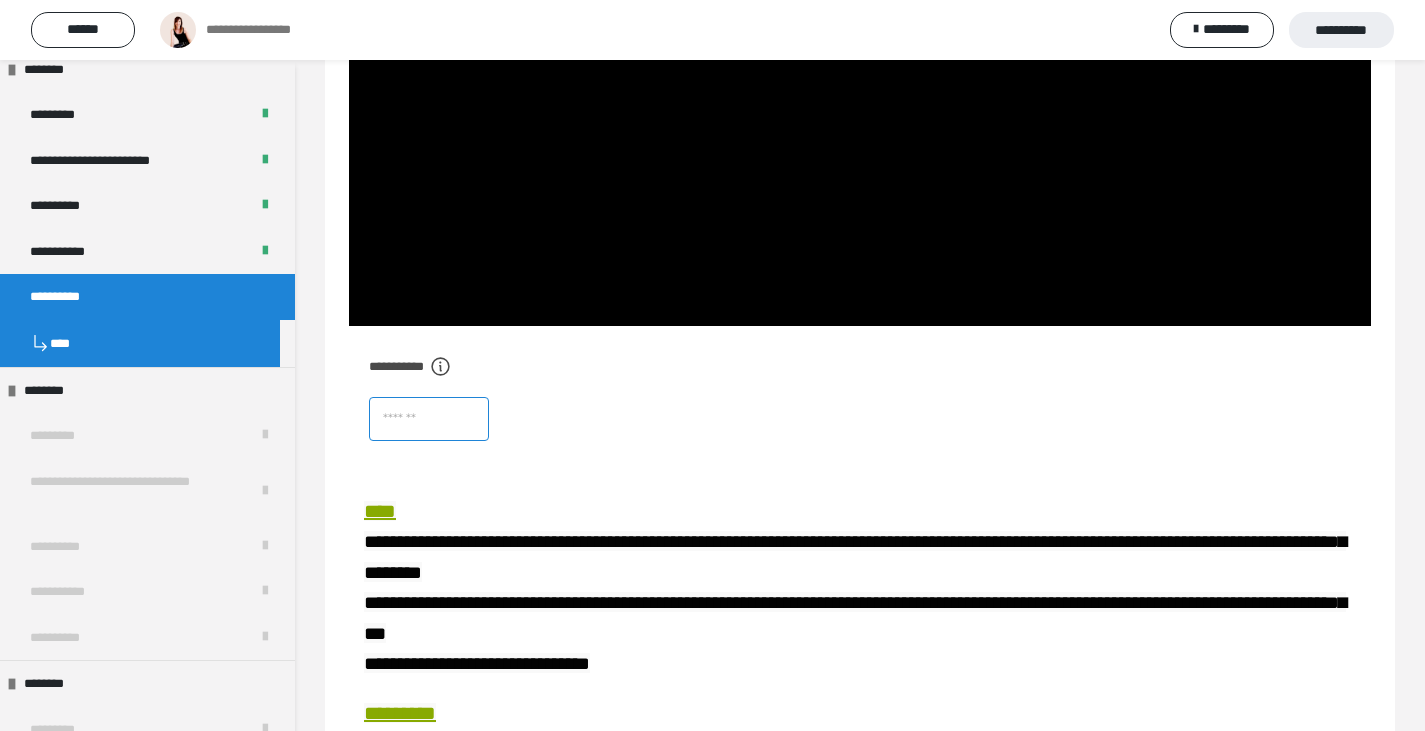 click at bounding box center (429, 419) 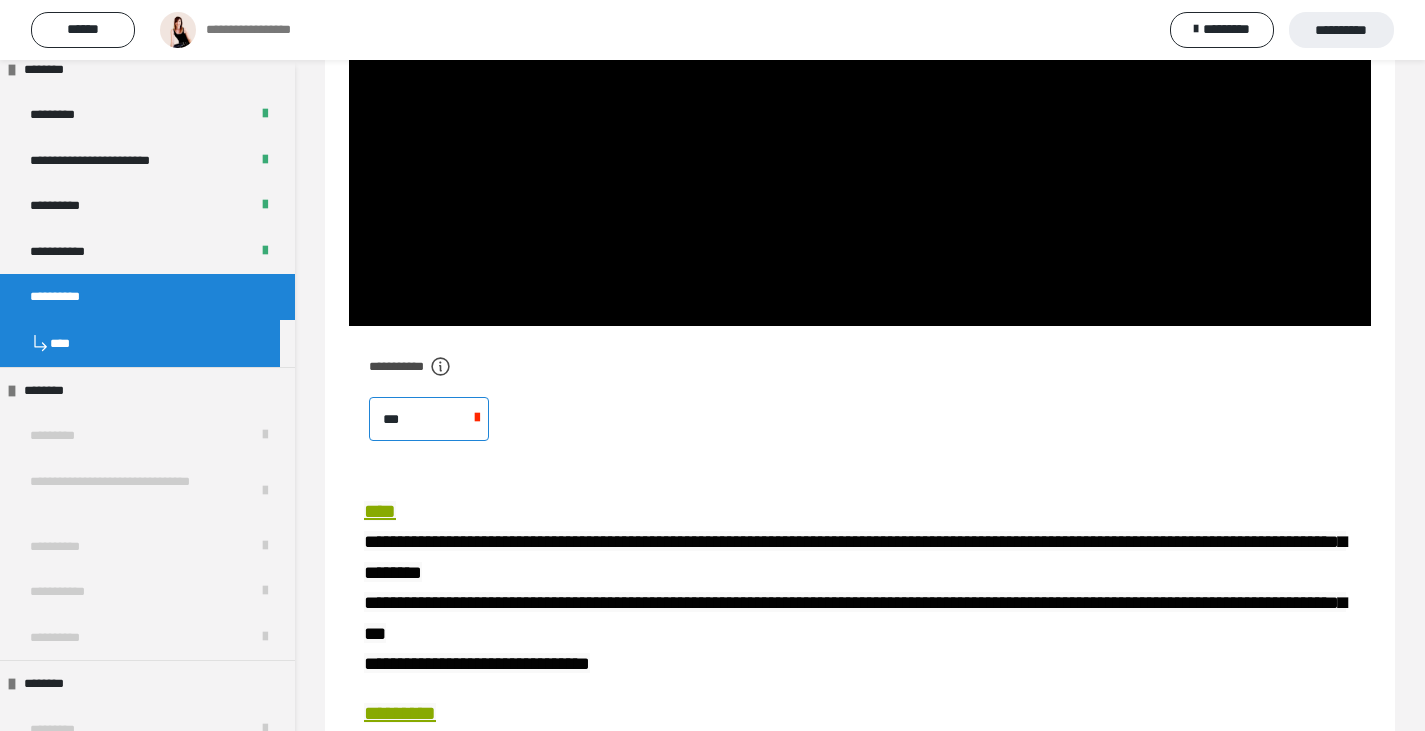 type on "****" 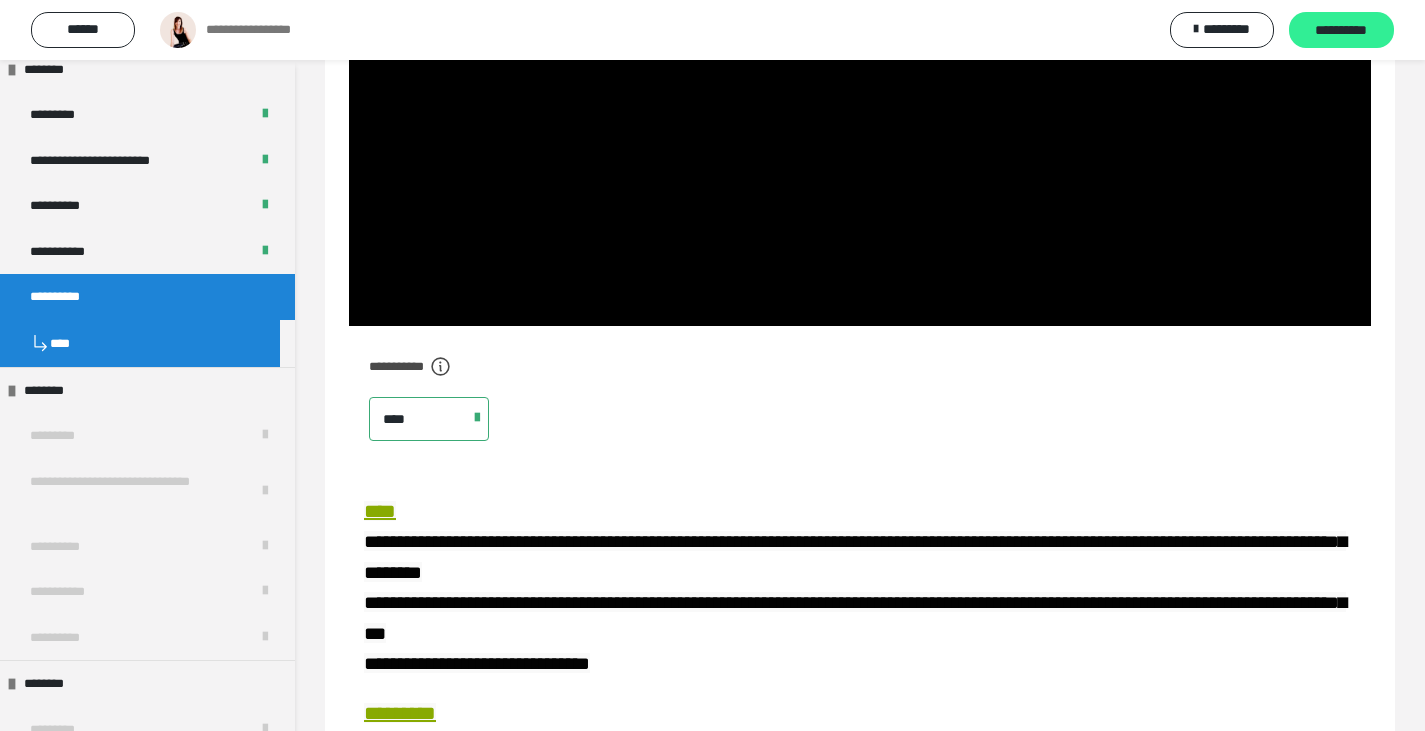 click on "**********" at bounding box center [1341, 31] 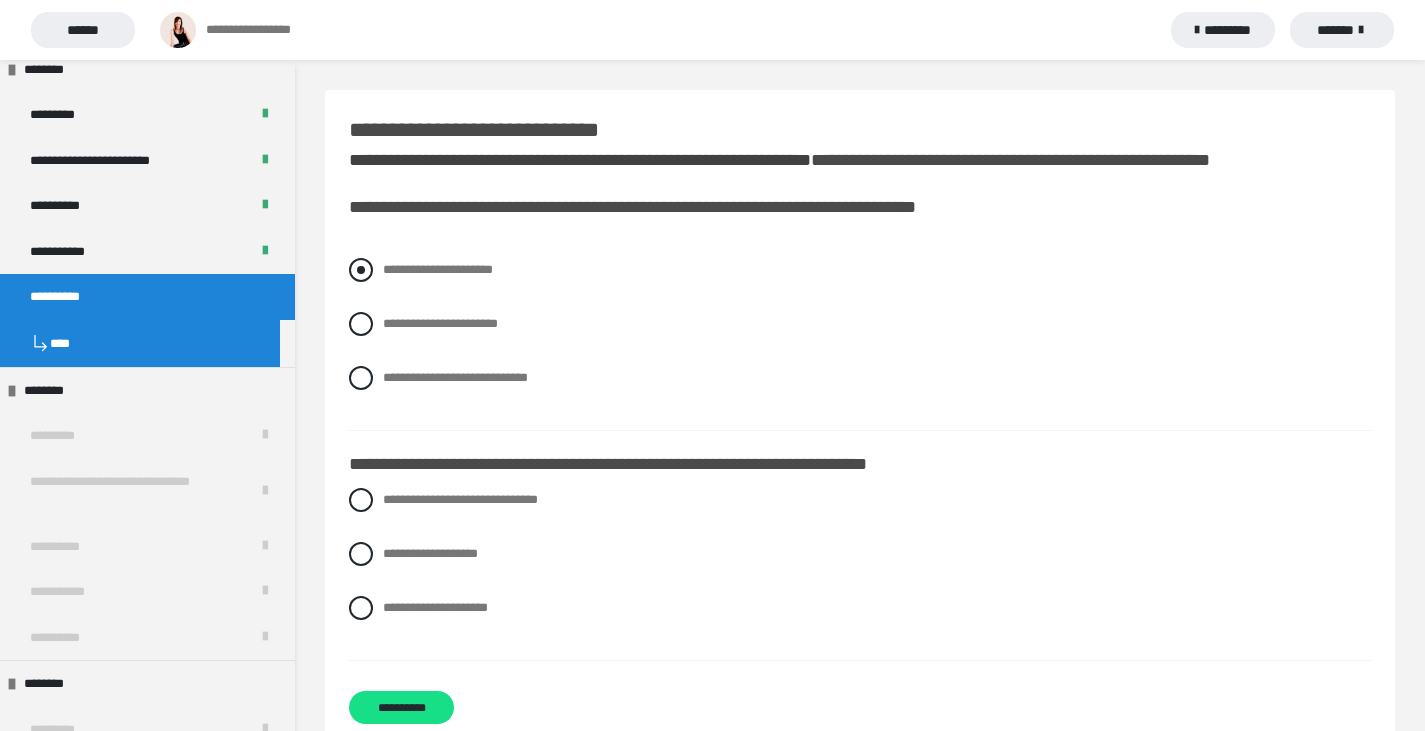 click on "**********" at bounding box center (438, 269) 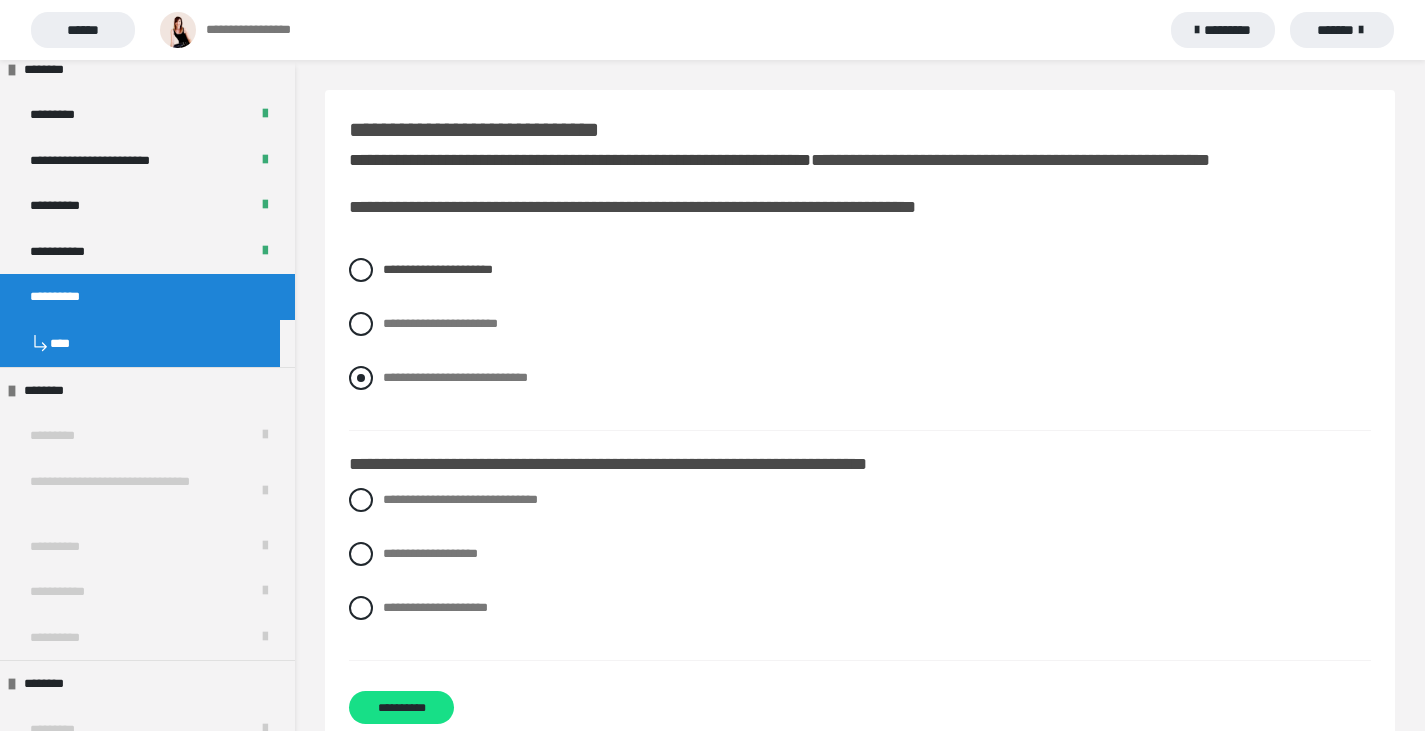 click at bounding box center [361, 378] 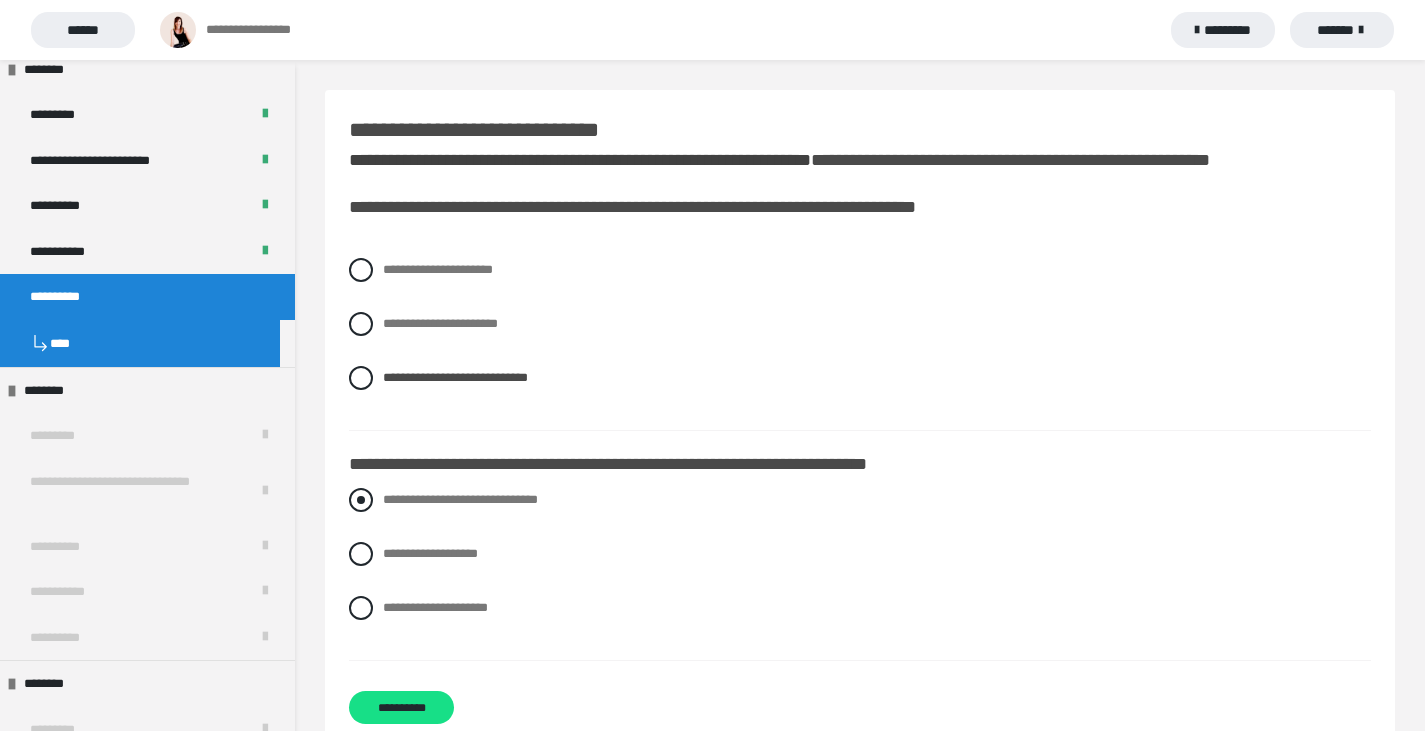 click at bounding box center [361, 500] 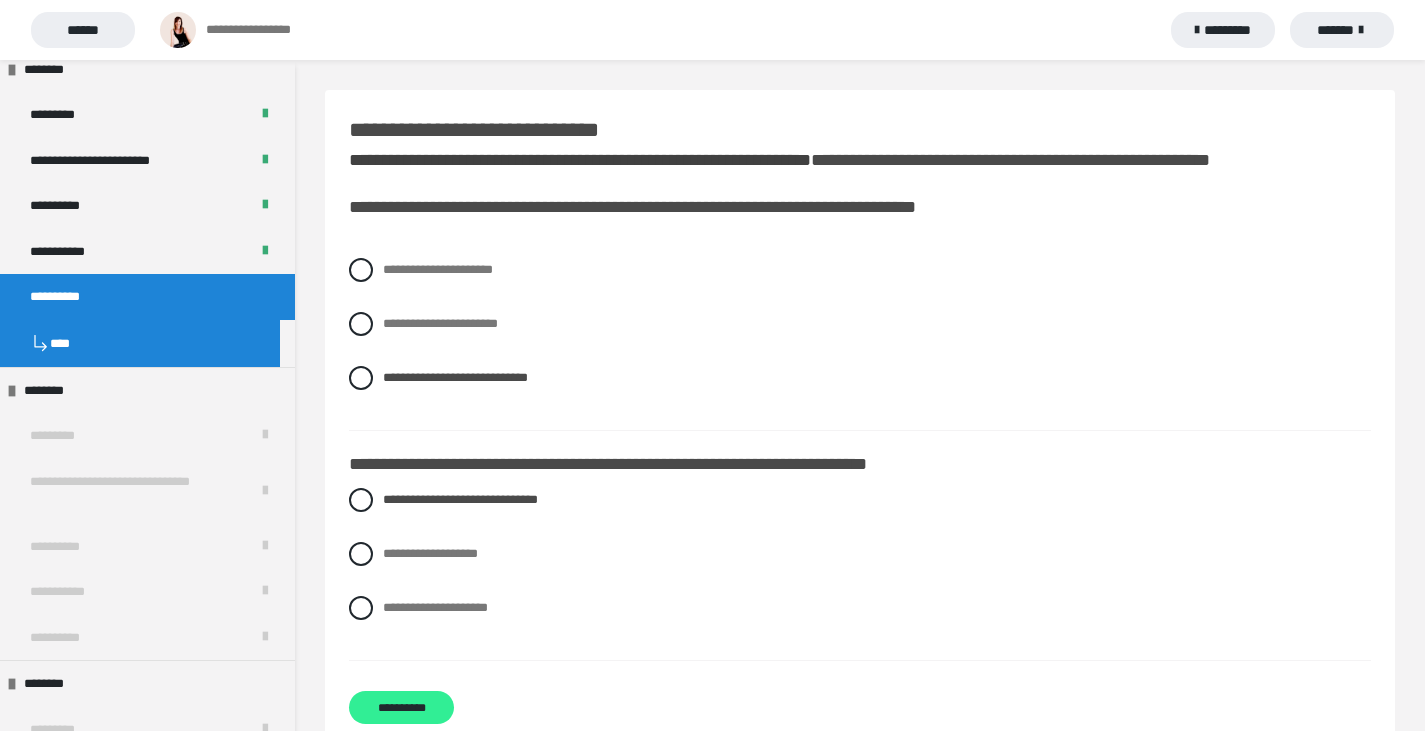 click on "**********" at bounding box center (401, 707) 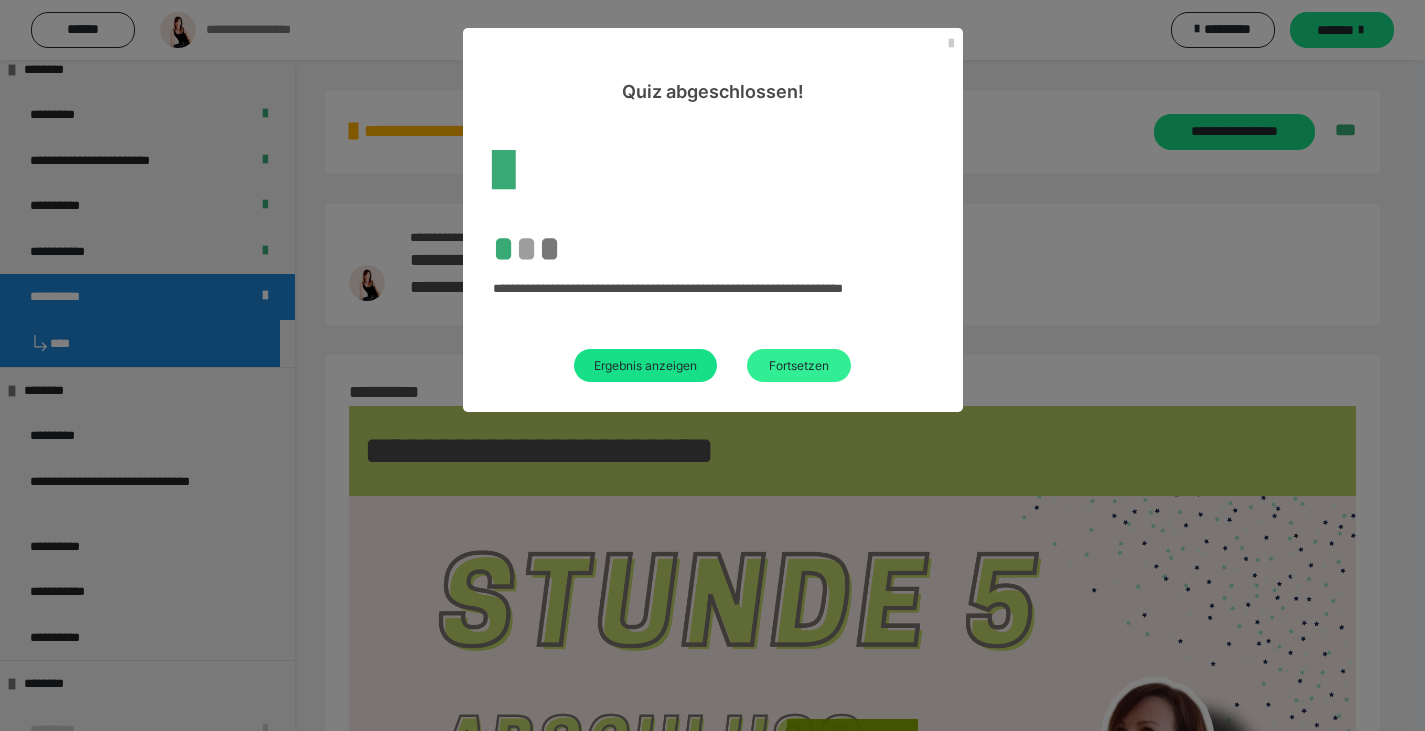 click on "Fortsetzen" at bounding box center (799, 365) 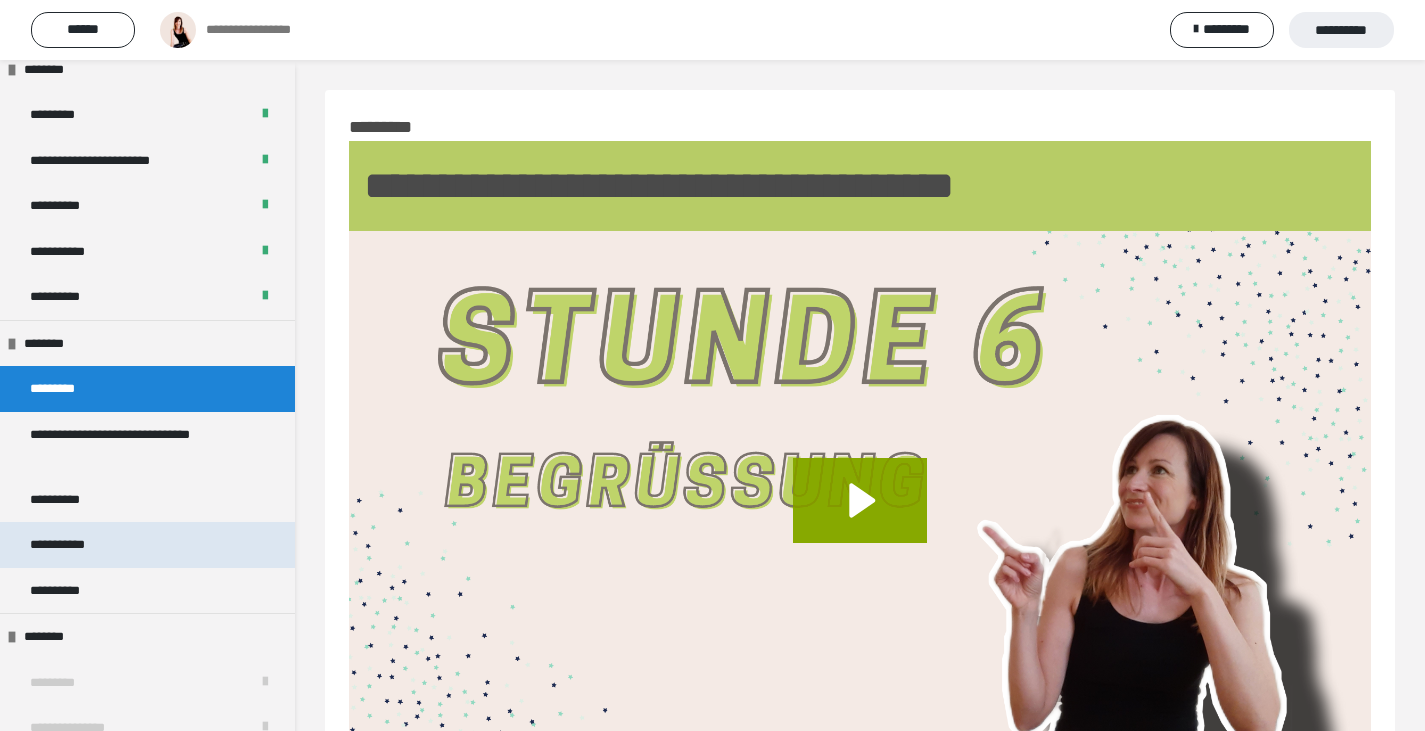 click on "**********" at bounding box center [147, 545] 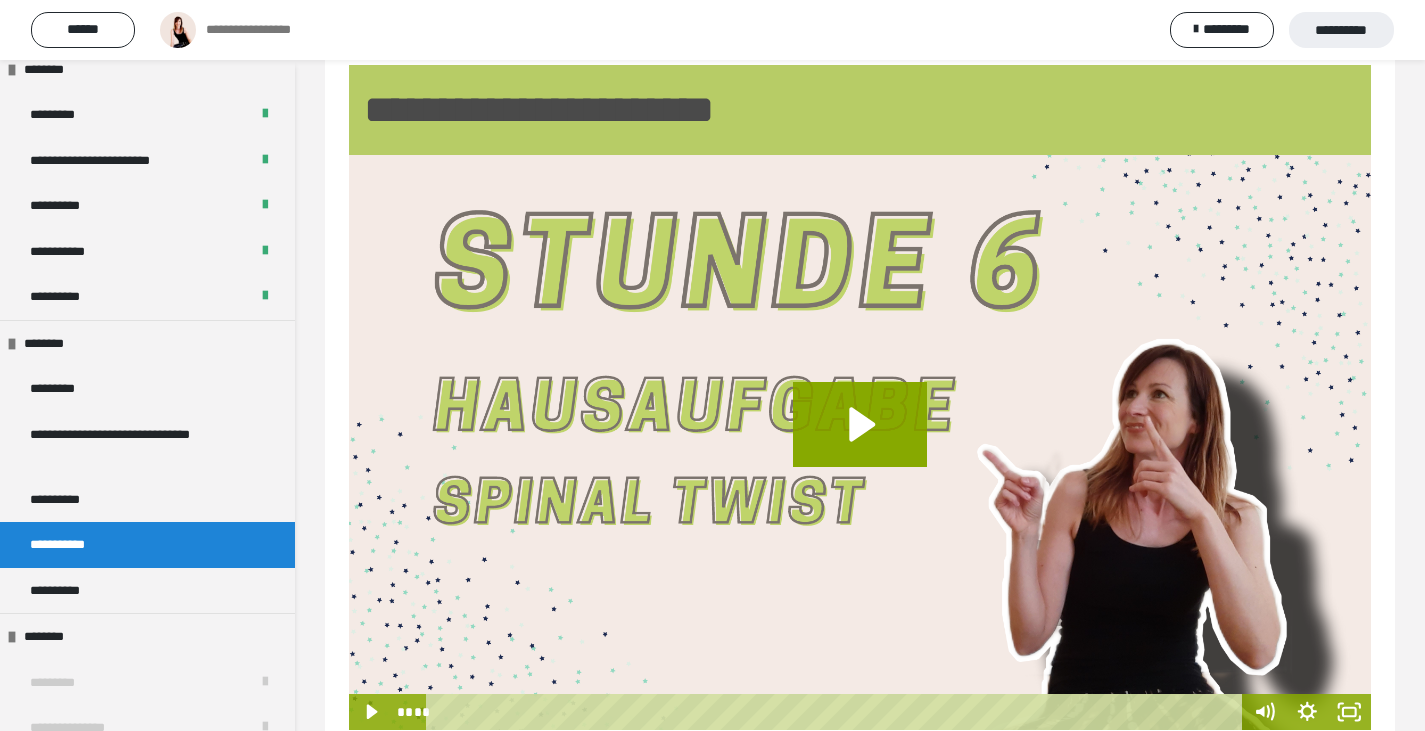 scroll, scrollTop: 100, scrollLeft: 0, axis: vertical 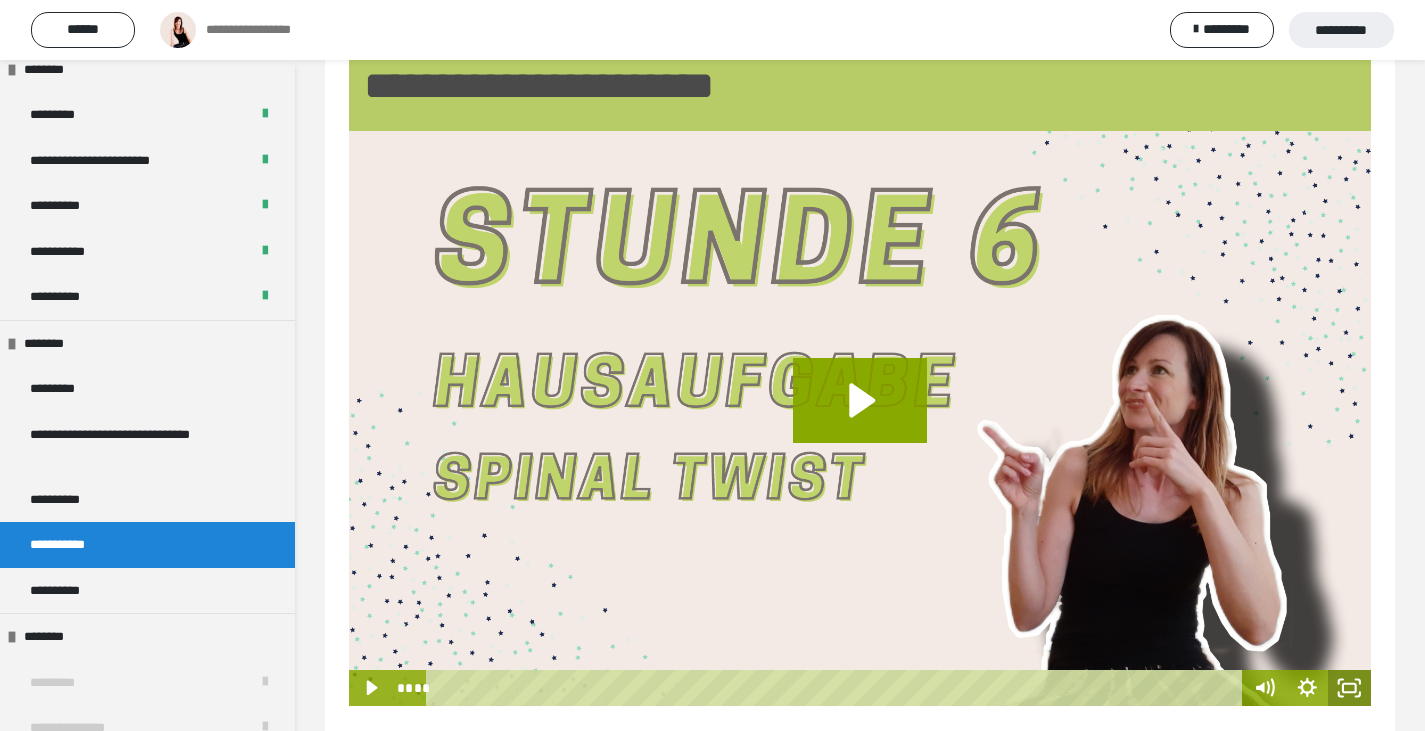 click 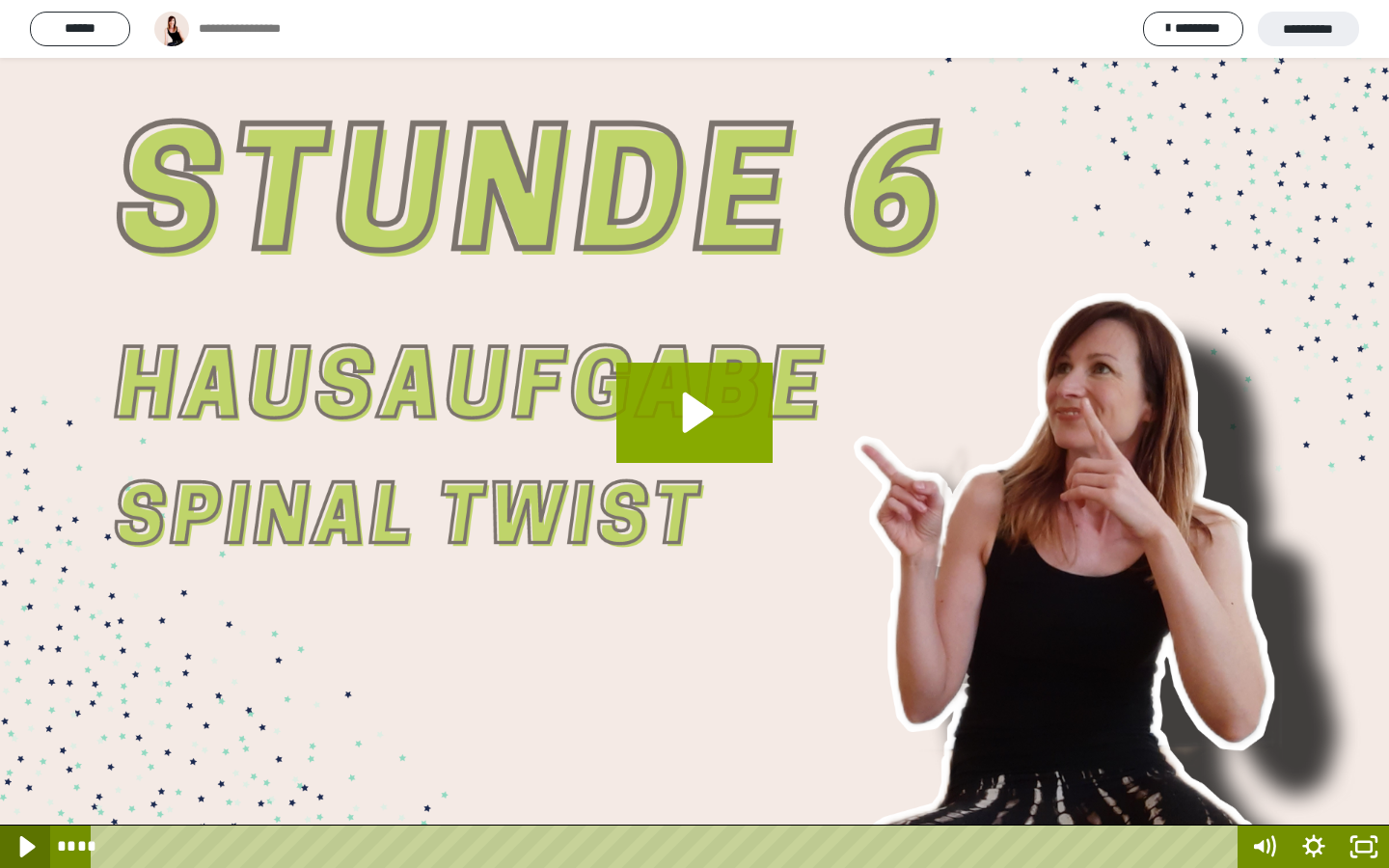 click 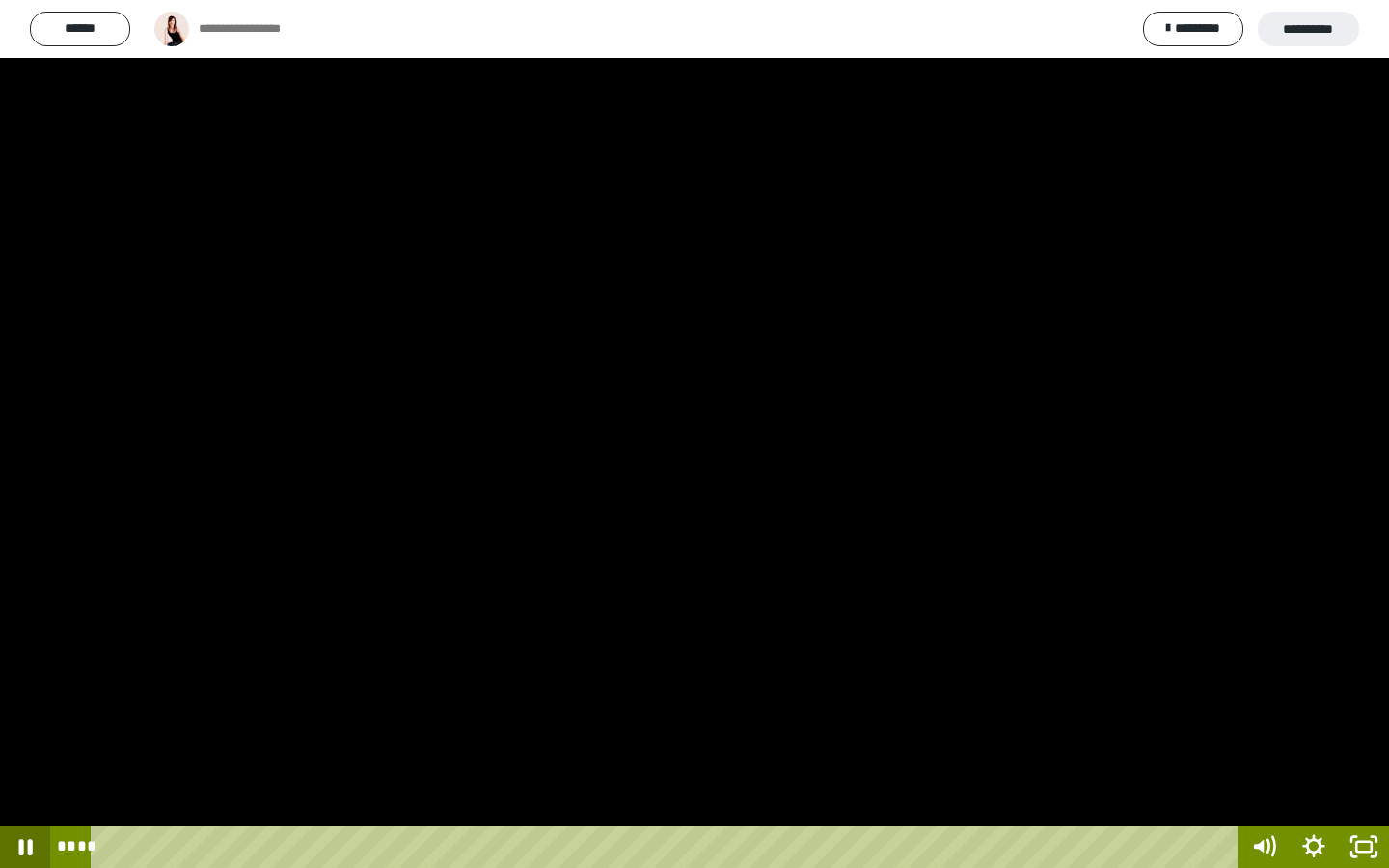 type 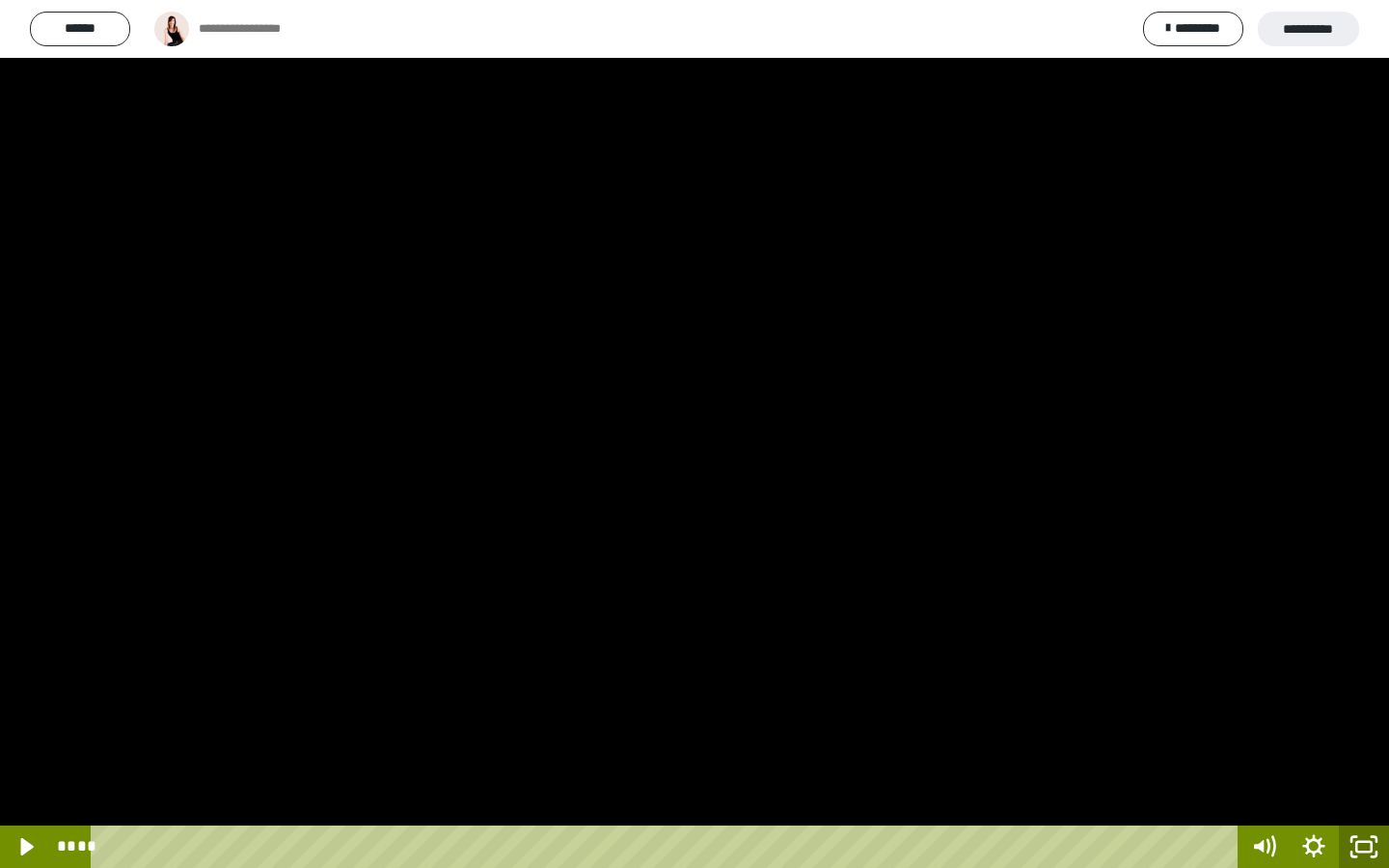 click 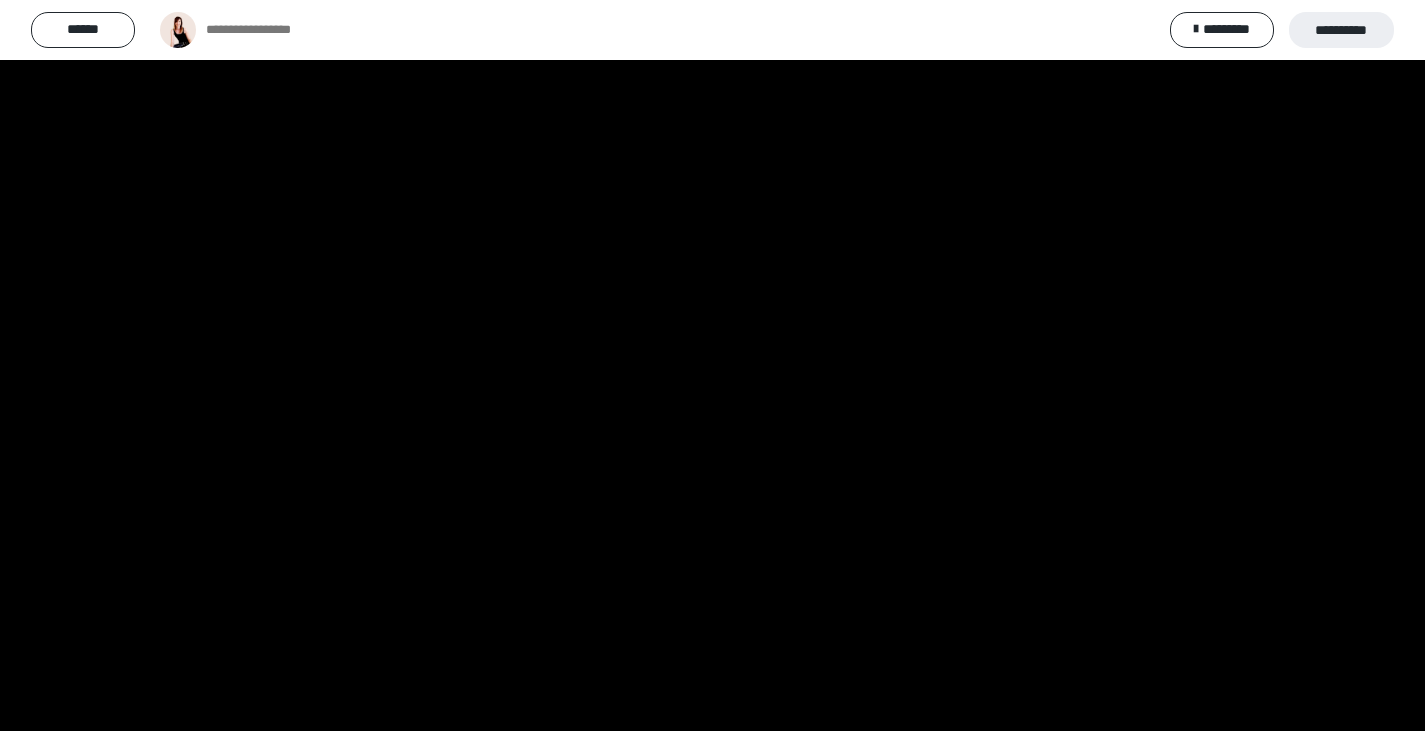 scroll, scrollTop: 1900, scrollLeft: 0, axis: vertical 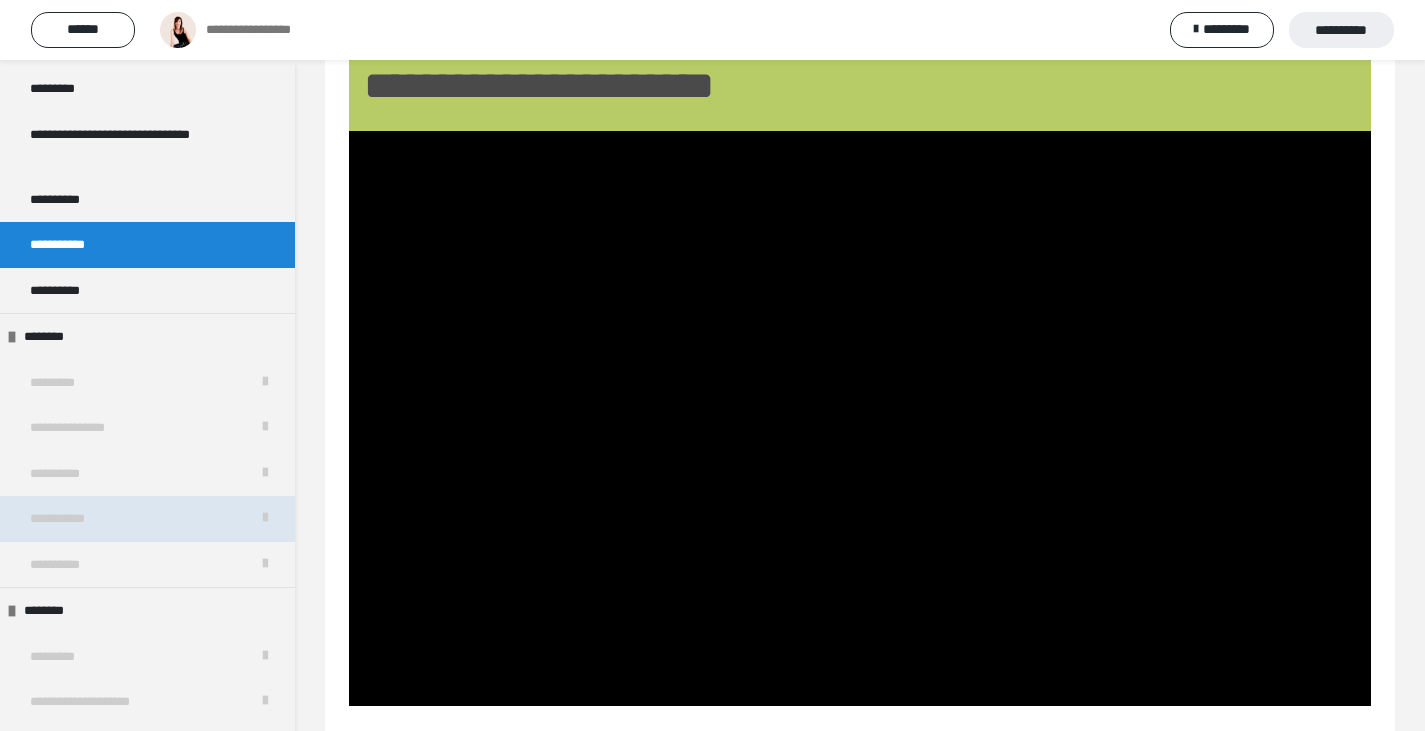 click on "**********" at bounding box center [73, 519] 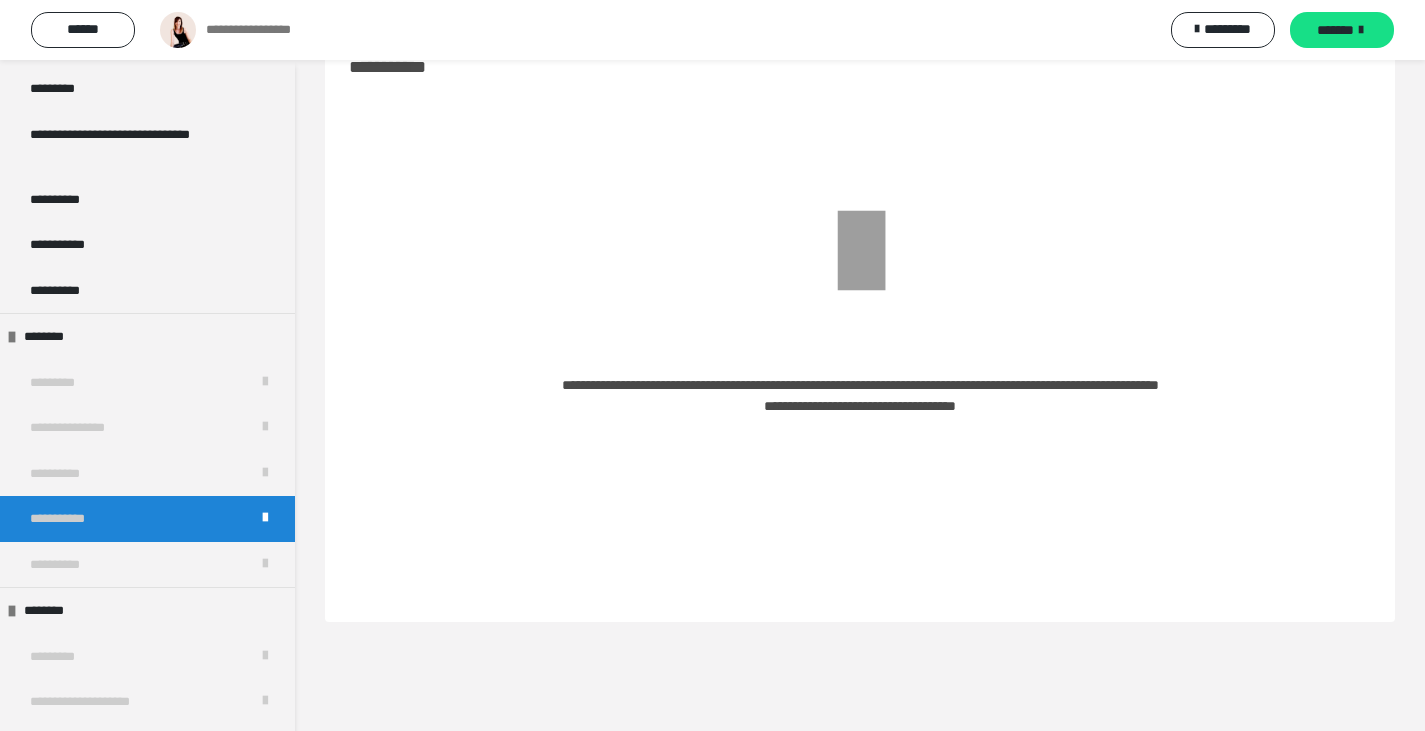 scroll, scrollTop: 60, scrollLeft: 0, axis: vertical 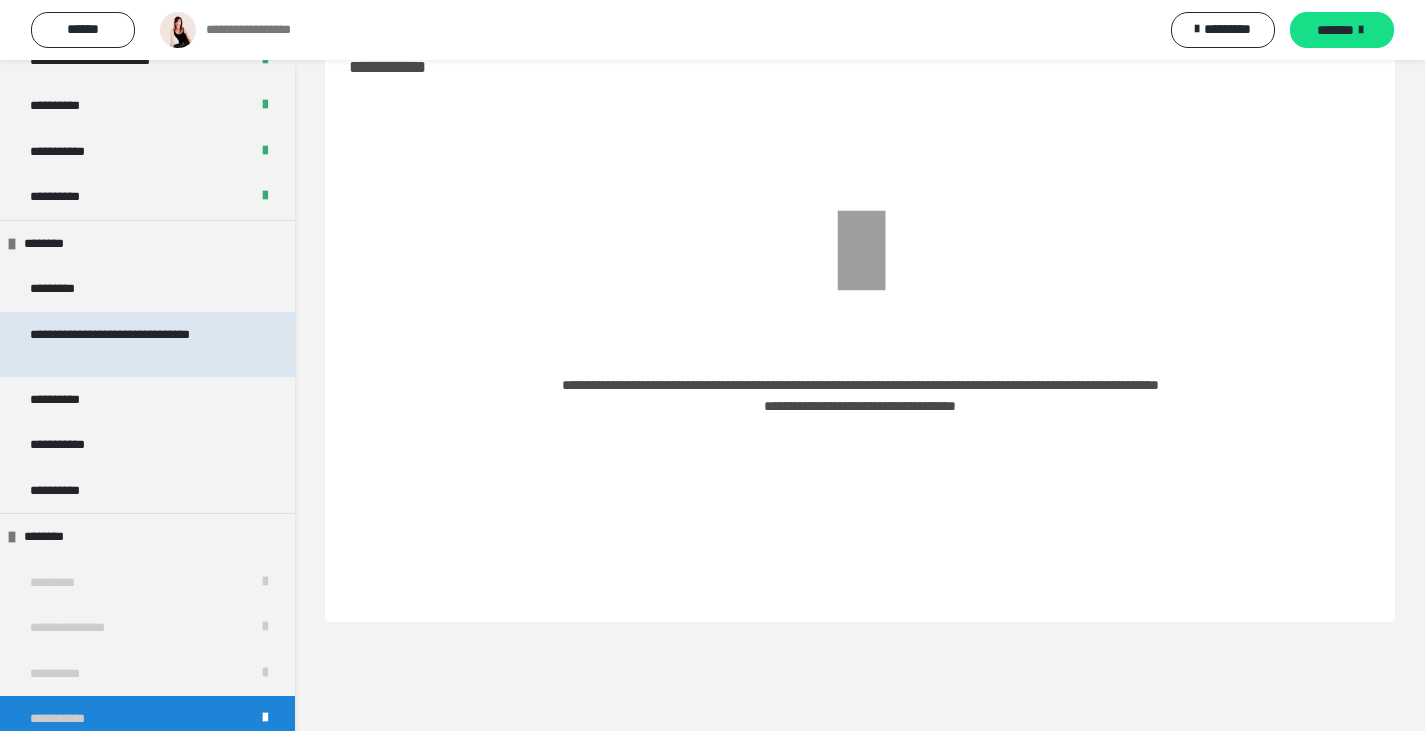 click on "**********" at bounding box center [132, 344] 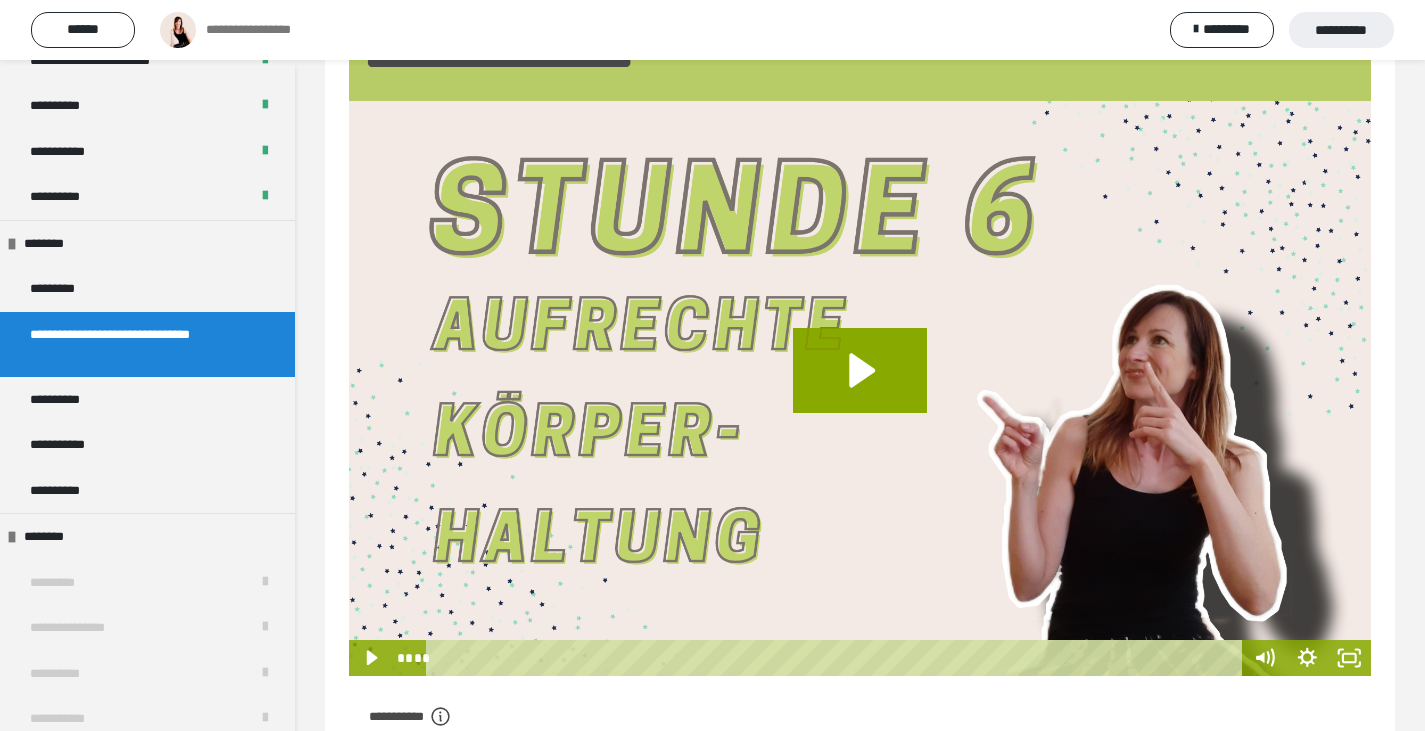 scroll, scrollTop: 160, scrollLeft: 0, axis: vertical 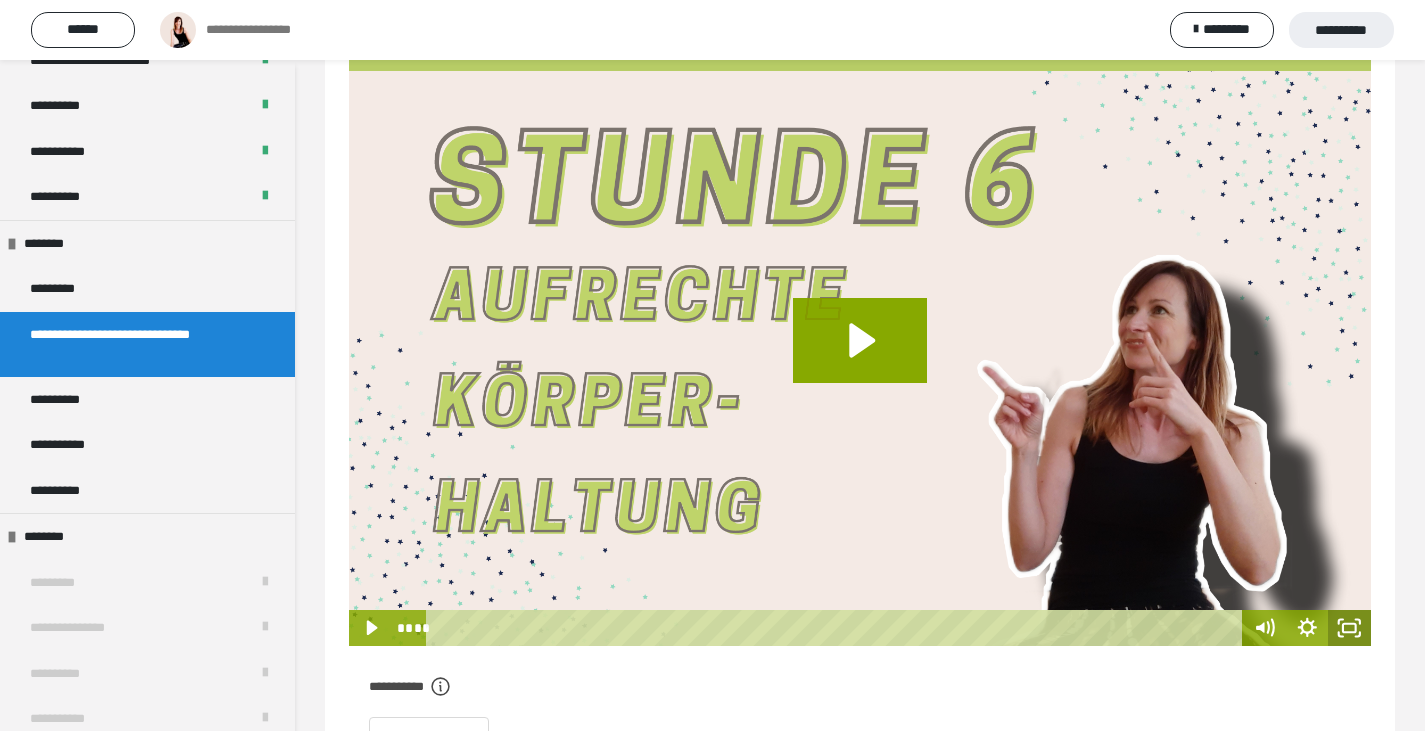 click 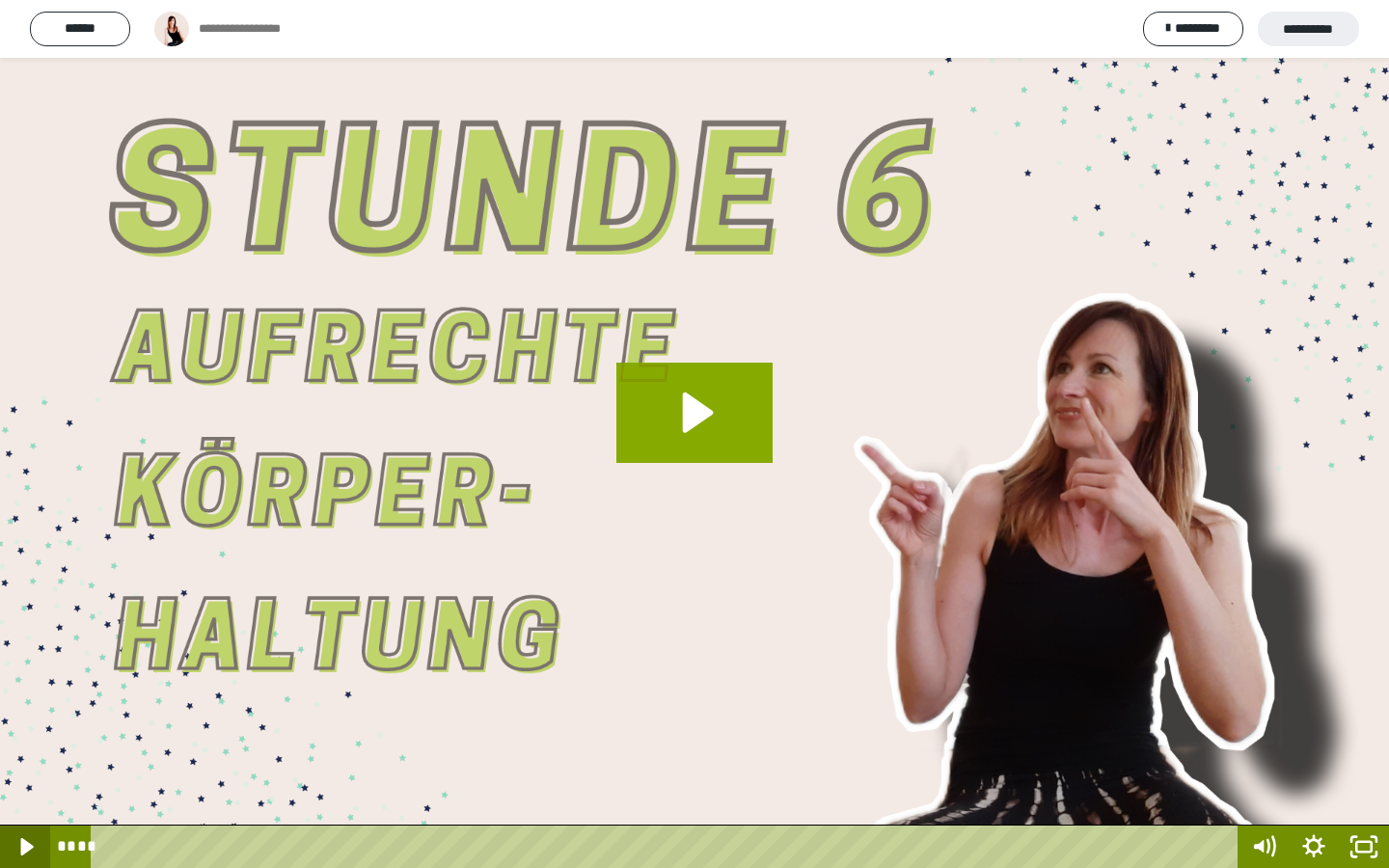 click 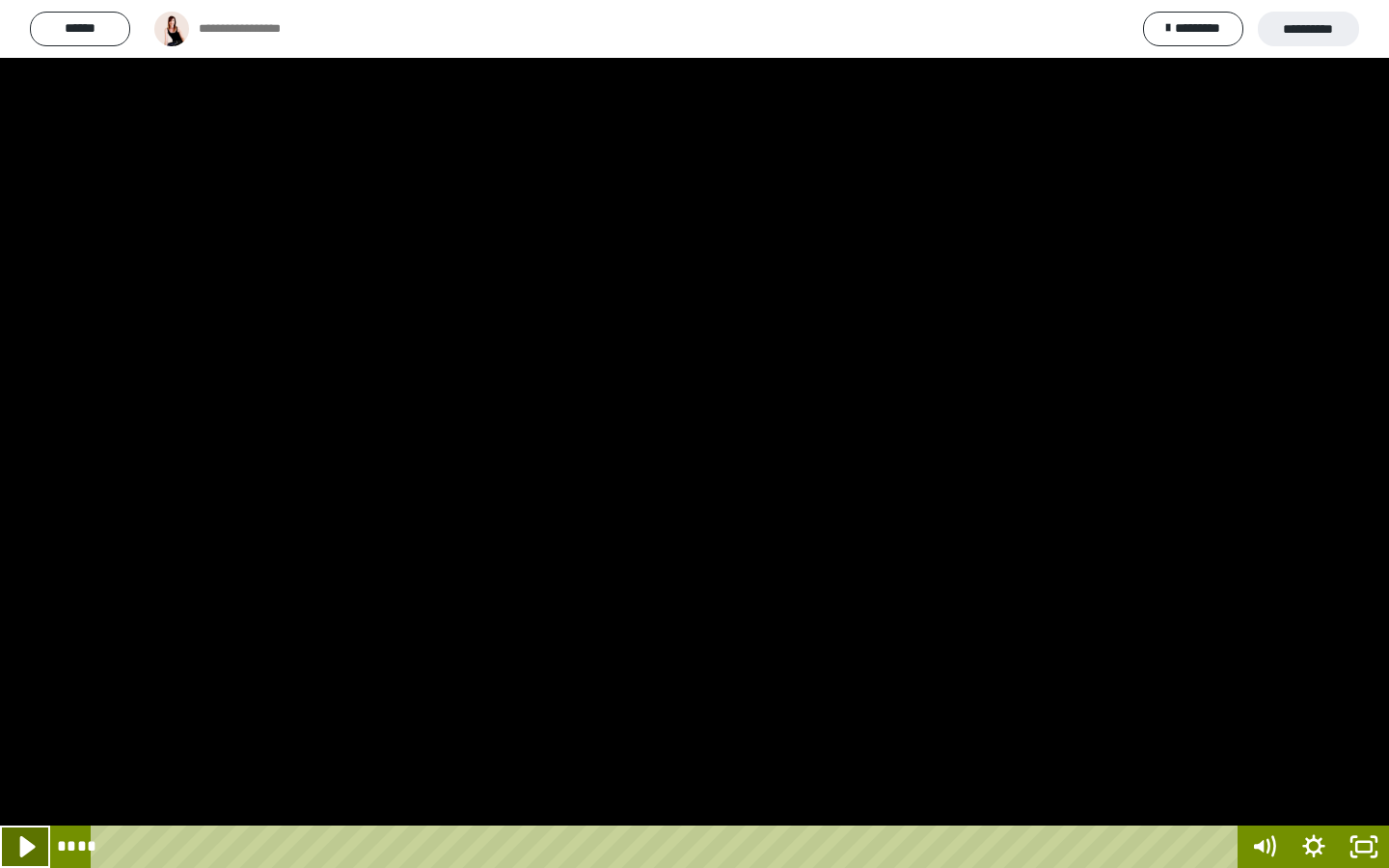 click 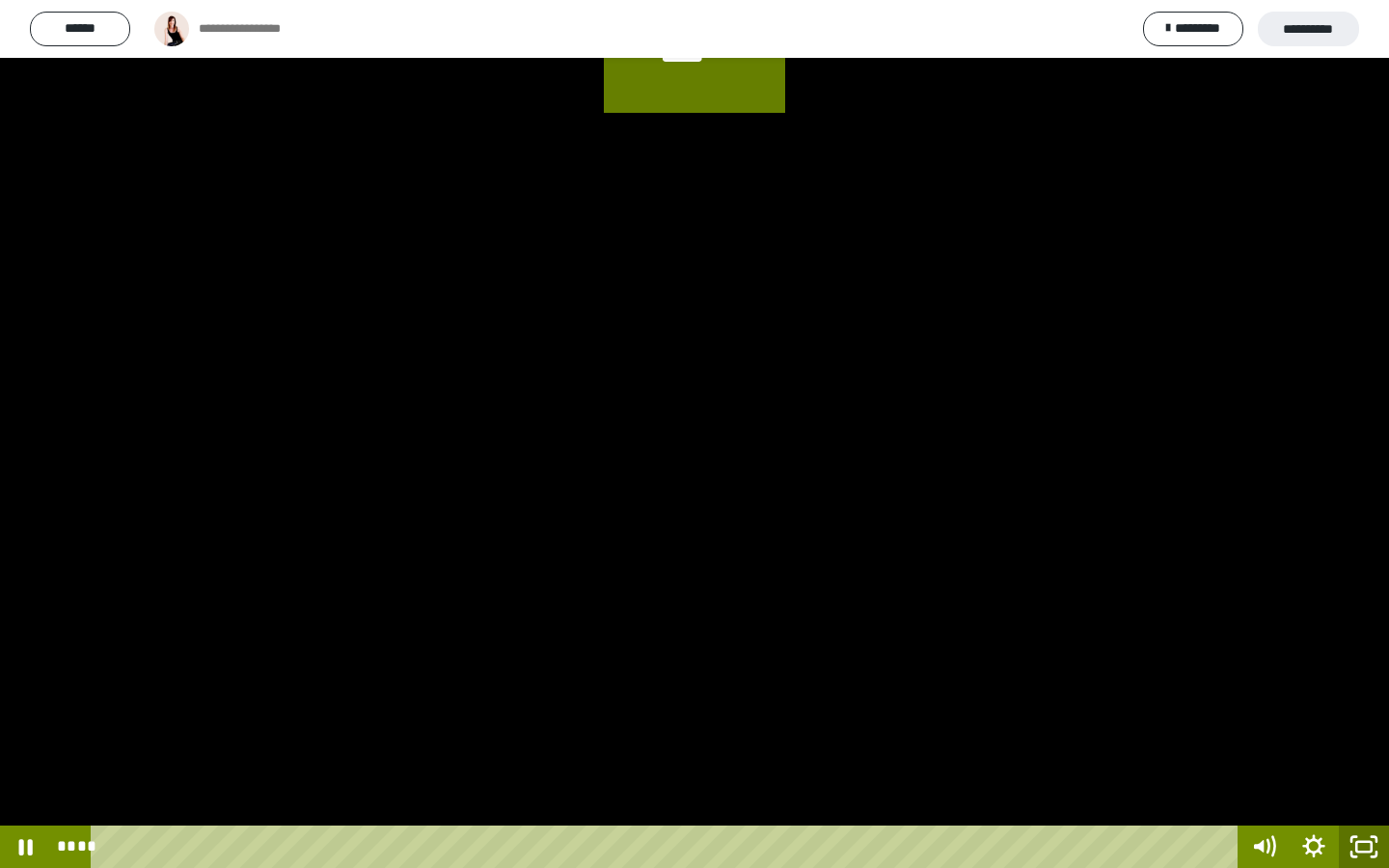 click 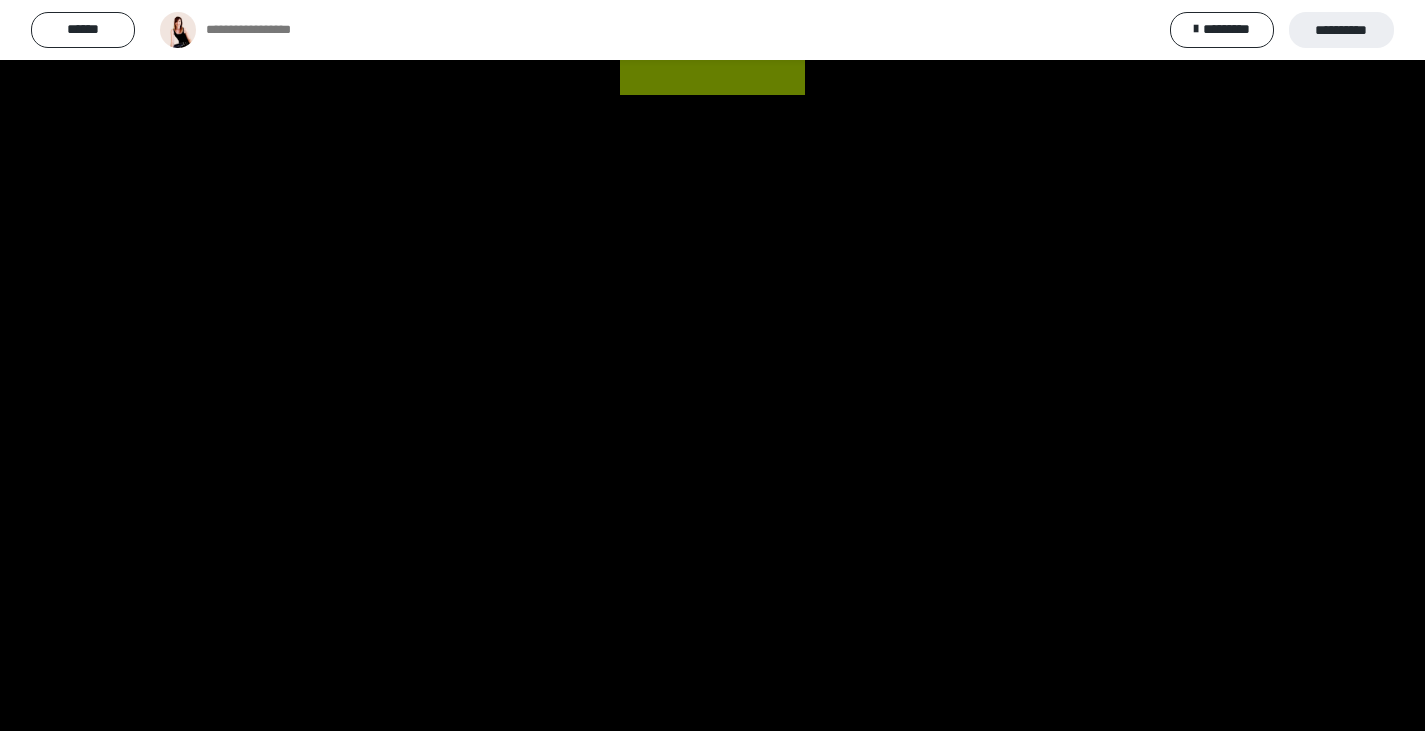 scroll, scrollTop: 260, scrollLeft: 0, axis: vertical 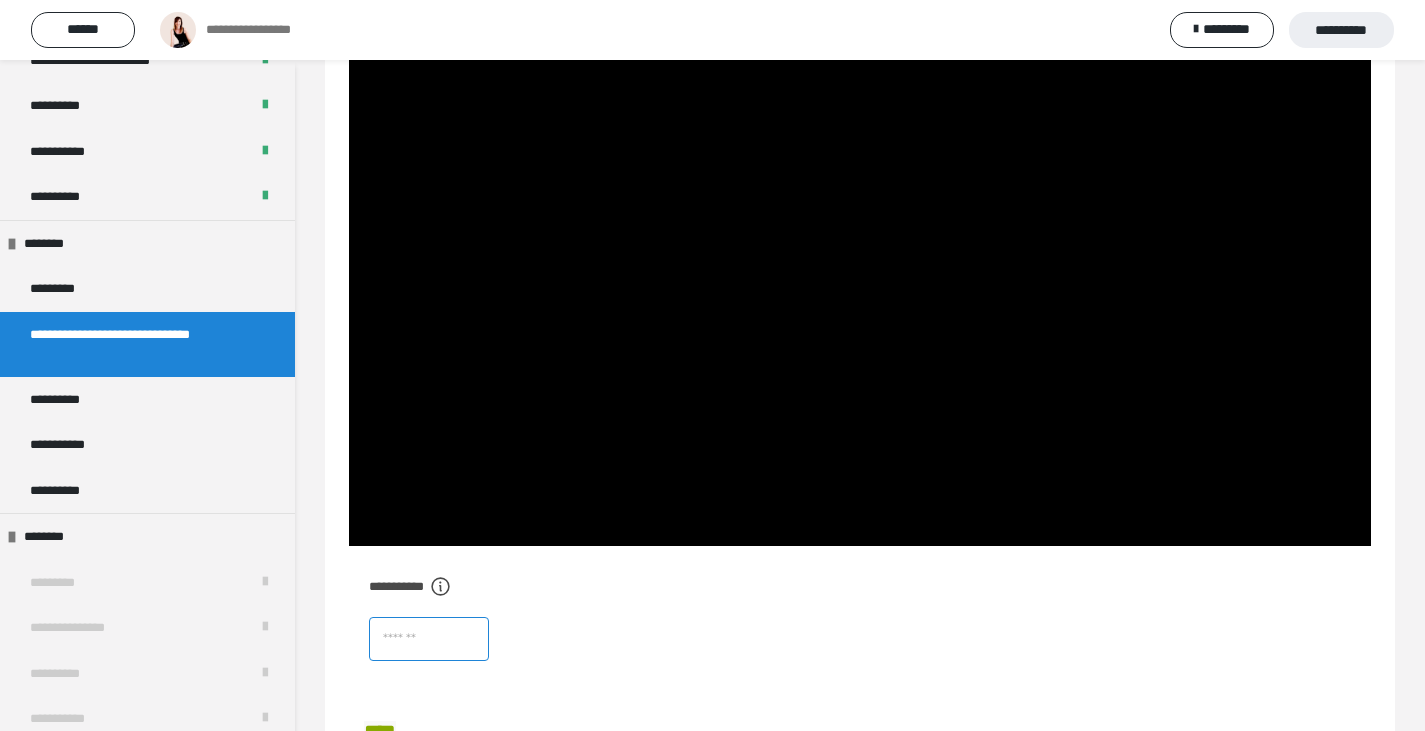 click at bounding box center [429, 639] 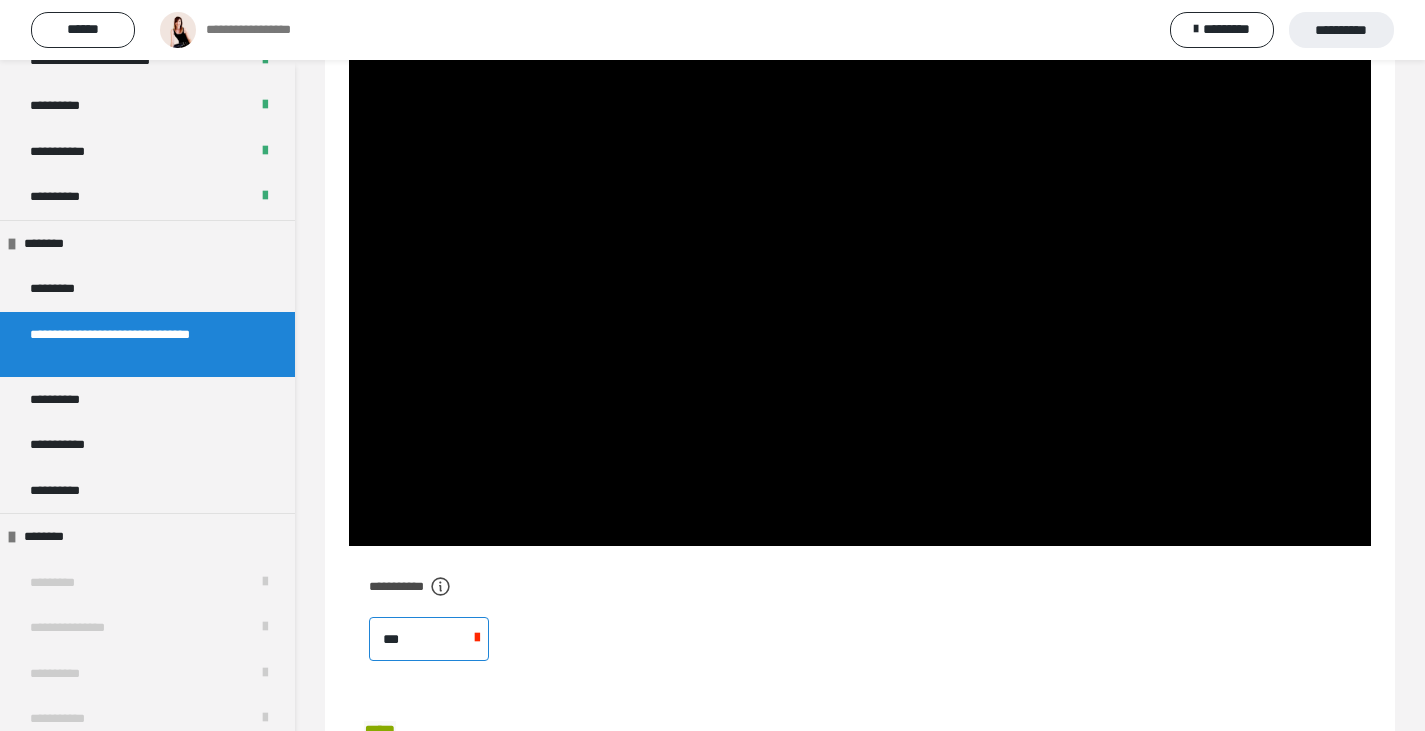 type on "****" 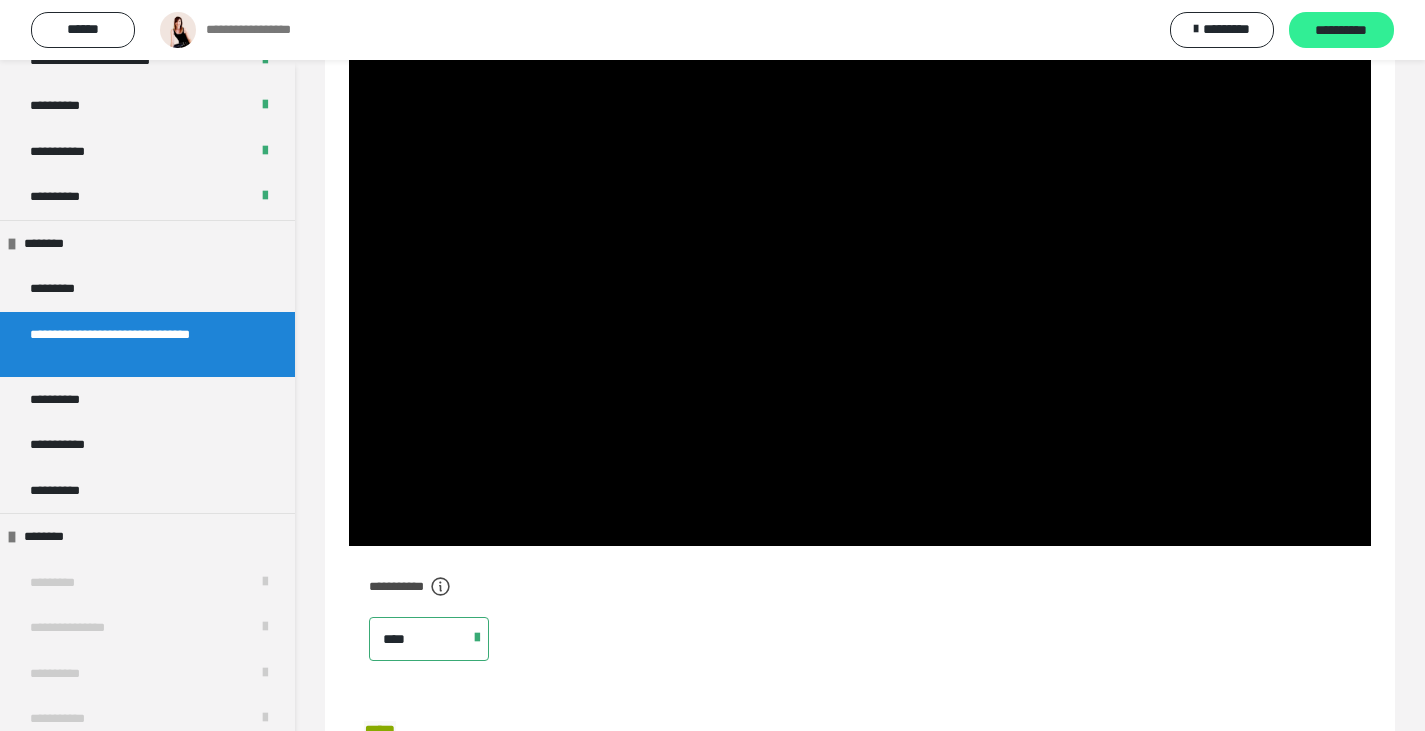click on "**********" at bounding box center [1341, 30] 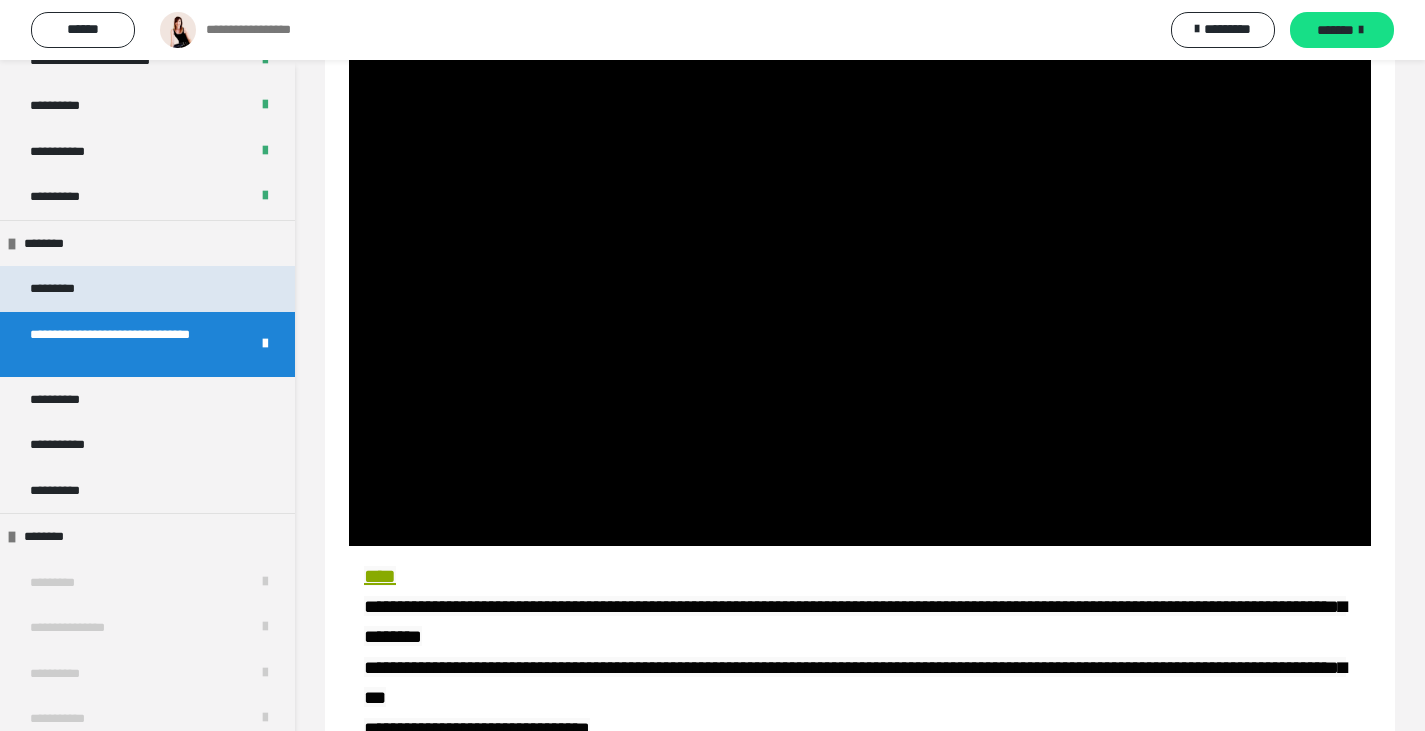 click on "*********" at bounding box center [147, 289] 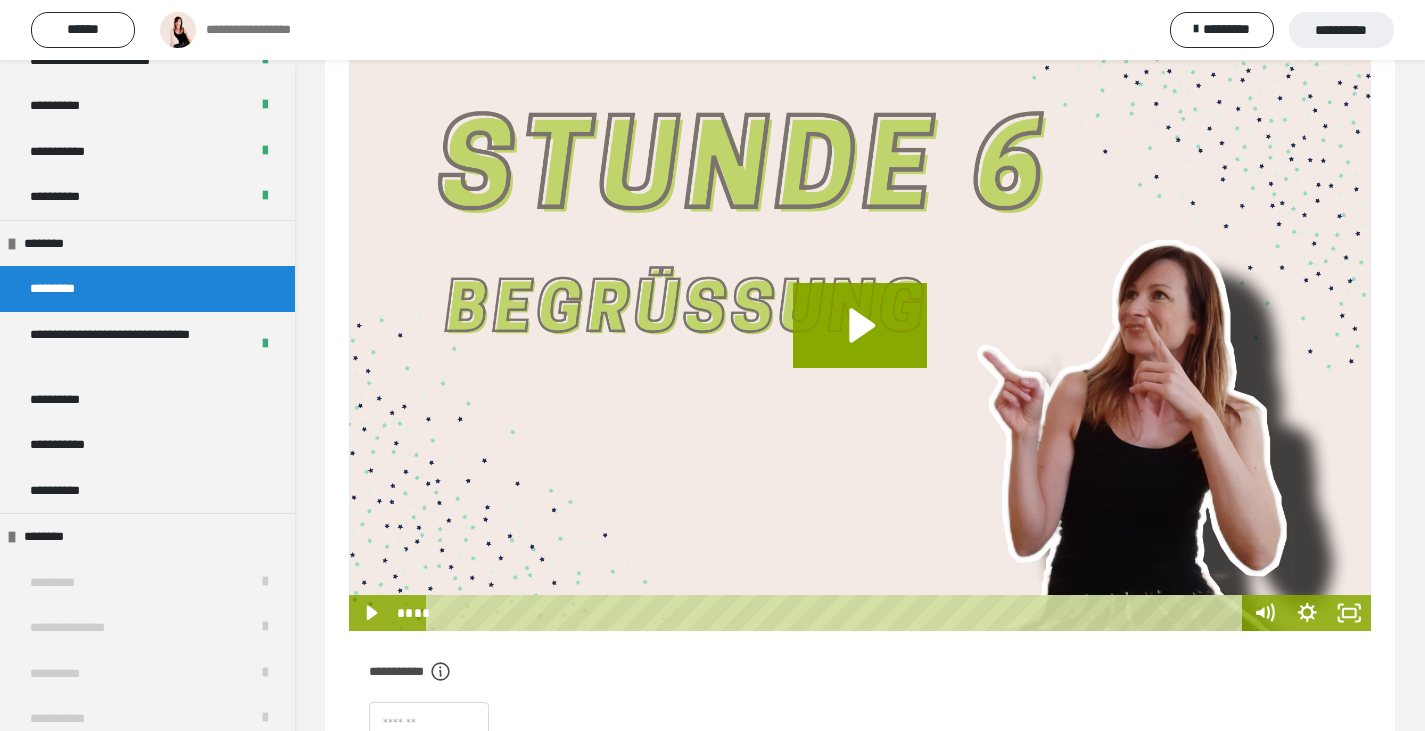 scroll, scrollTop: 200, scrollLeft: 0, axis: vertical 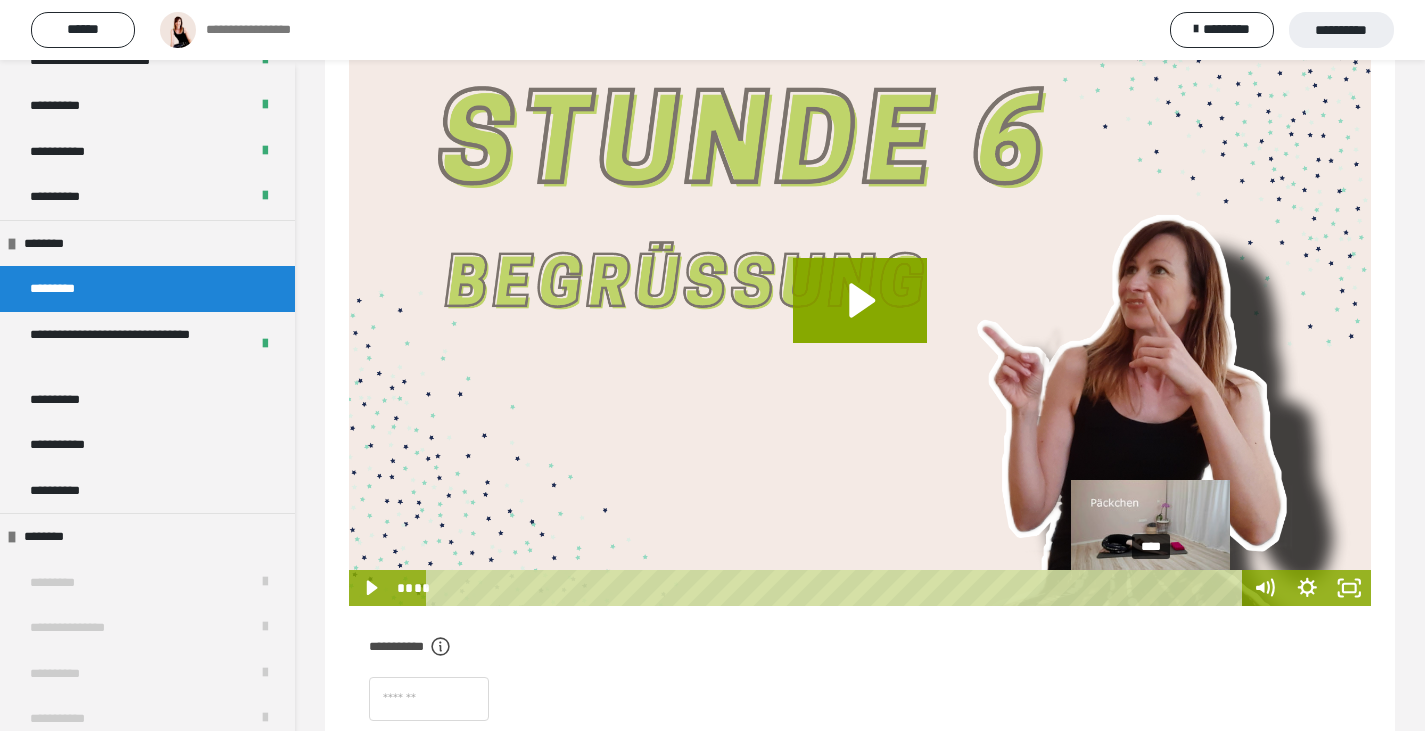 click on "****" at bounding box center [836, 588] 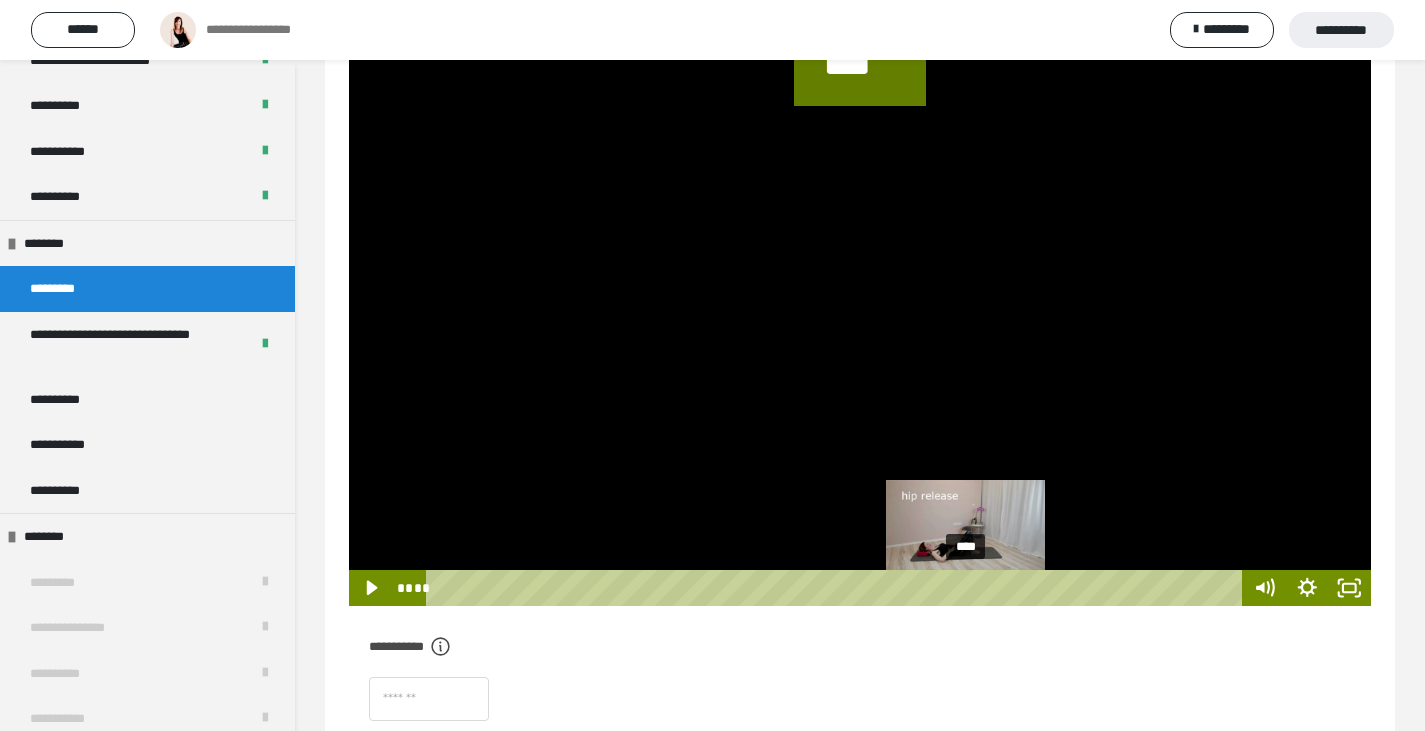 click on "****" at bounding box center (836, 588) 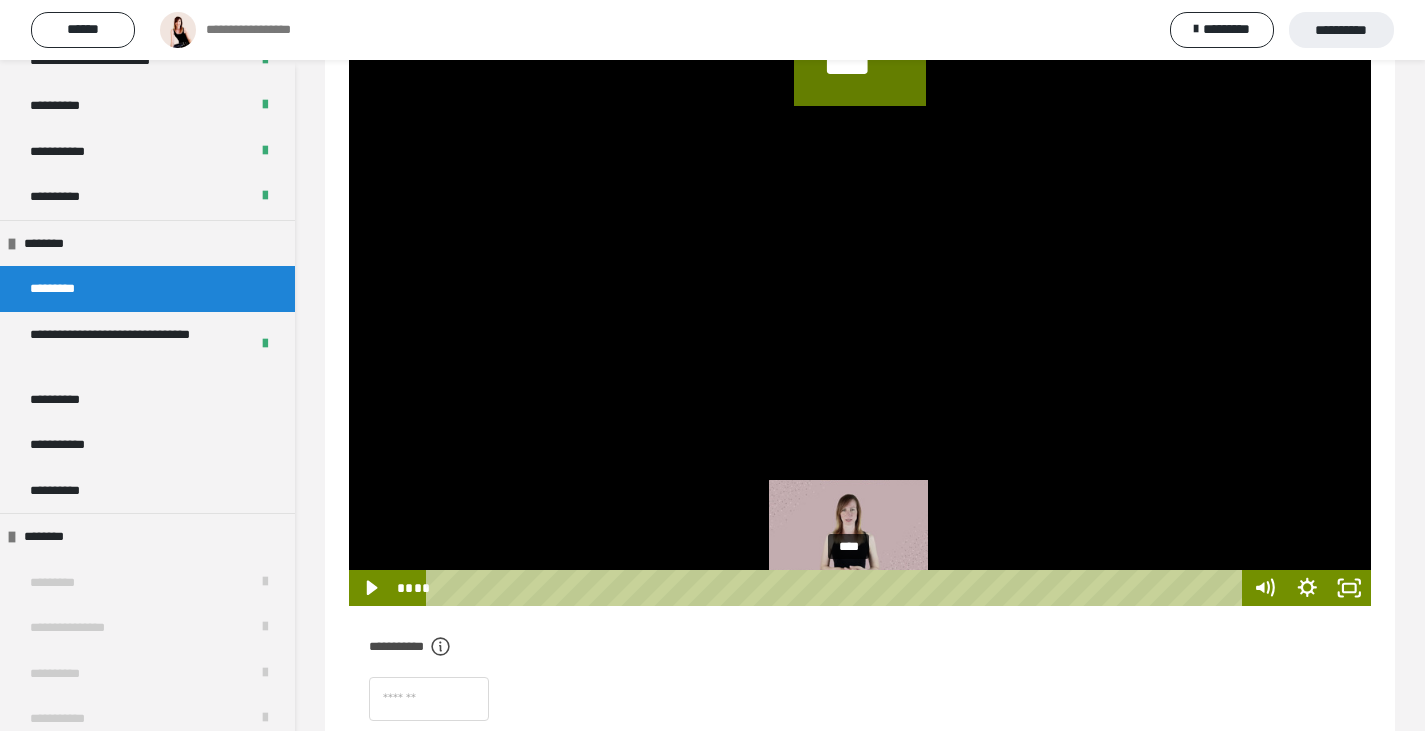 click on "****" at bounding box center (836, 588) 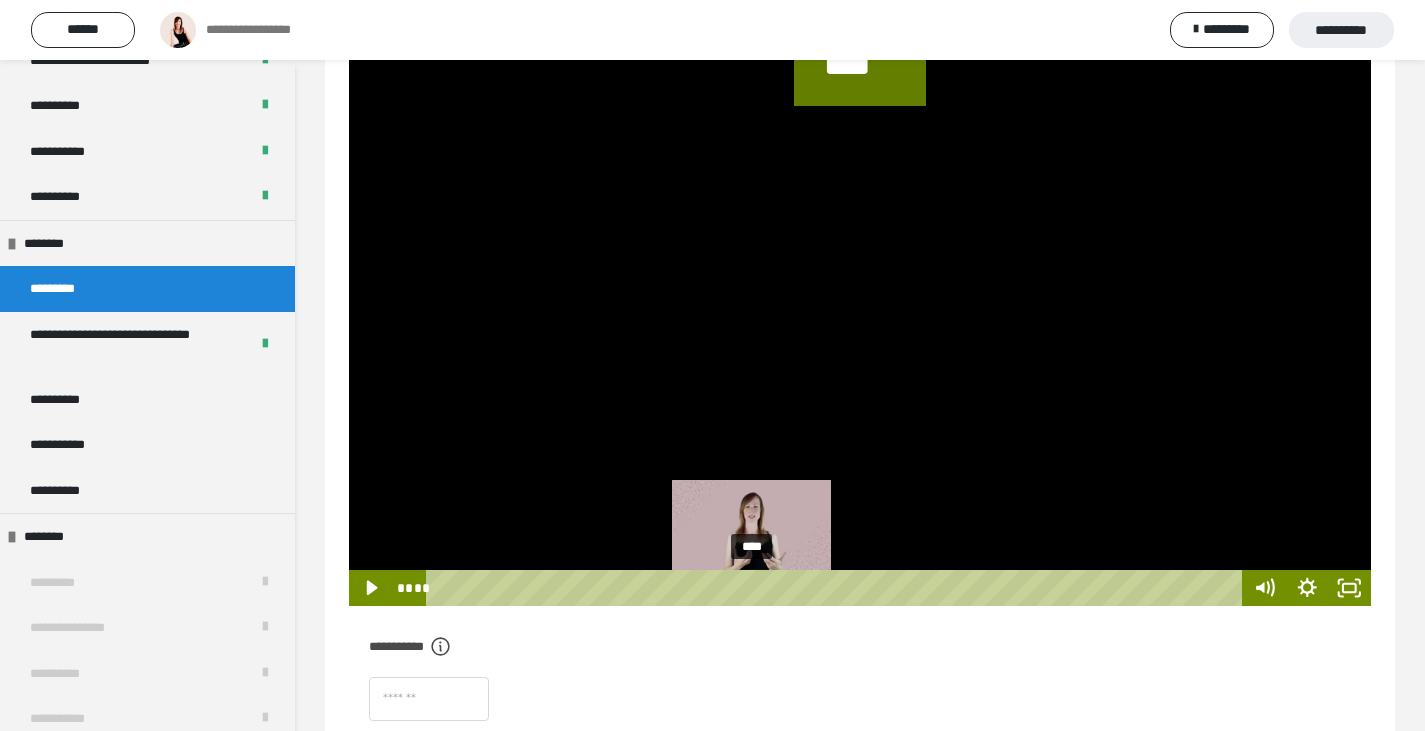 click on "****" at bounding box center (836, 588) 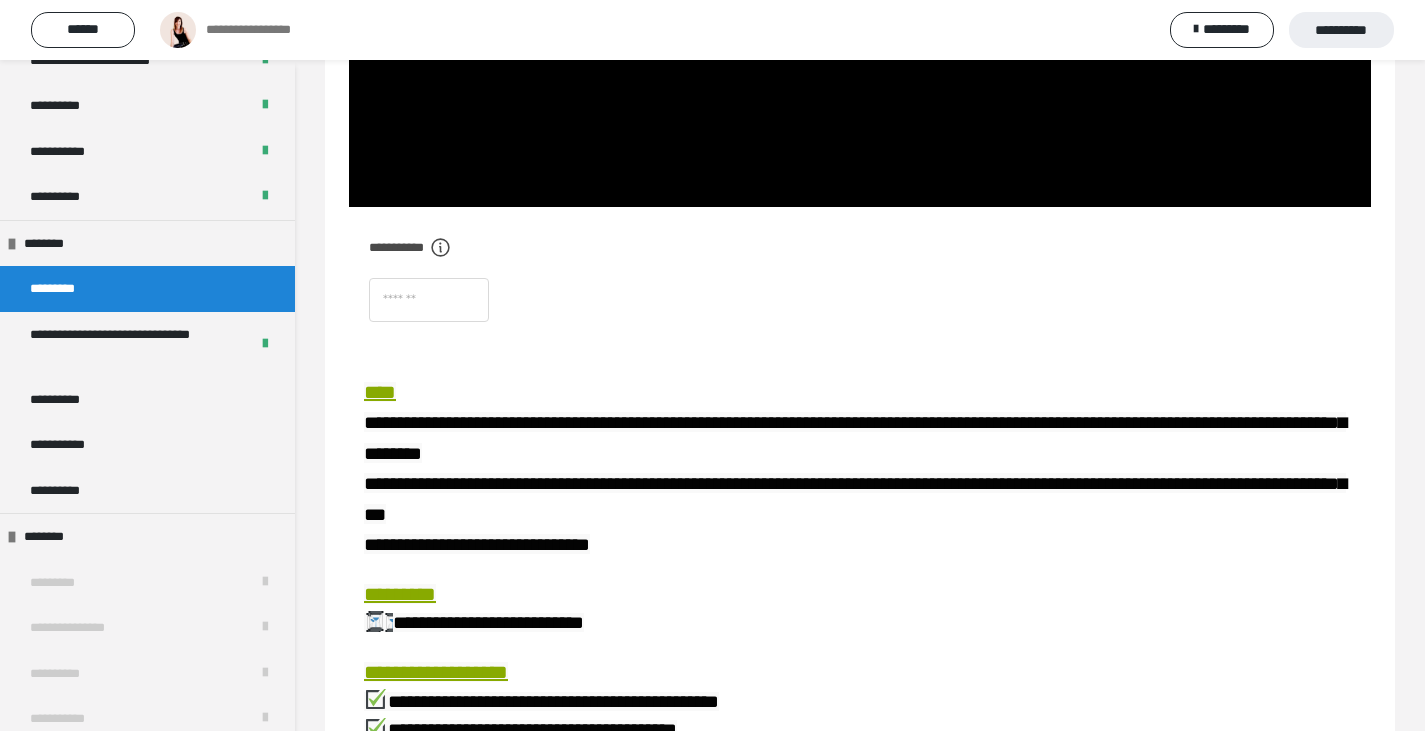 scroll, scrollTop: 700, scrollLeft: 0, axis: vertical 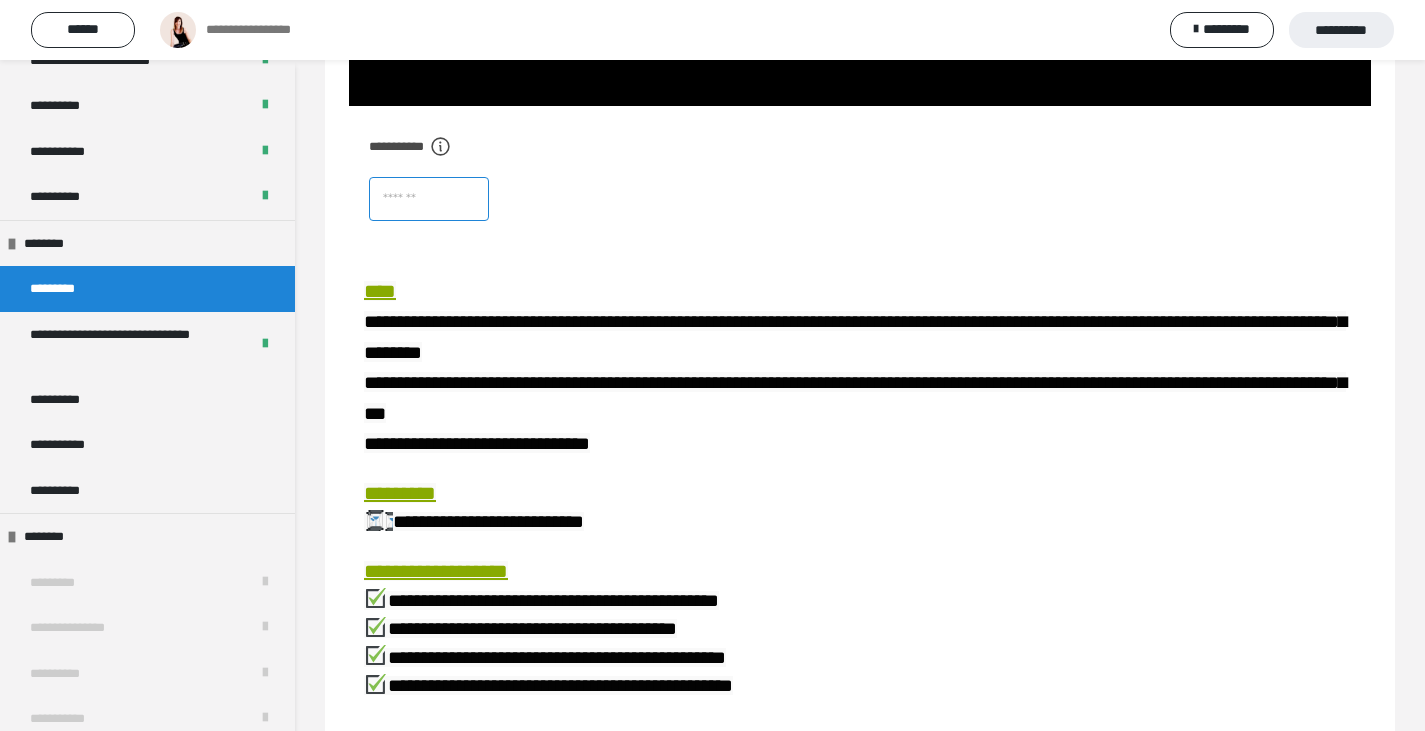 click at bounding box center (429, 199) 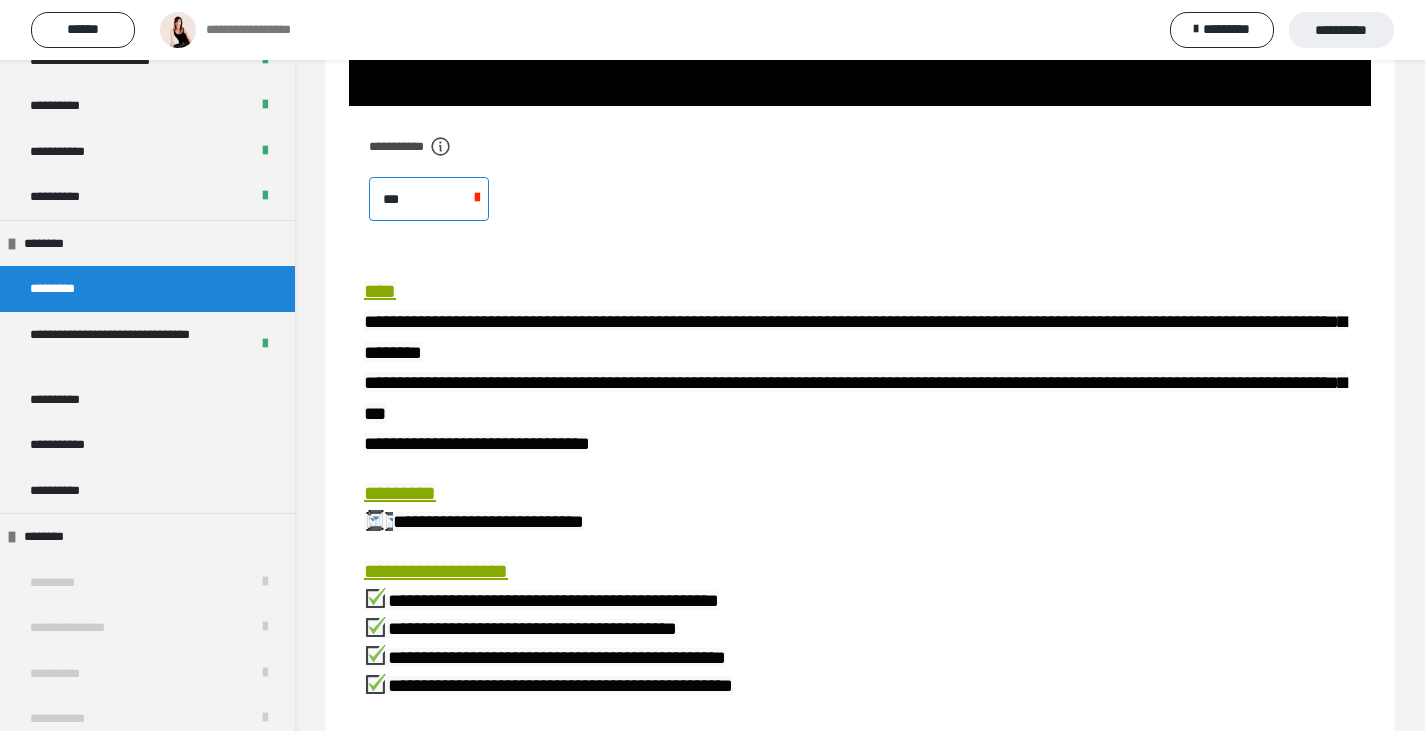 type on "****" 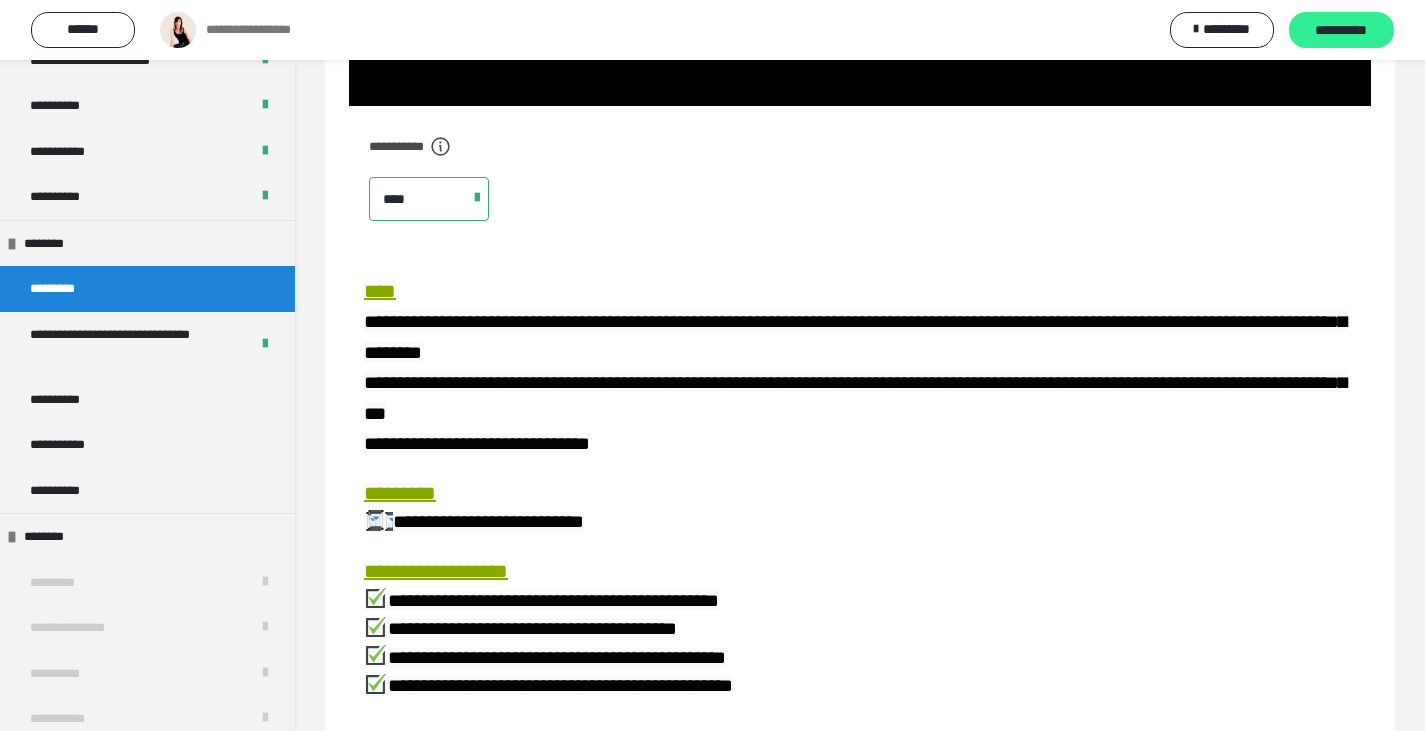 click on "**********" at bounding box center [1341, 31] 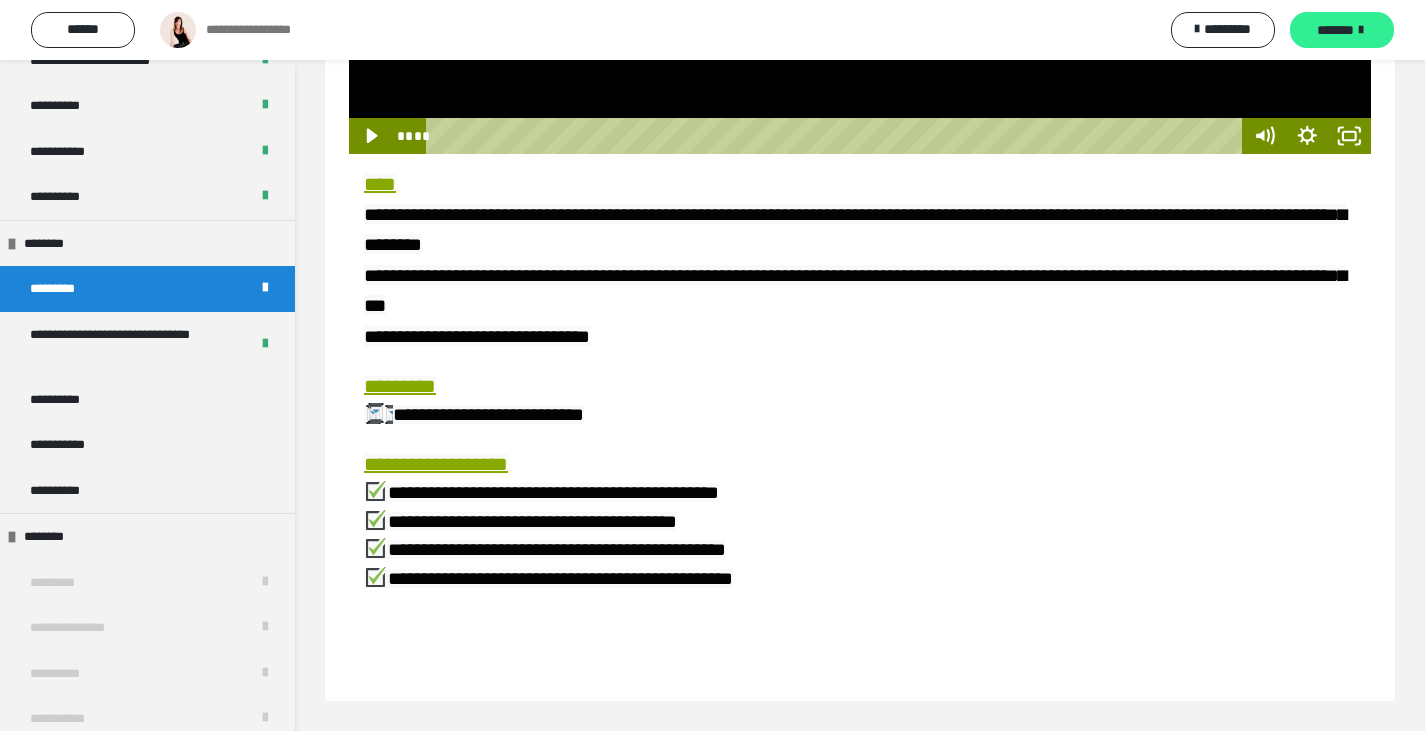 scroll, scrollTop: 649, scrollLeft: 0, axis: vertical 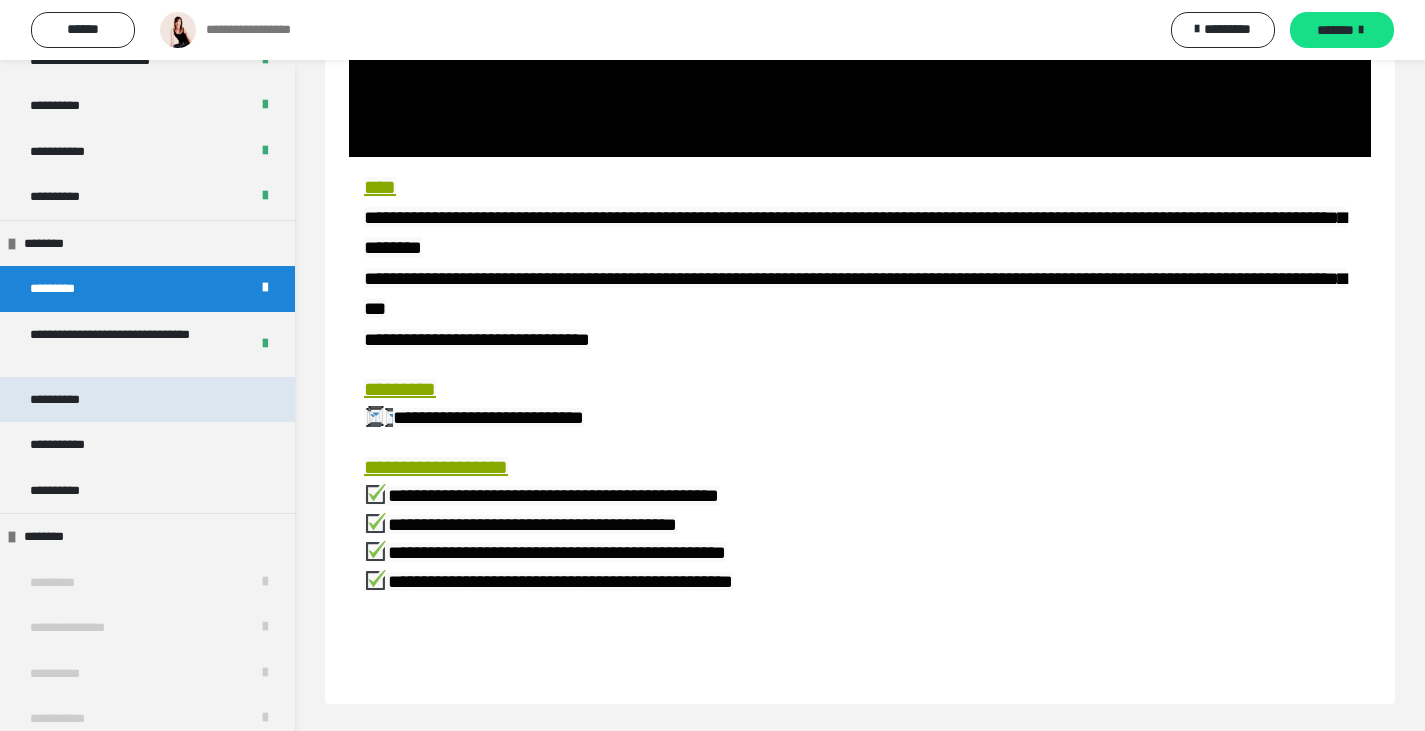 click on "**********" at bounding box center (66, 400) 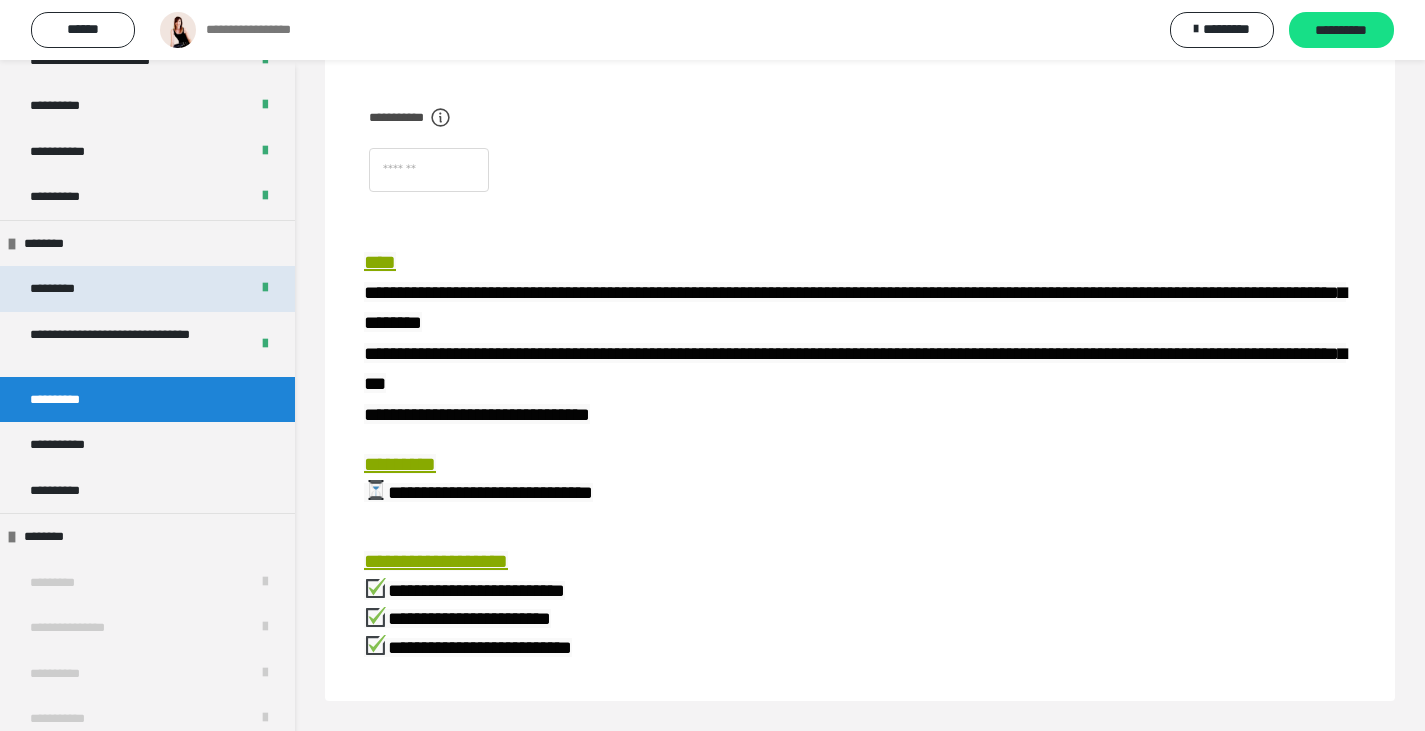 scroll, scrollTop: 171, scrollLeft: 0, axis: vertical 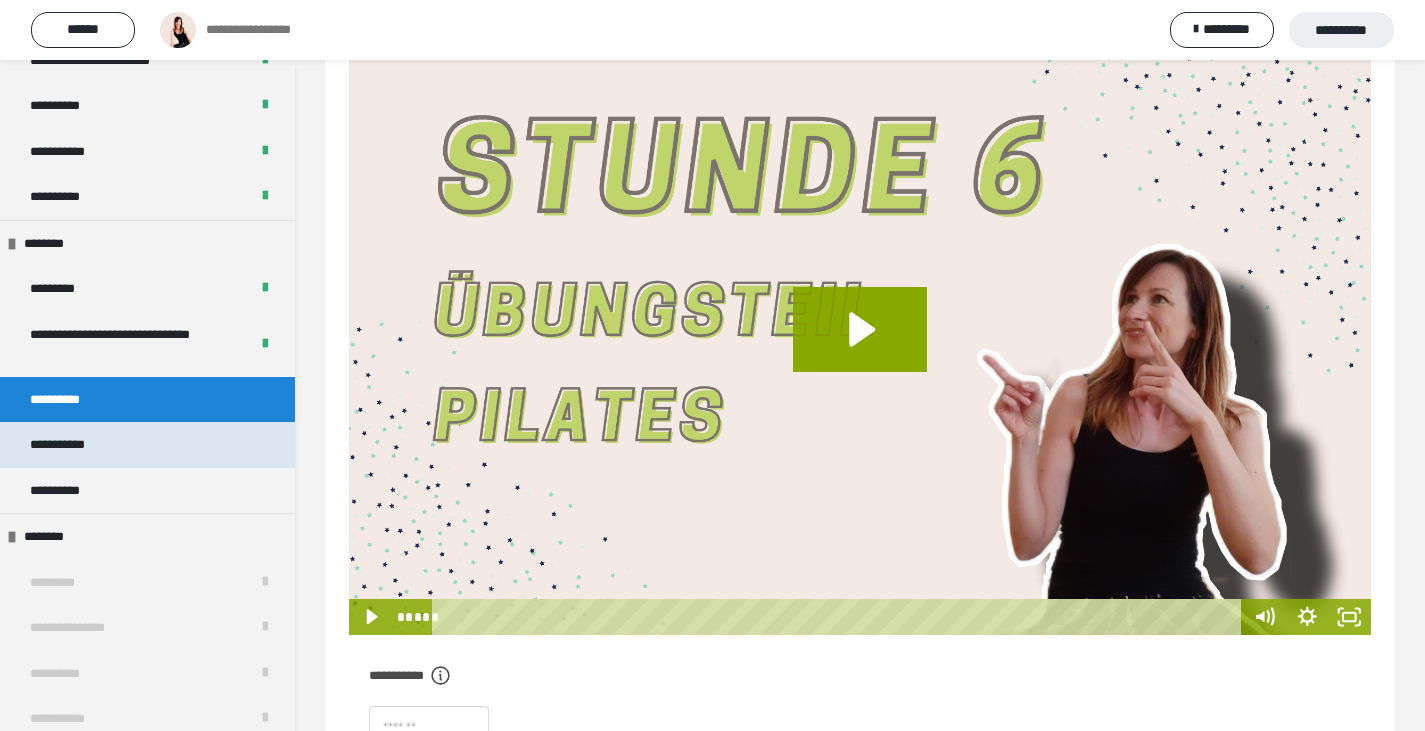 click on "**********" at bounding box center [147, 445] 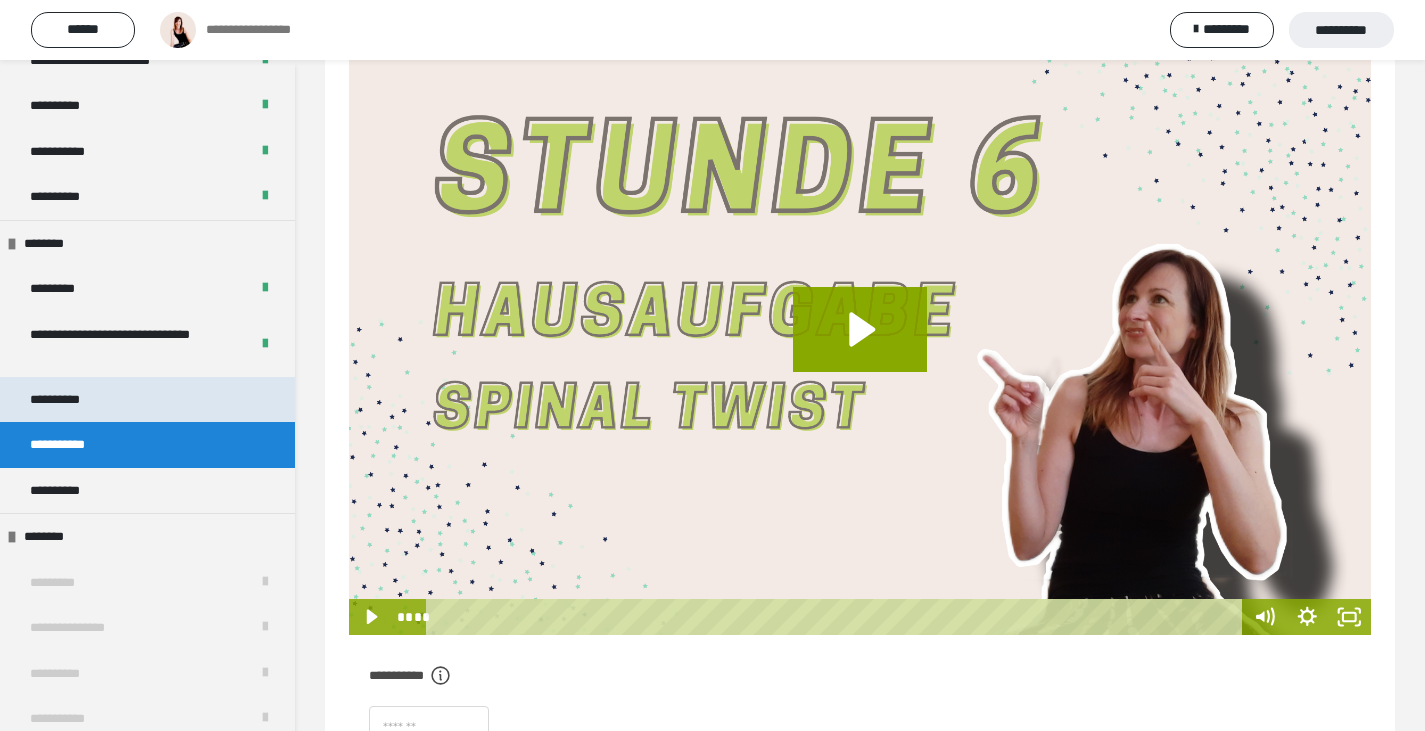 click on "**********" at bounding box center [147, 400] 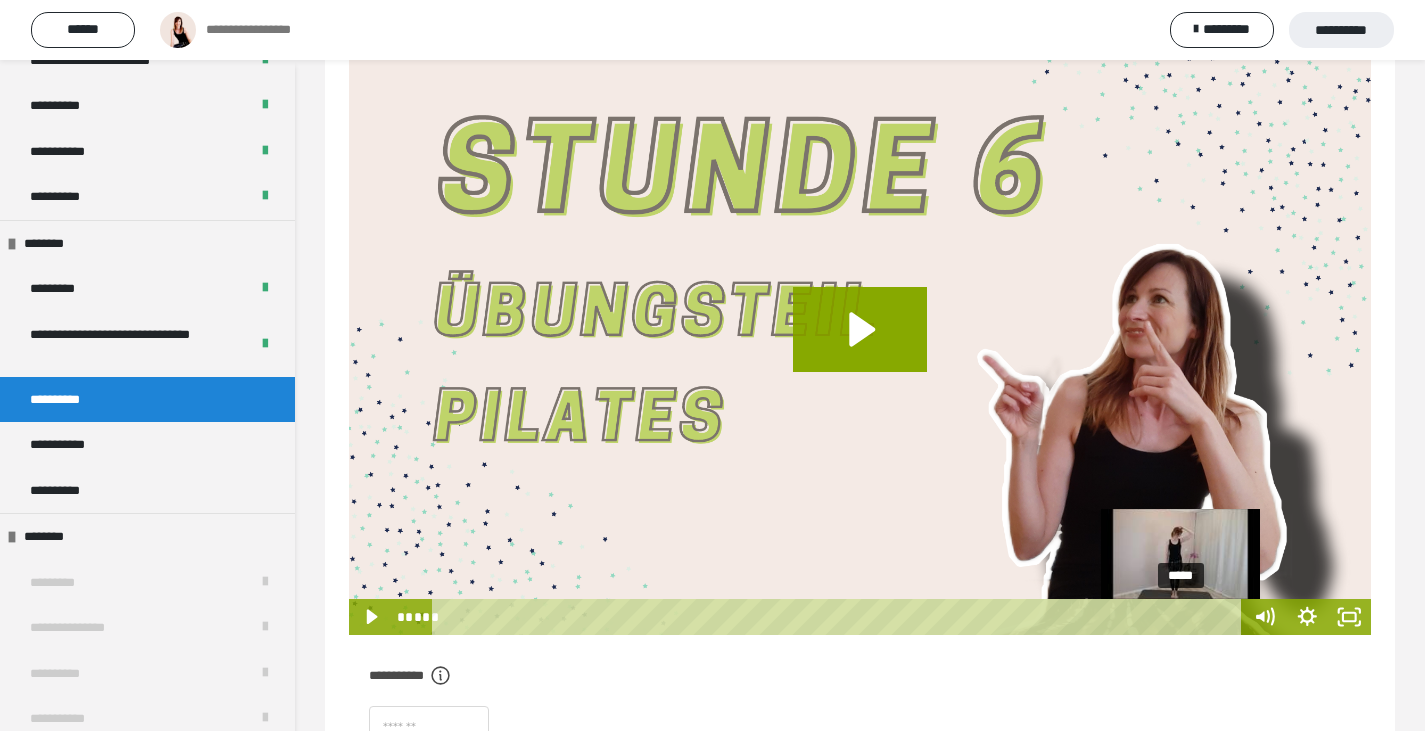click on "*****" at bounding box center (840, 617) 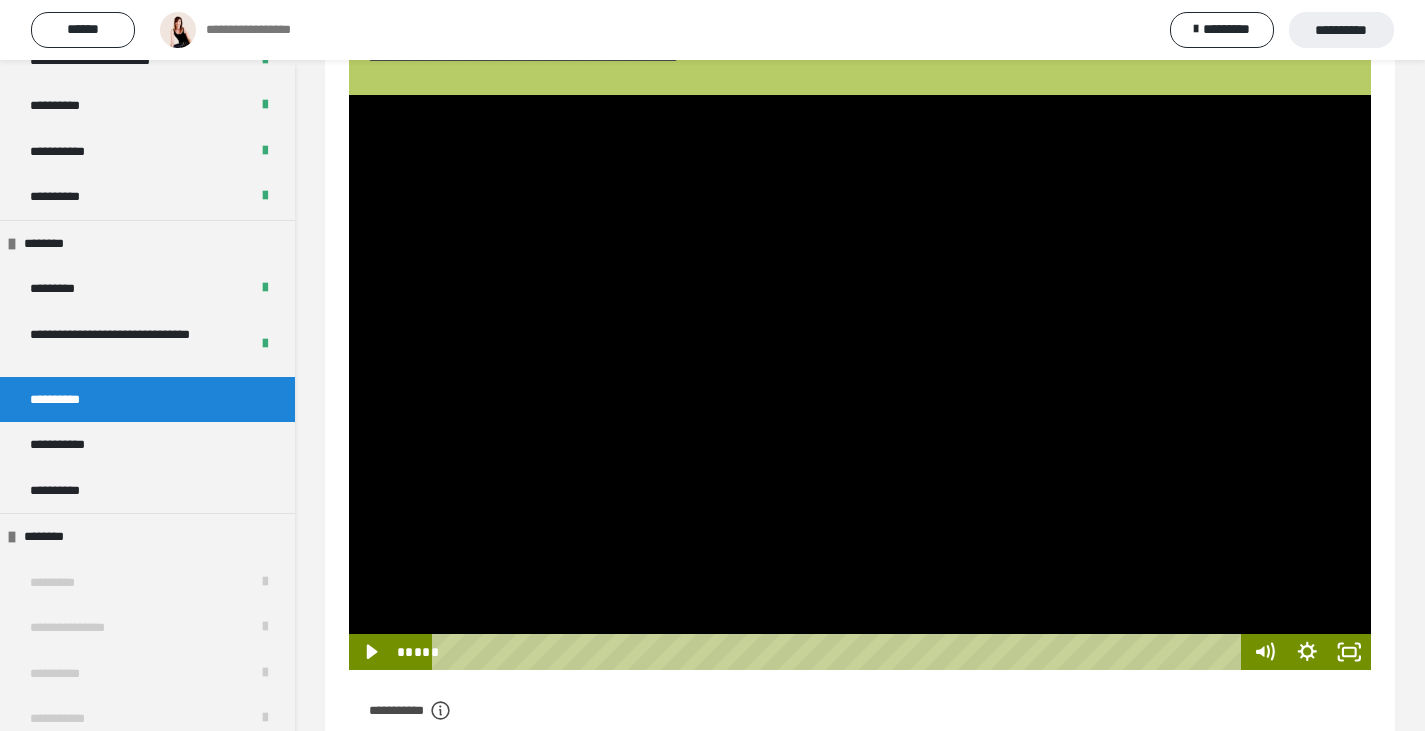 scroll, scrollTop: 300, scrollLeft: 0, axis: vertical 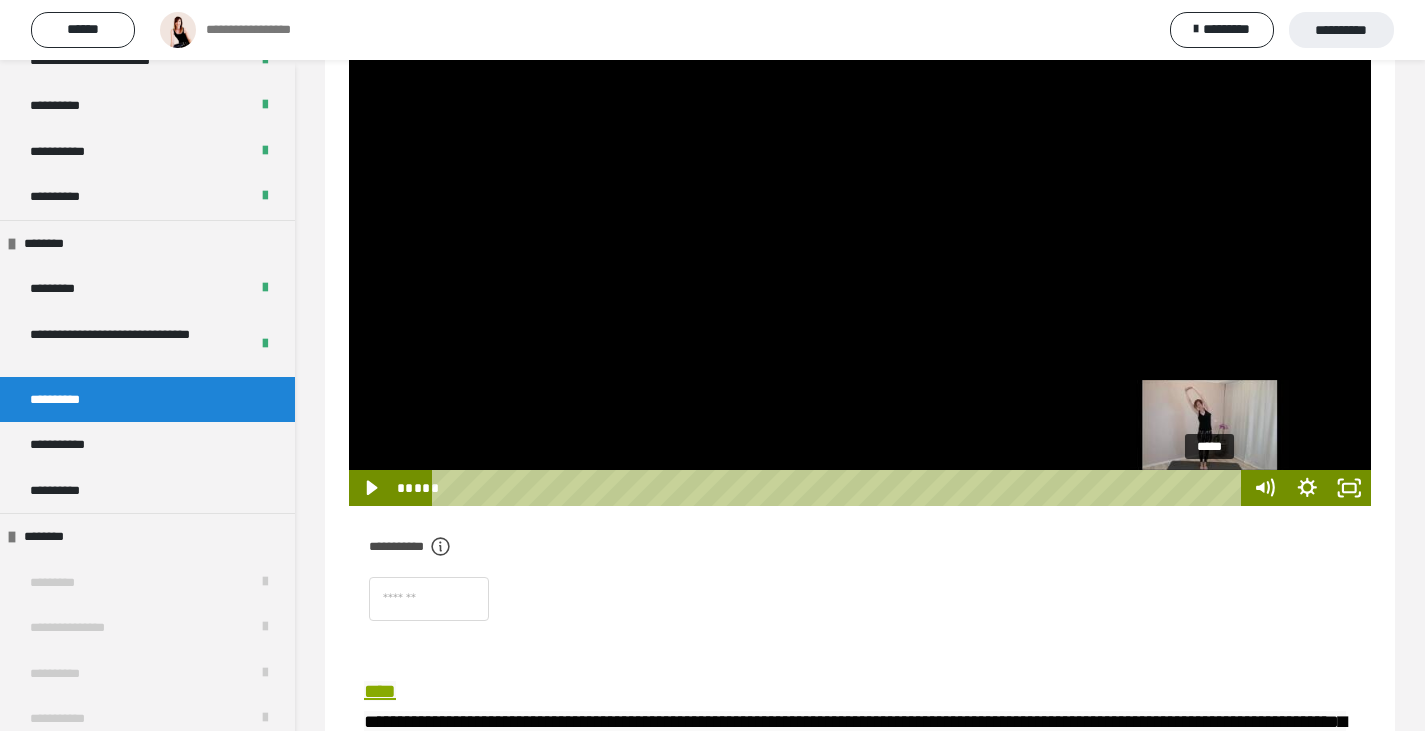 click on "*****" at bounding box center [840, 488] 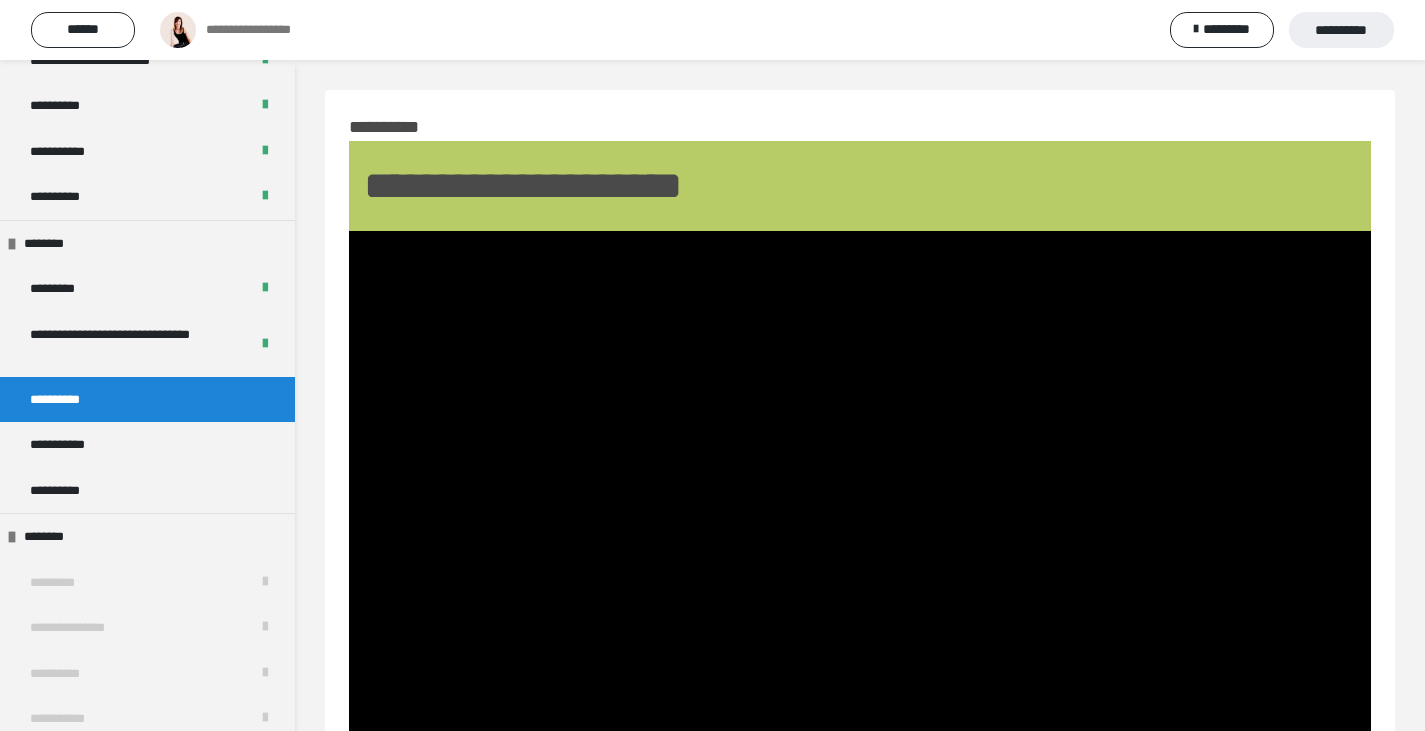 scroll, scrollTop: 300, scrollLeft: 0, axis: vertical 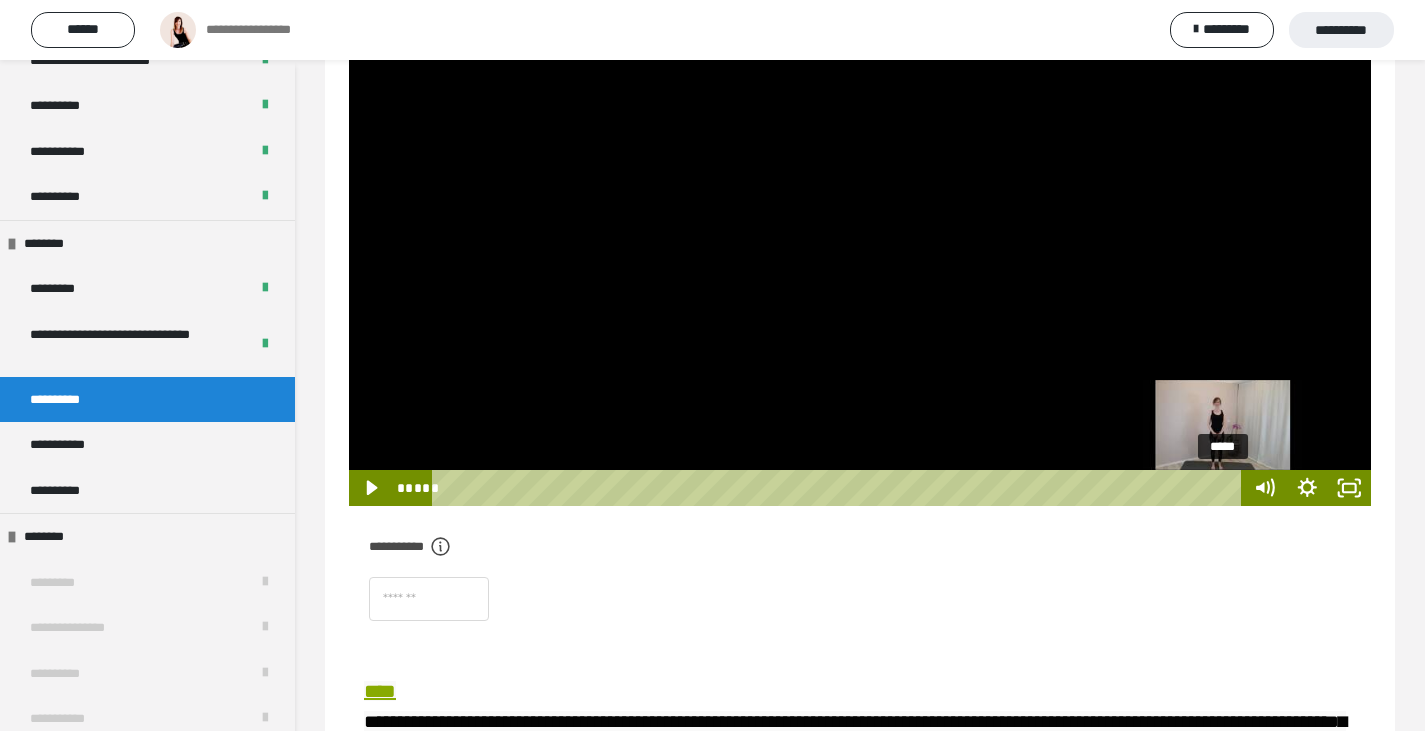click on "*****" at bounding box center [840, 488] 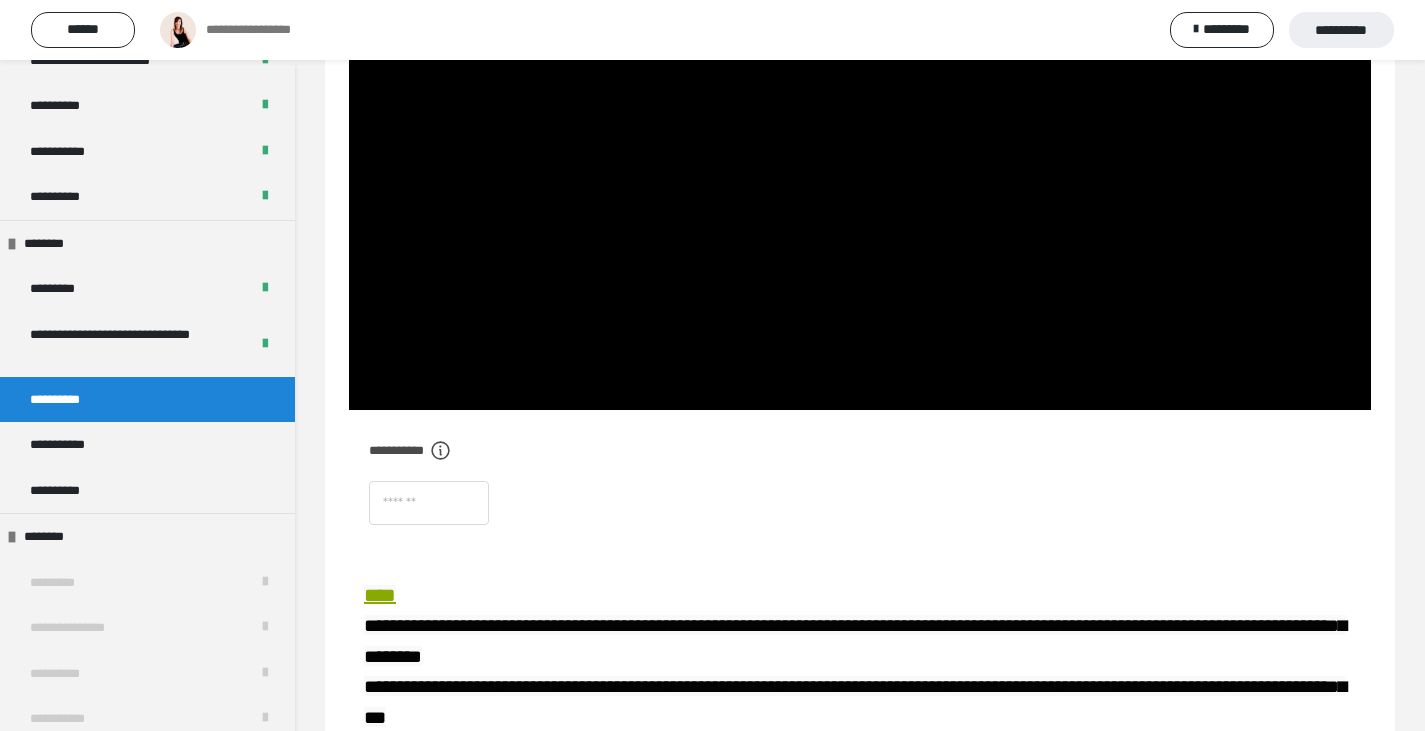 scroll, scrollTop: 700, scrollLeft: 0, axis: vertical 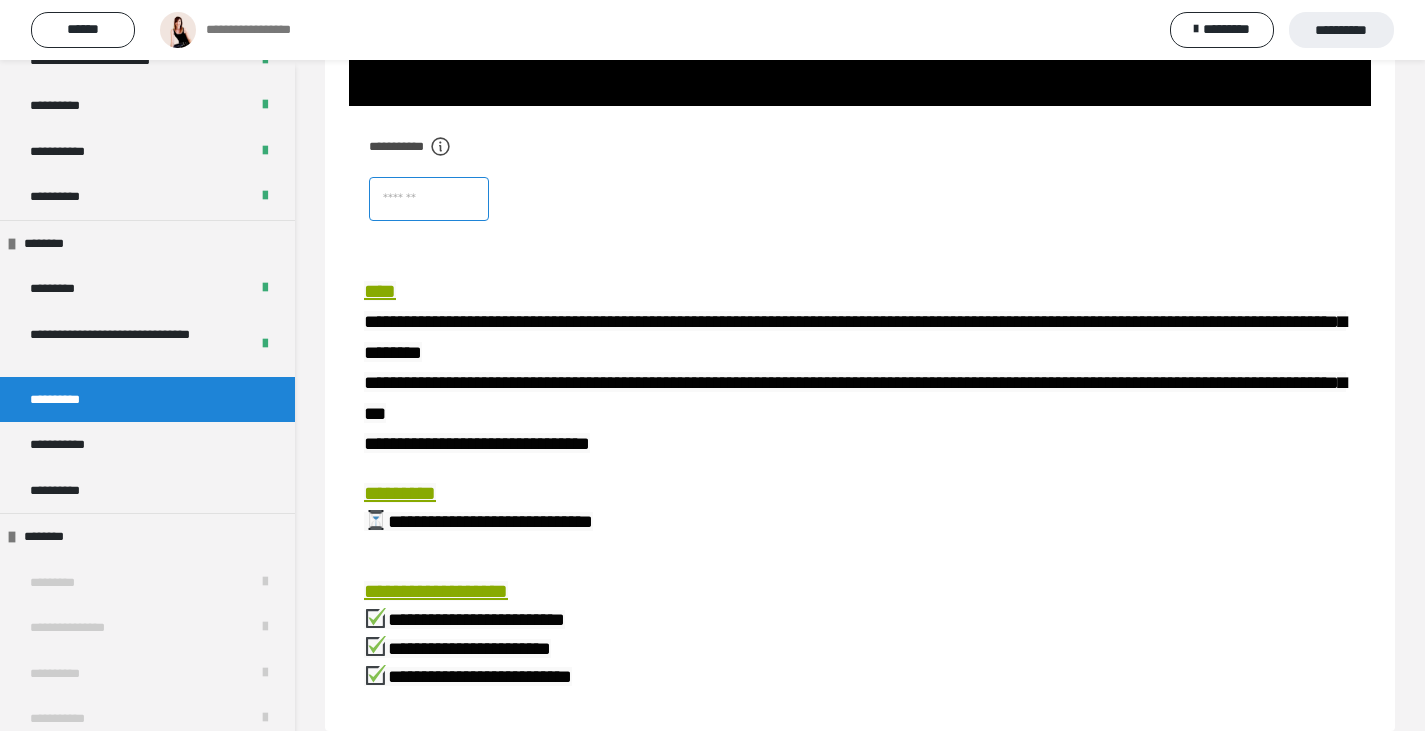 click at bounding box center (429, 199) 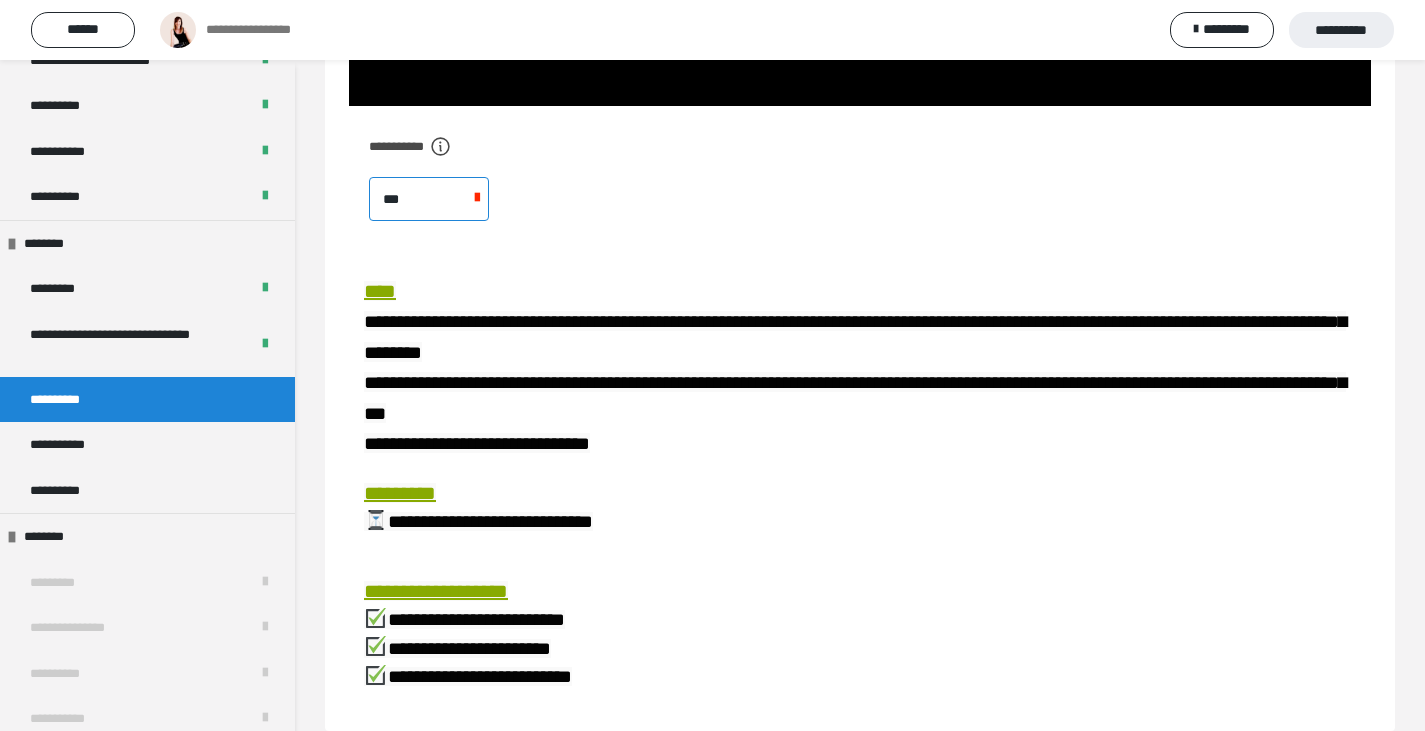type on "****" 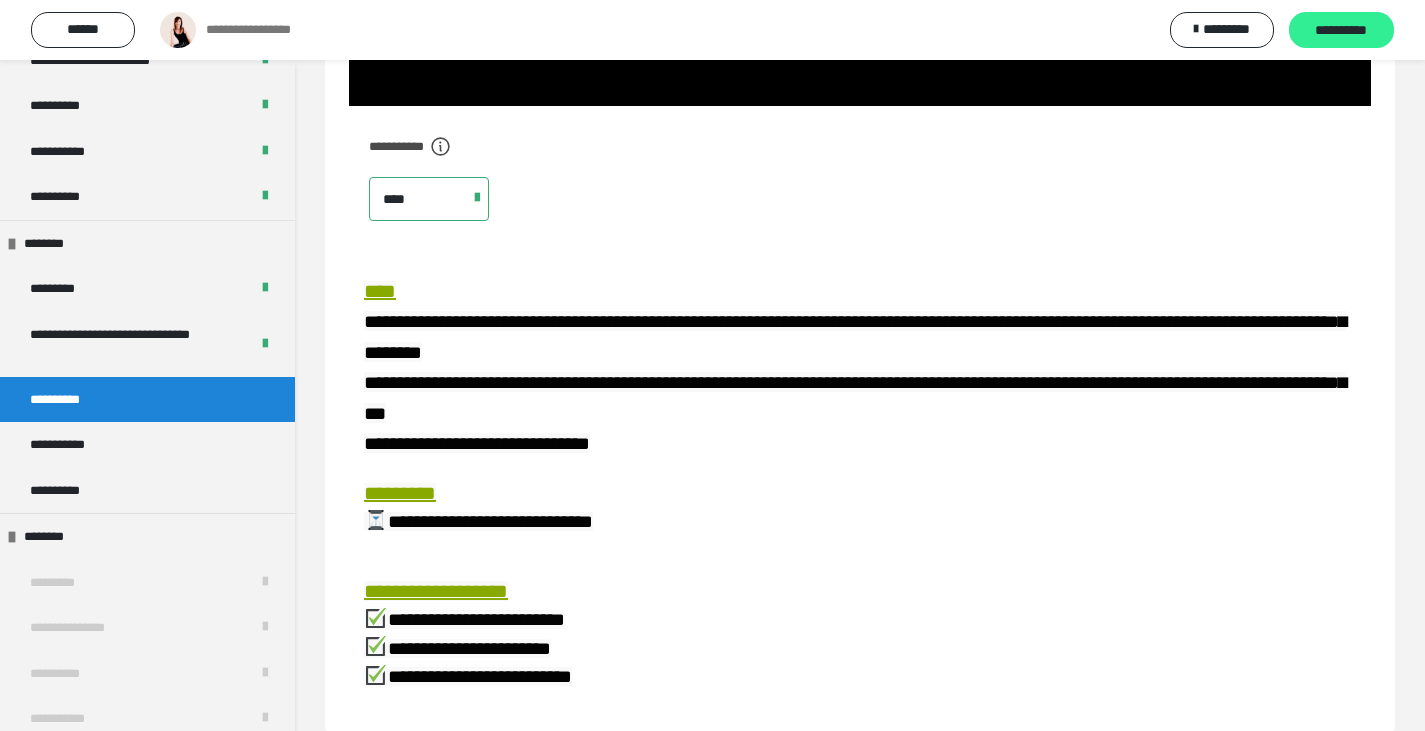 click on "**********" at bounding box center (1341, 31) 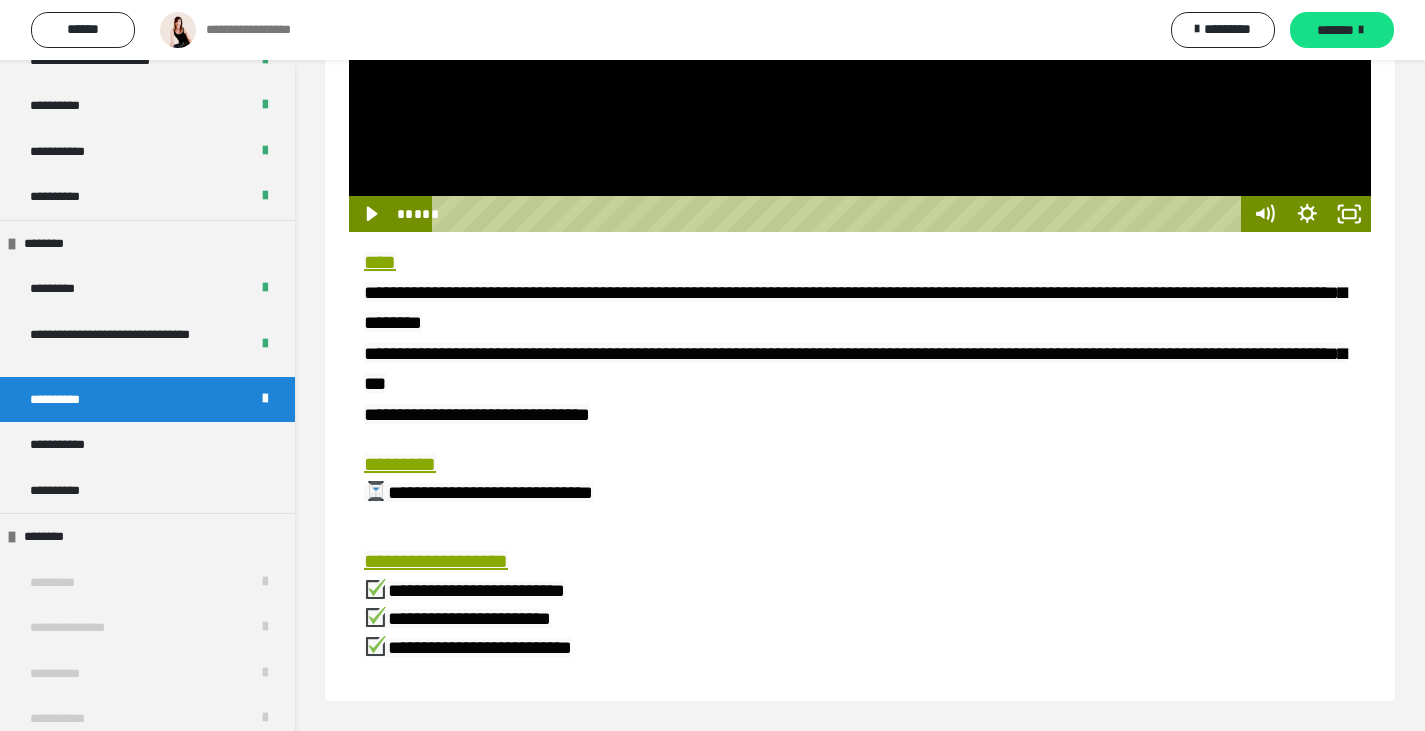 scroll, scrollTop: 571, scrollLeft: 0, axis: vertical 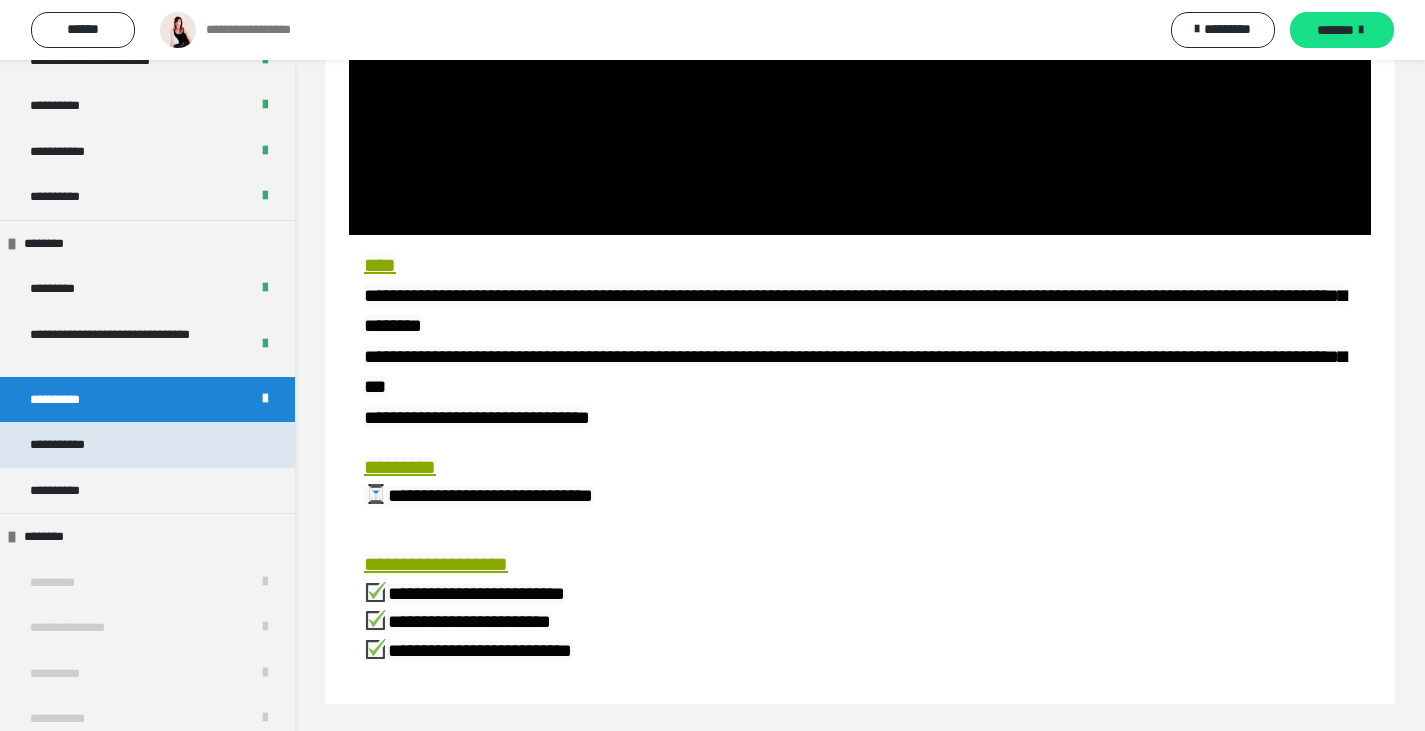 click on "**********" at bounding box center [73, 445] 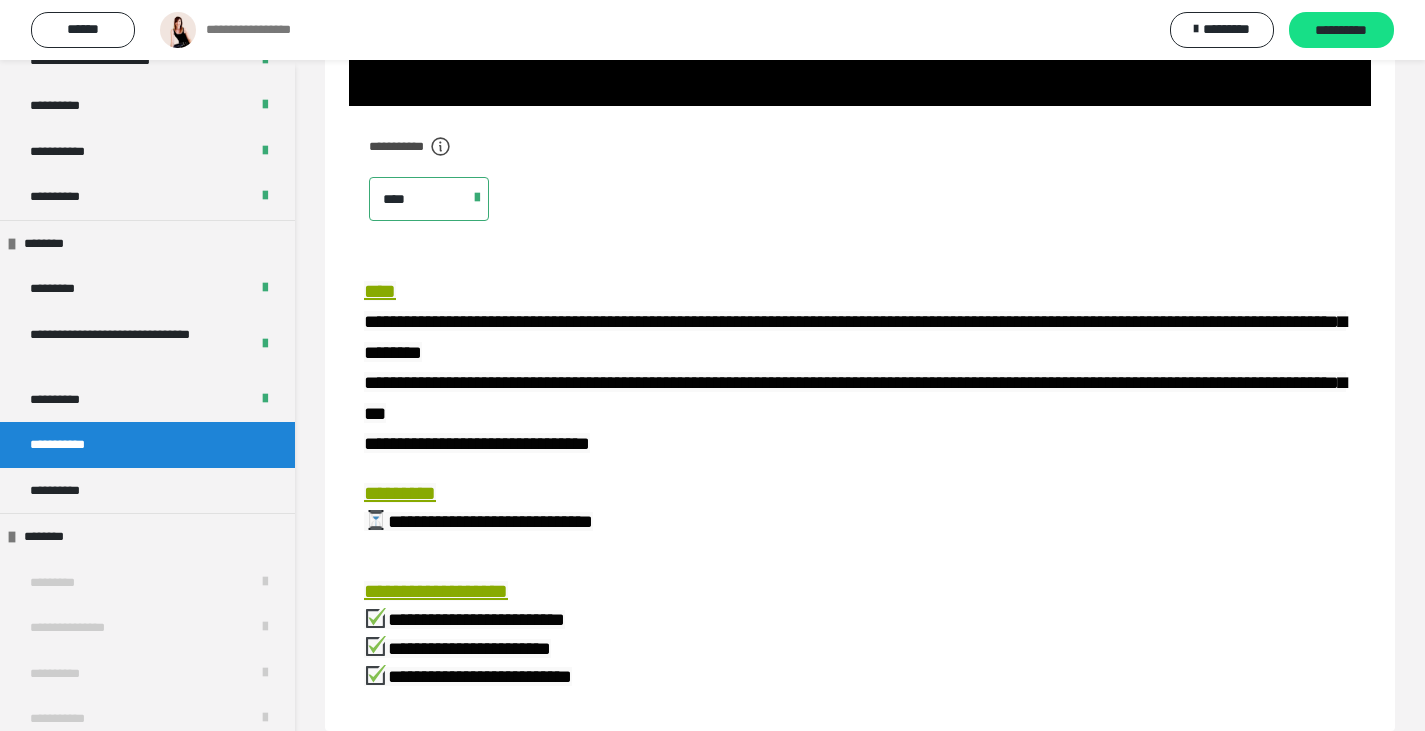 scroll, scrollTop: 228, scrollLeft: 0, axis: vertical 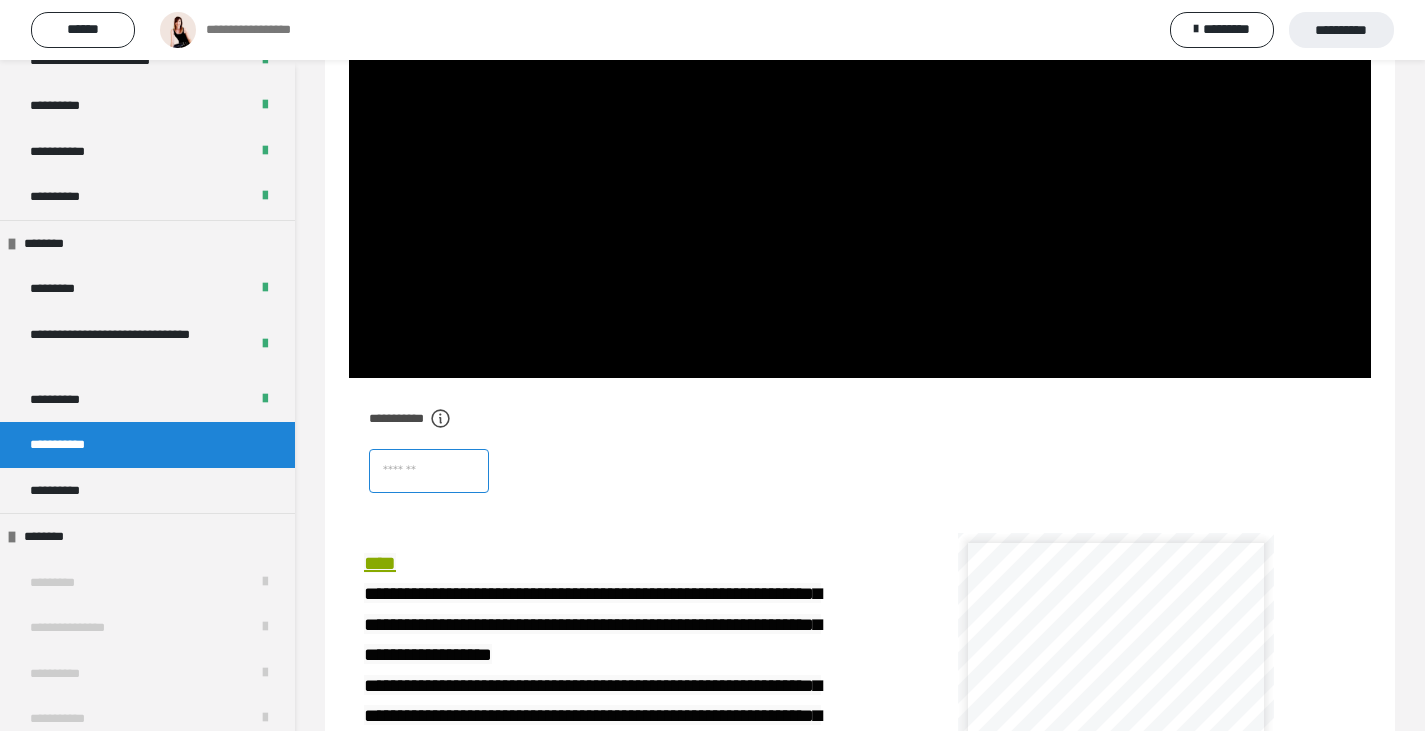 click at bounding box center (429, 471) 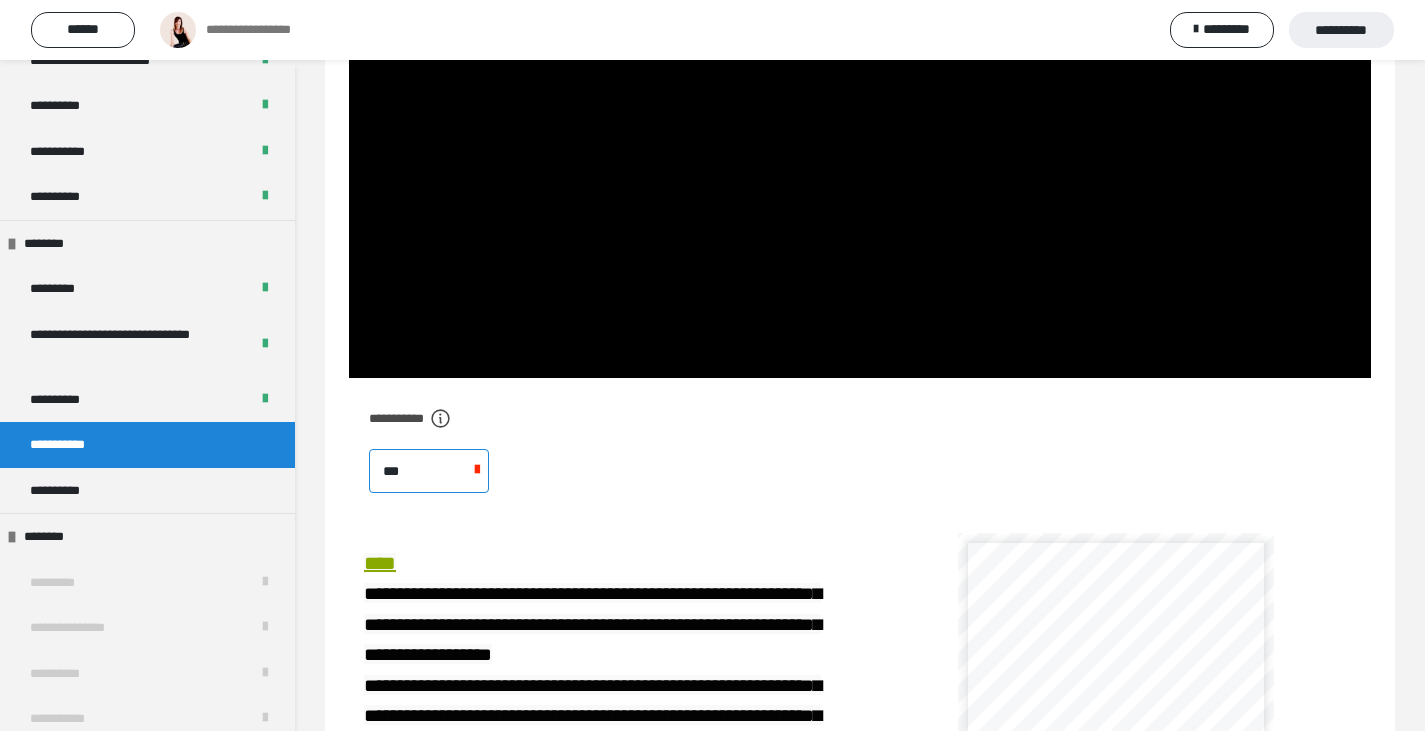 type on "****" 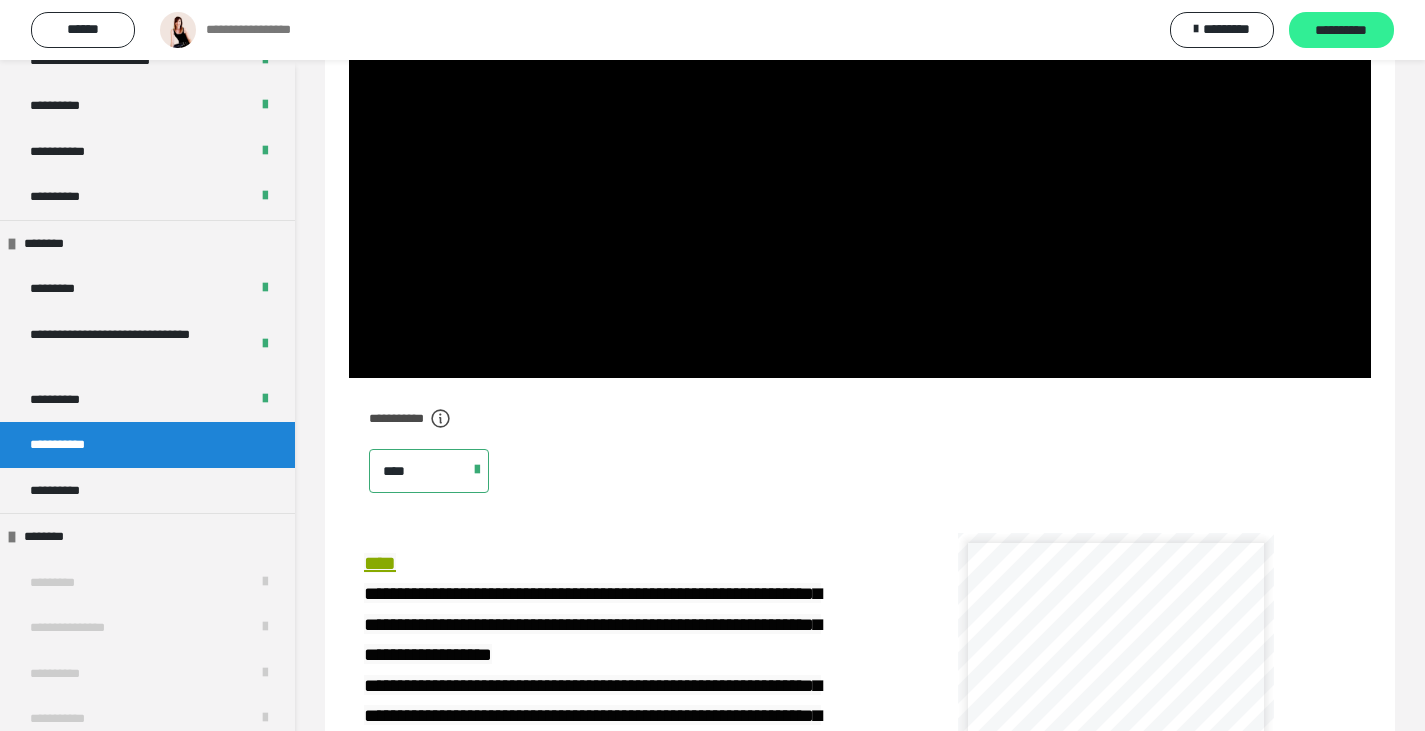 click on "**********" at bounding box center (1341, 31) 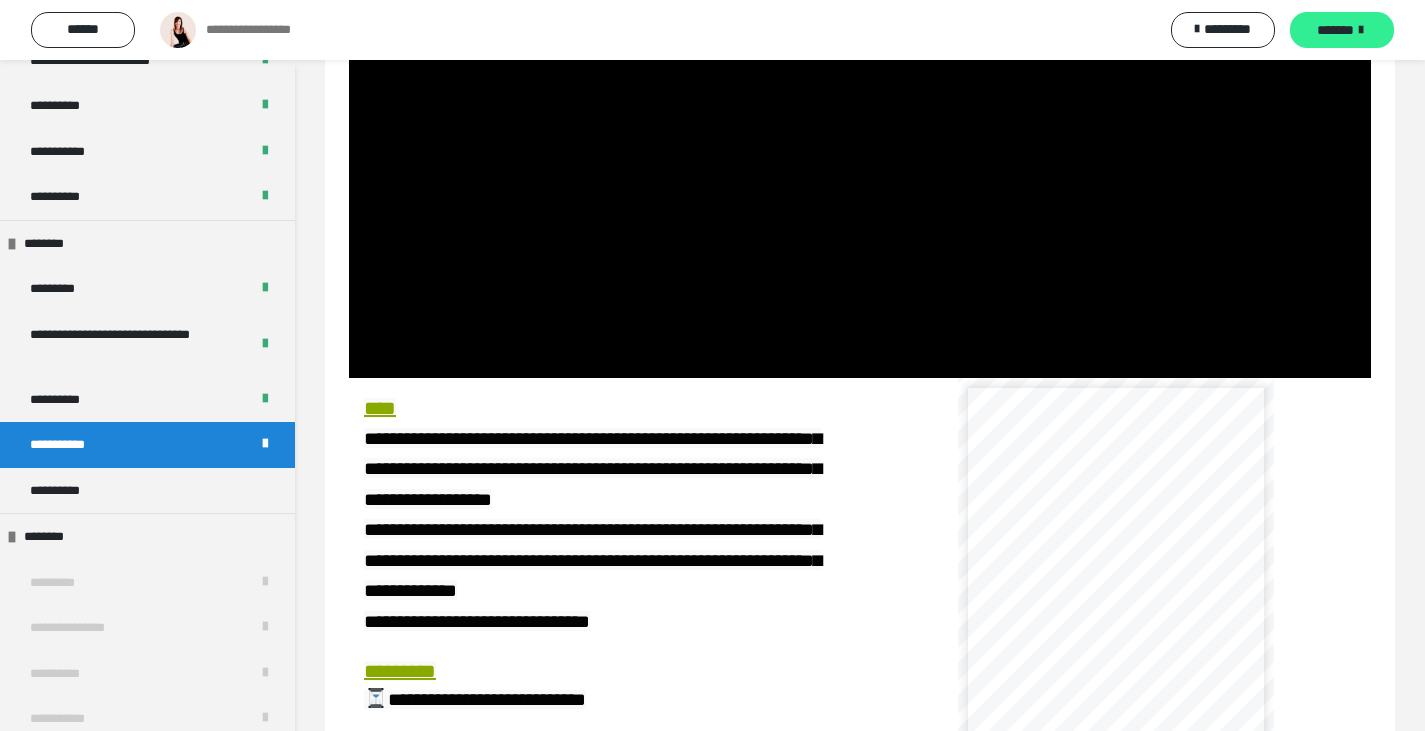 click on "*******" at bounding box center (1342, 30) 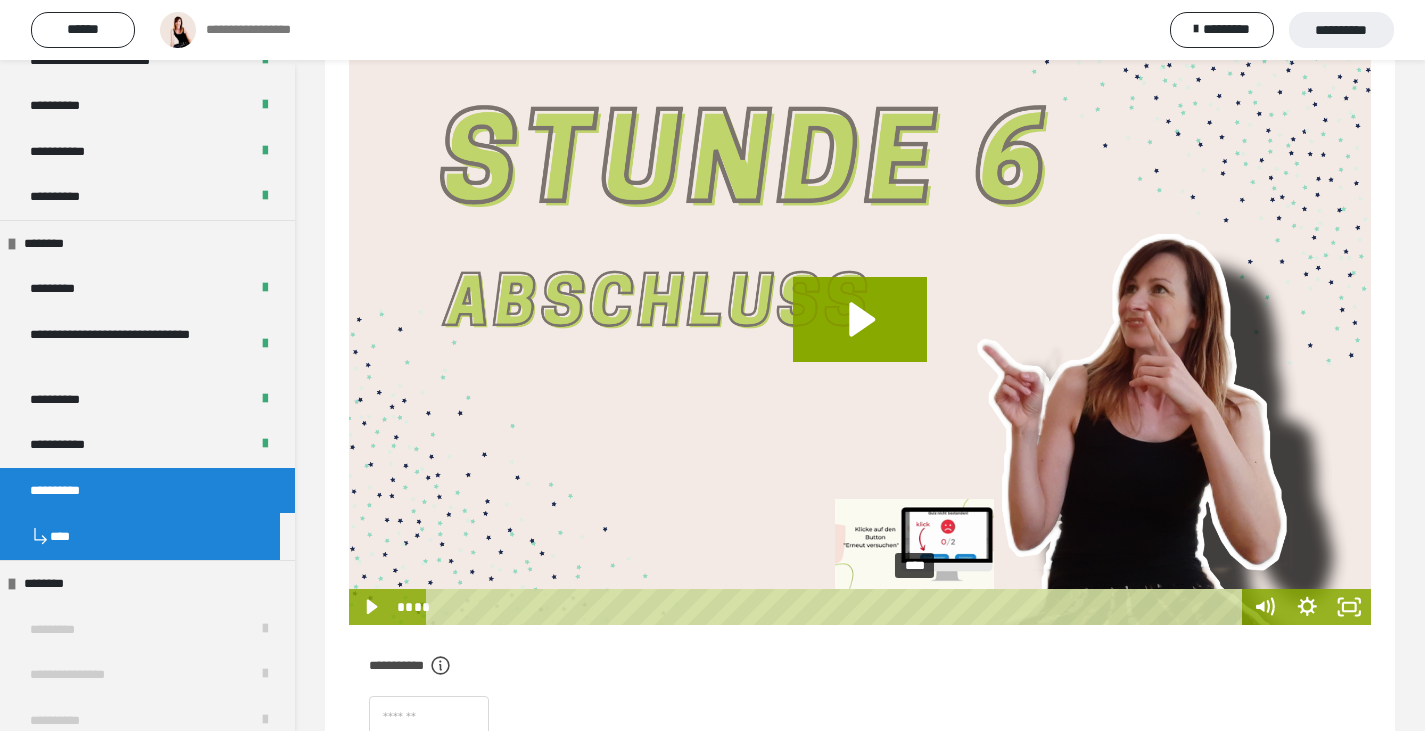 scroll, scrollTop: 180, scrollLeft: 0, axis: vertical 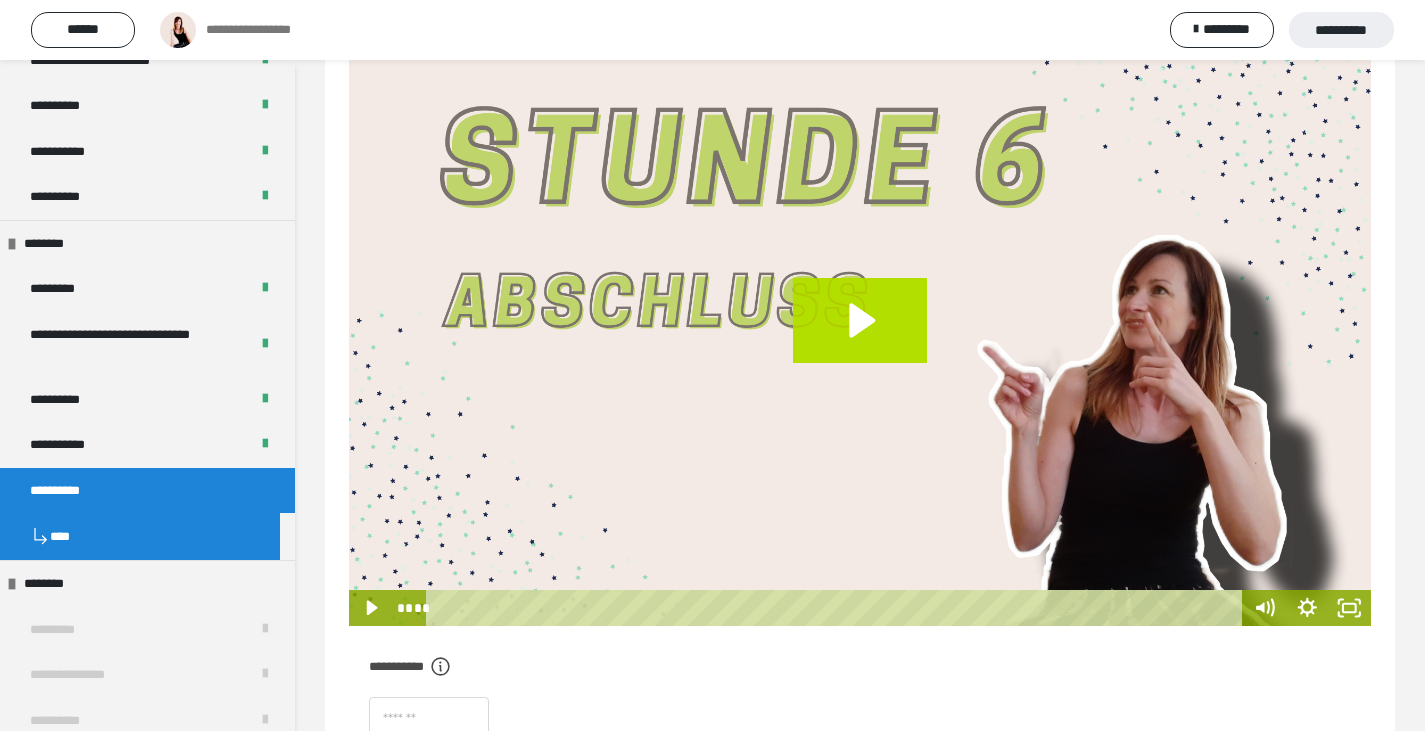 click 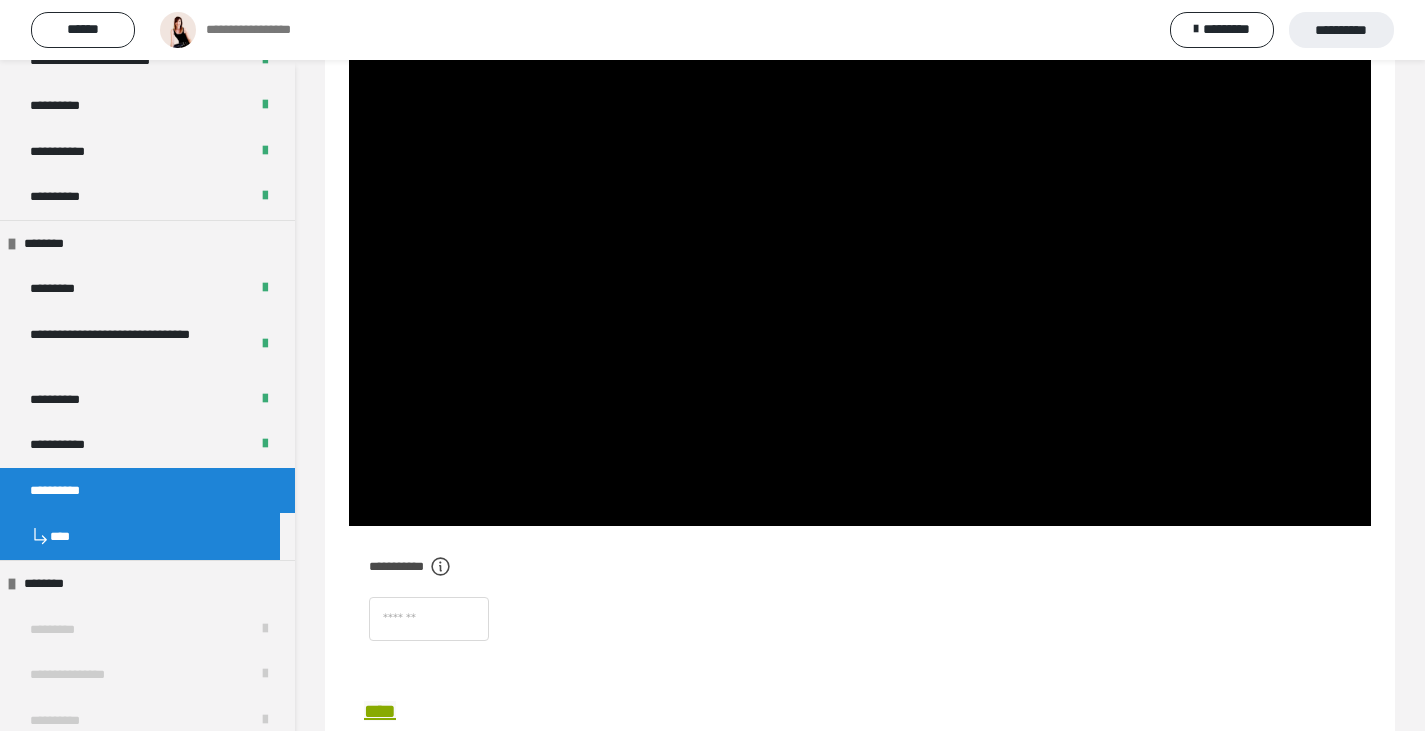 scroll, scrollTop: 380, scrollLeft: 0, axis: vertical 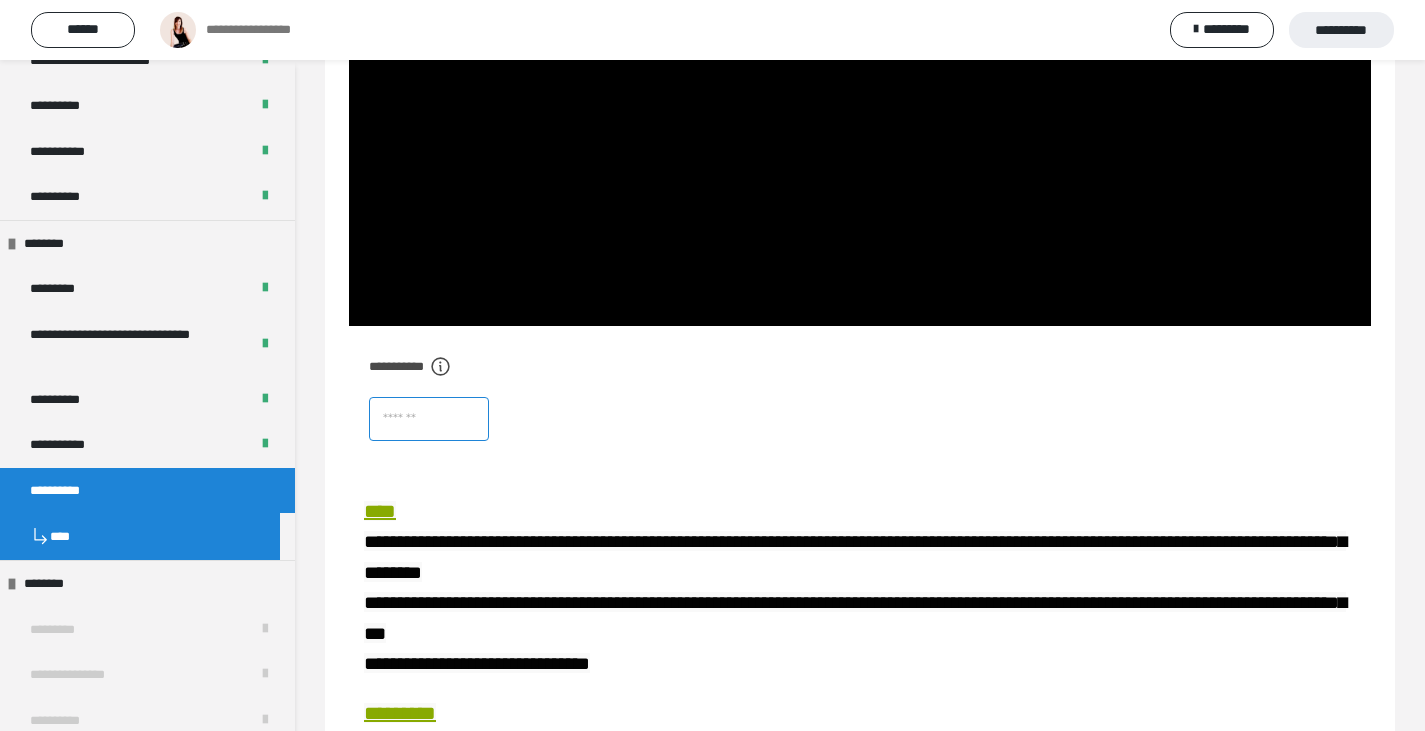click at bounding box center [429, 419] 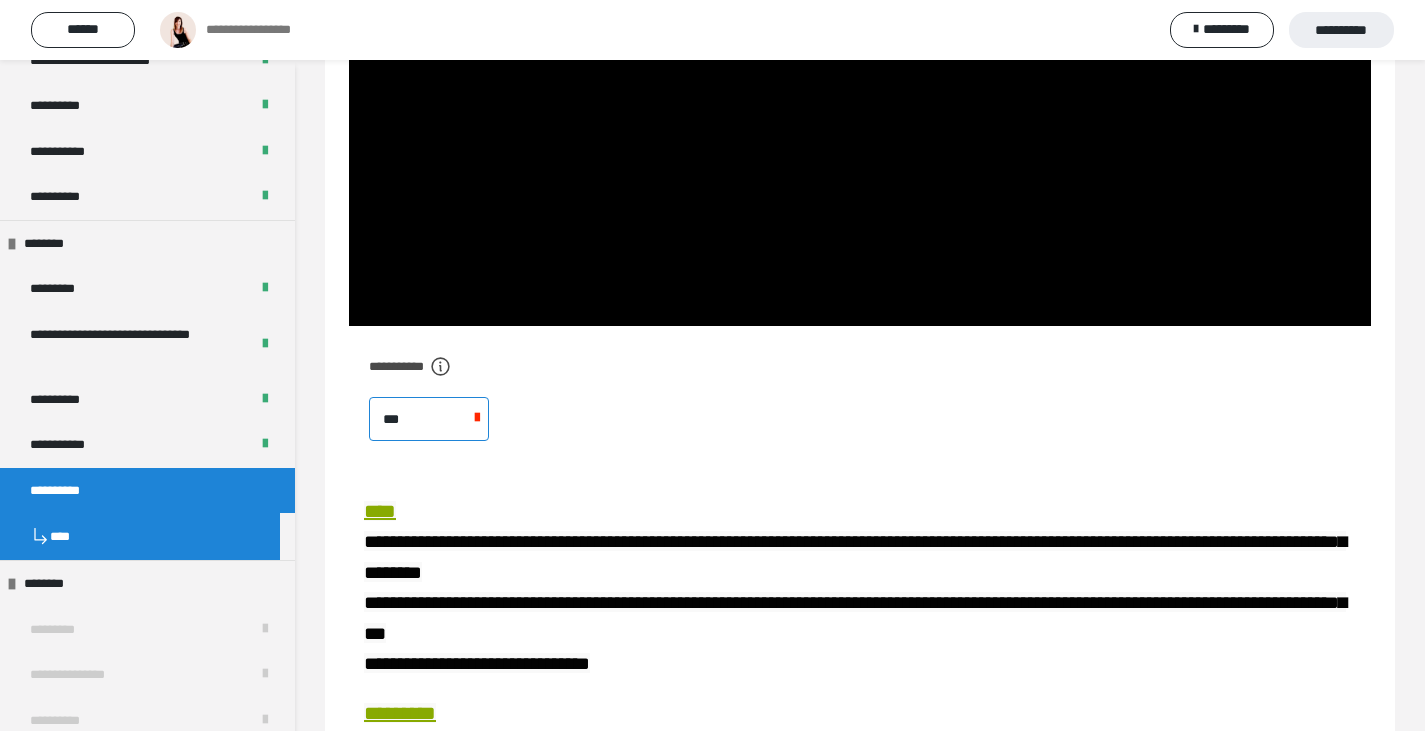 type on "****" 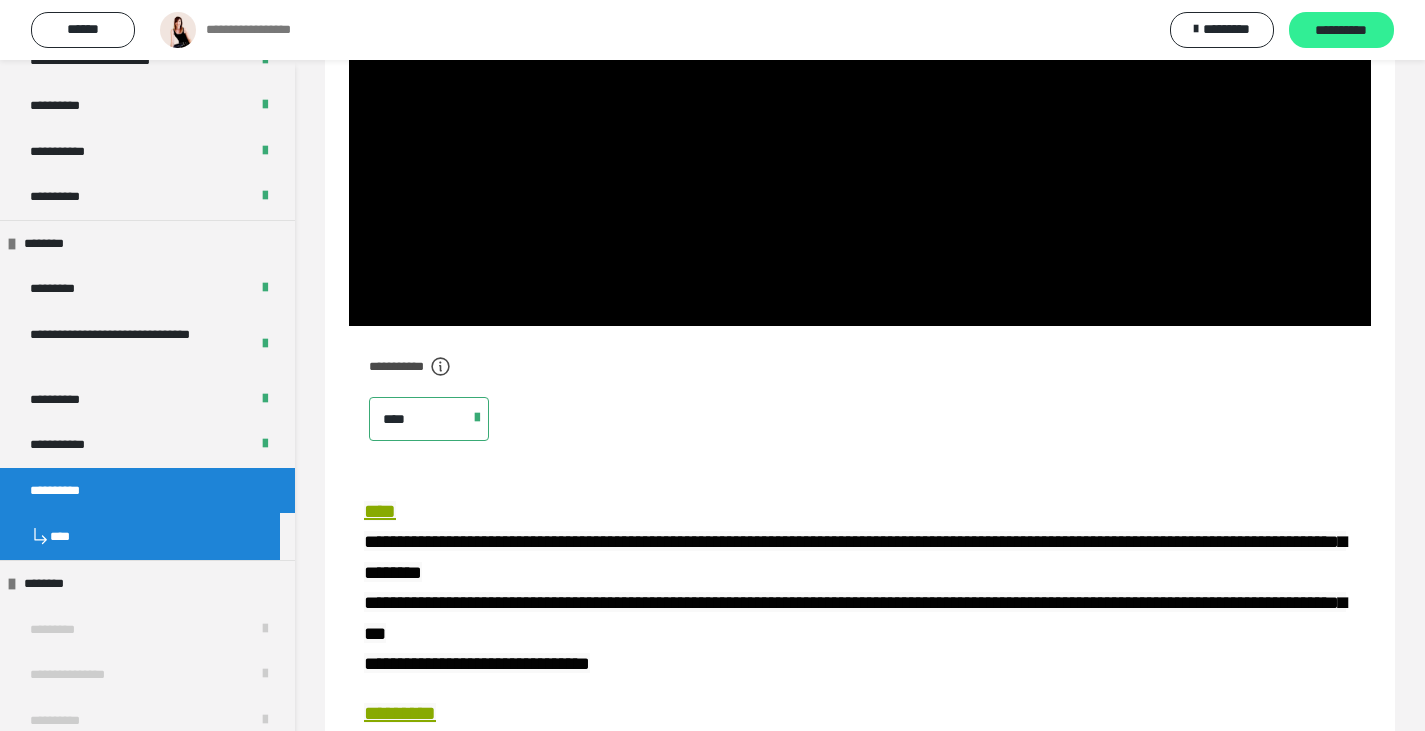 click on "**********" at bounding box center (1341, 30) 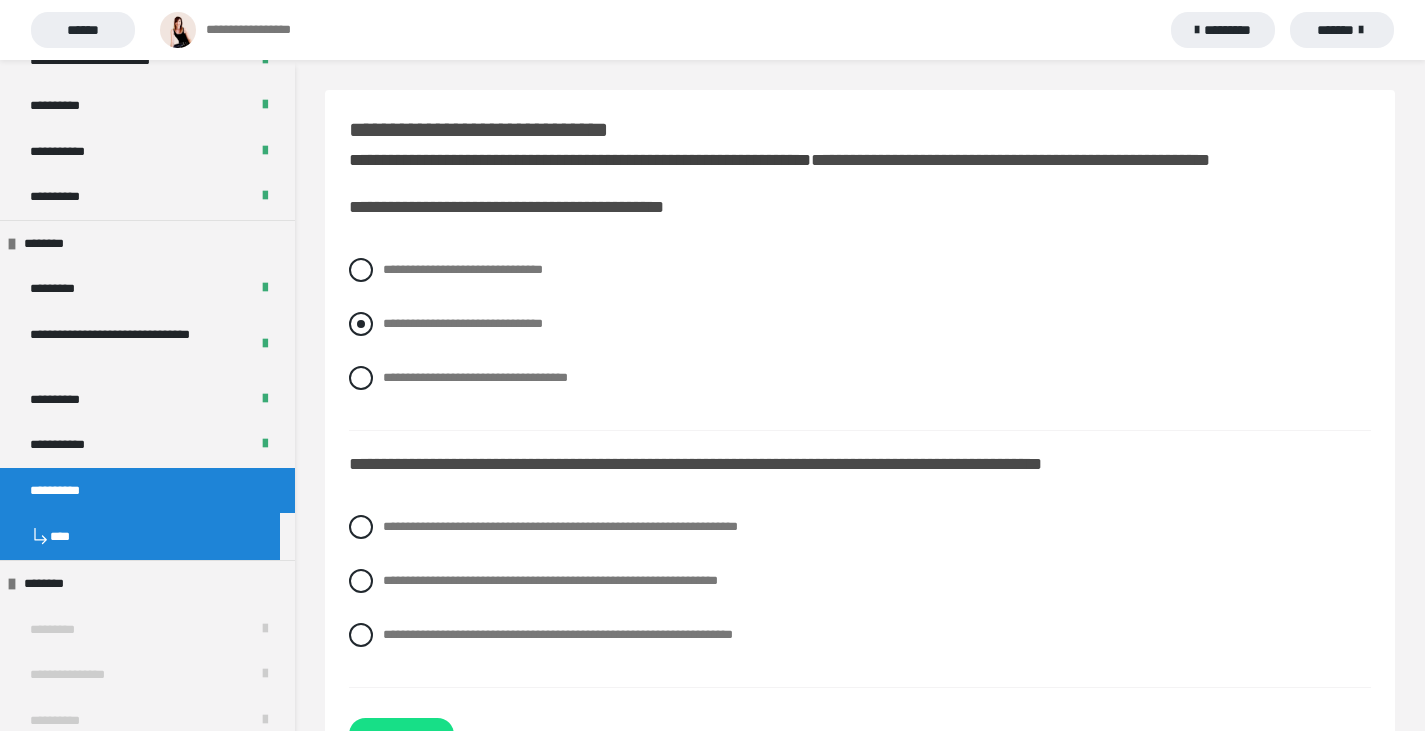 click on "**********" at bounding box center [860, 324] 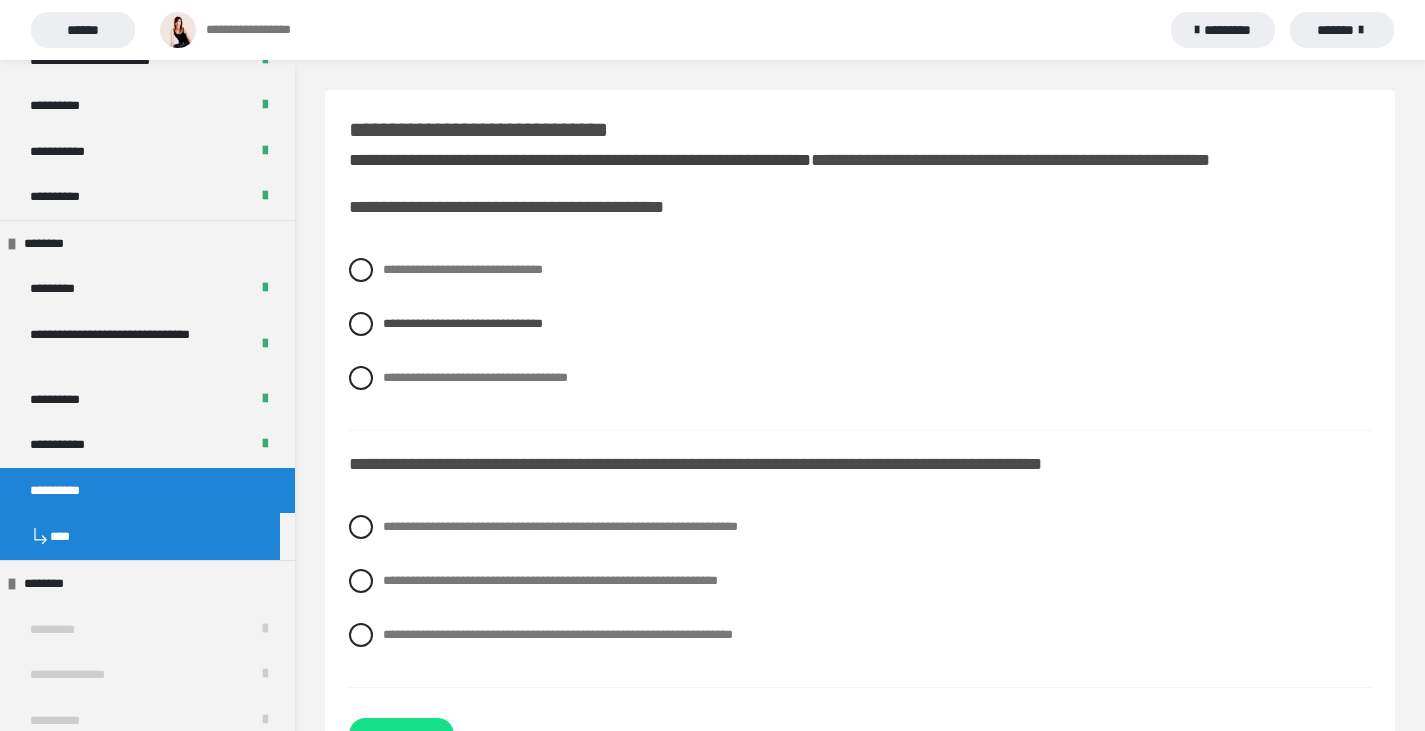 scroll, scrollTop: 74, scrollLeft: 0, axis: vertical 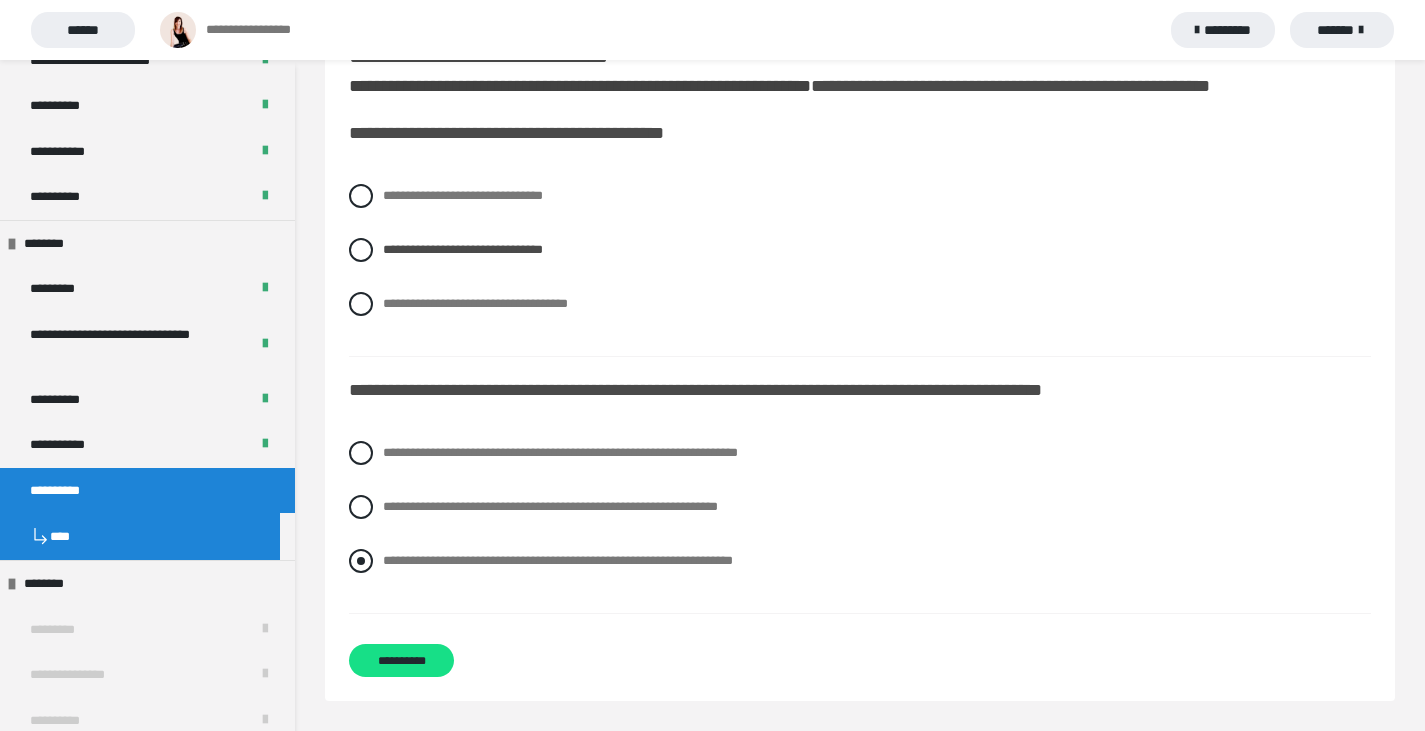 click at bounding box center [361, 561] 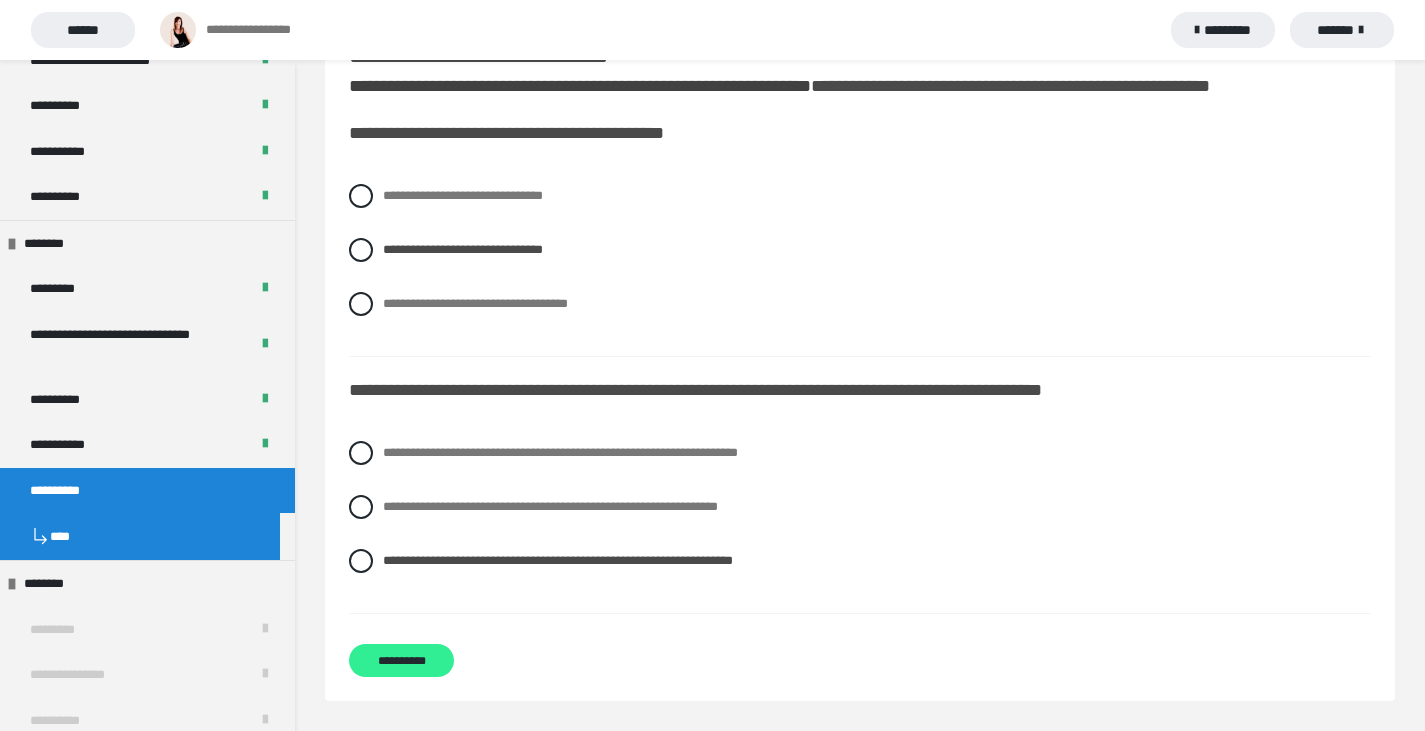 click on "**********" at bounding box center (401, 660) 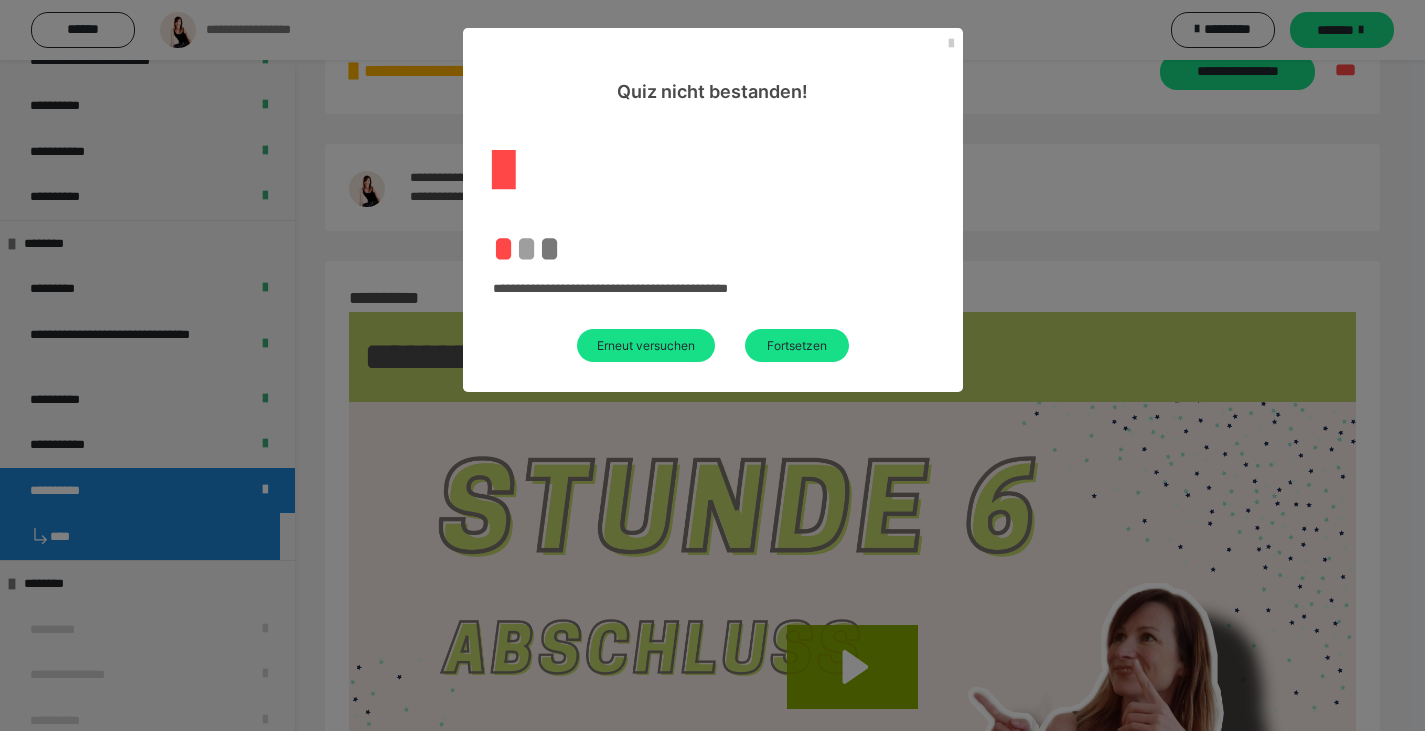 scroll, scrollTop: 74, scrollLeft: 0, axis: vertical 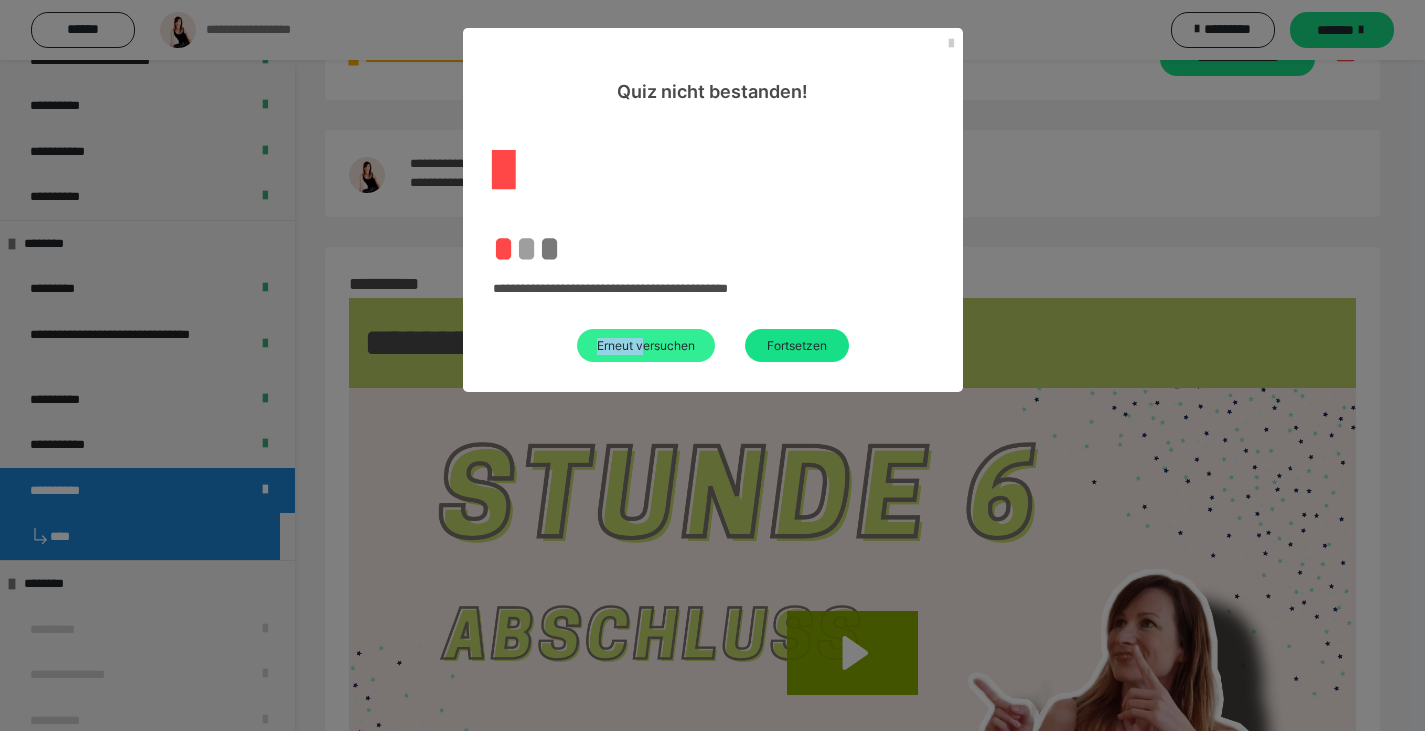 drag, startPoint x: 637, startPoint y: 315, endPoint x: 646, endPoint y: 349, distance: 35.17101 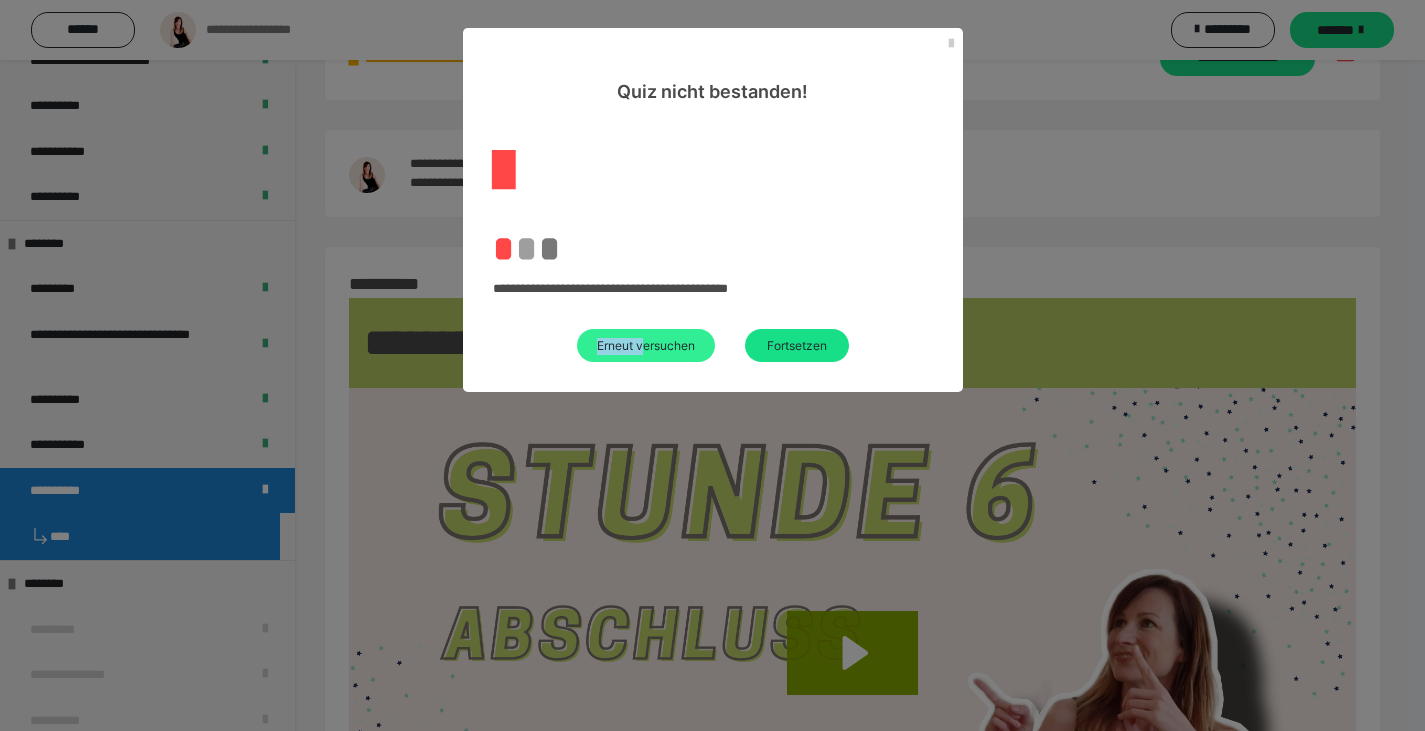 click on "Erneut versuchen" at bounding box center (646, 345) 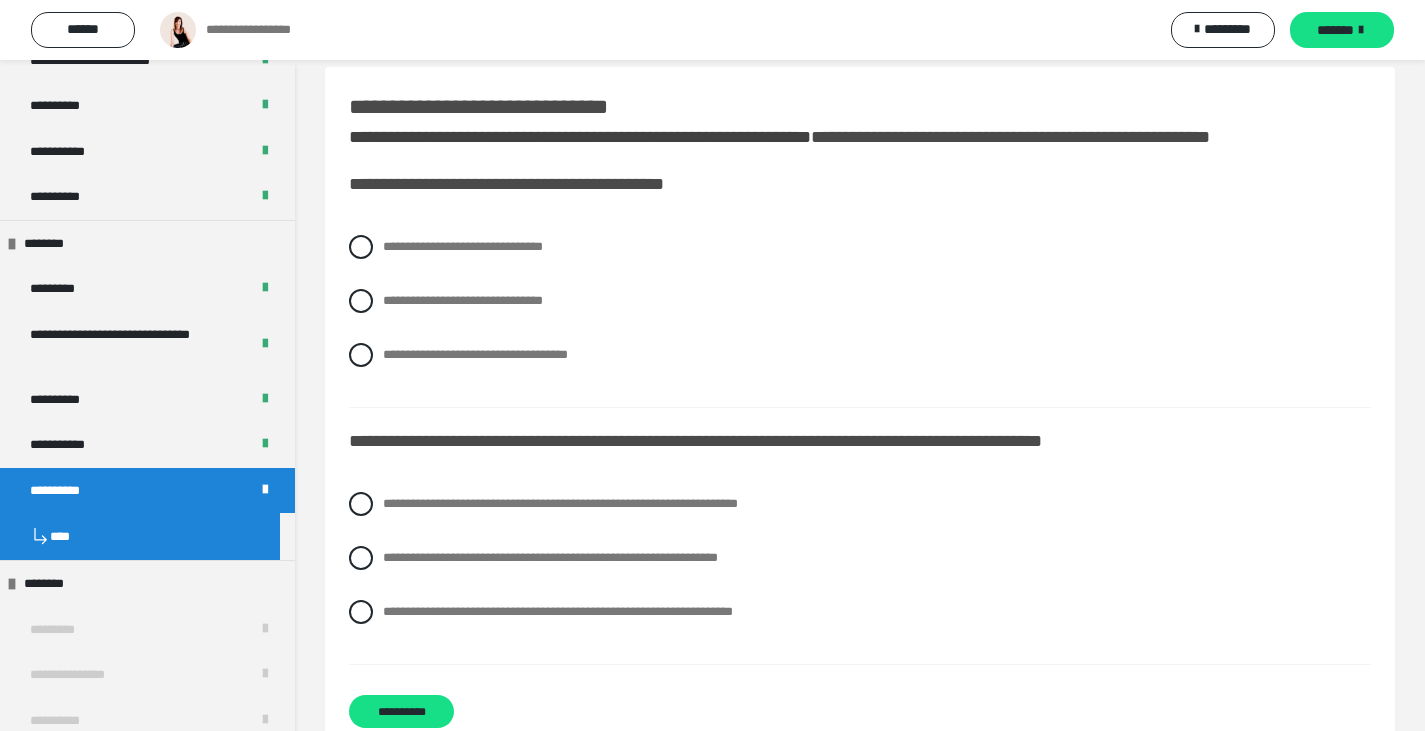 scroll, scrollTop: 0, scrollLeft: 0, axis: both 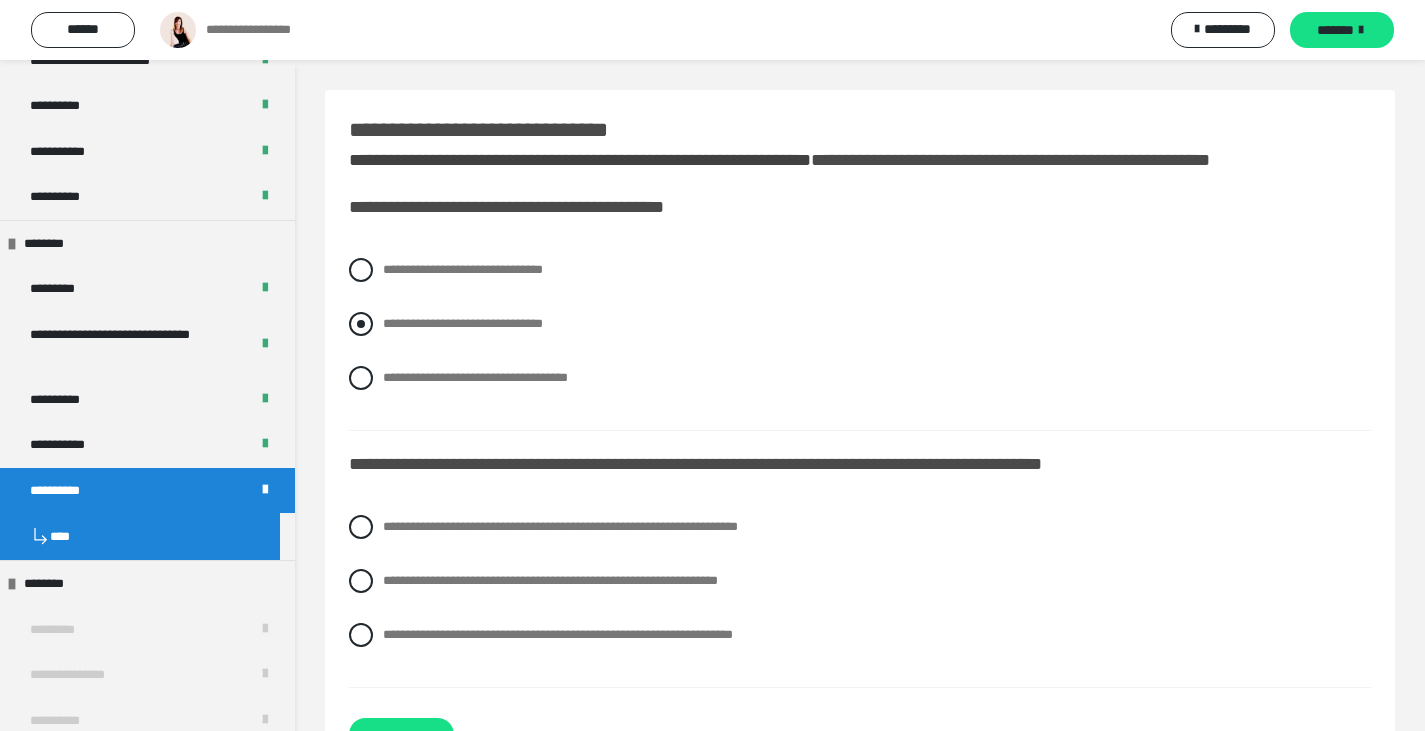 click on "**********" at bounding box center [463, 323] 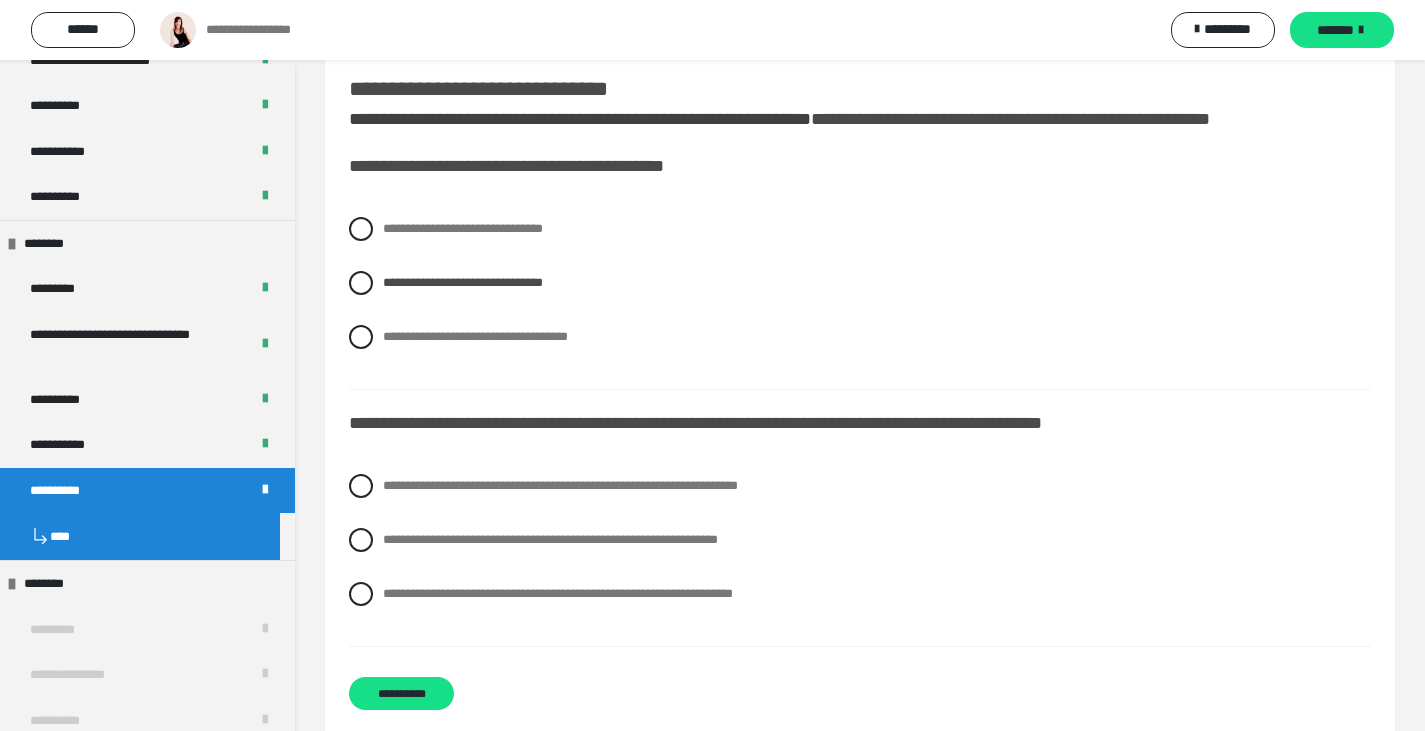 scroll, scrollTop: 74, scrollLeft: 0, axis: vertical 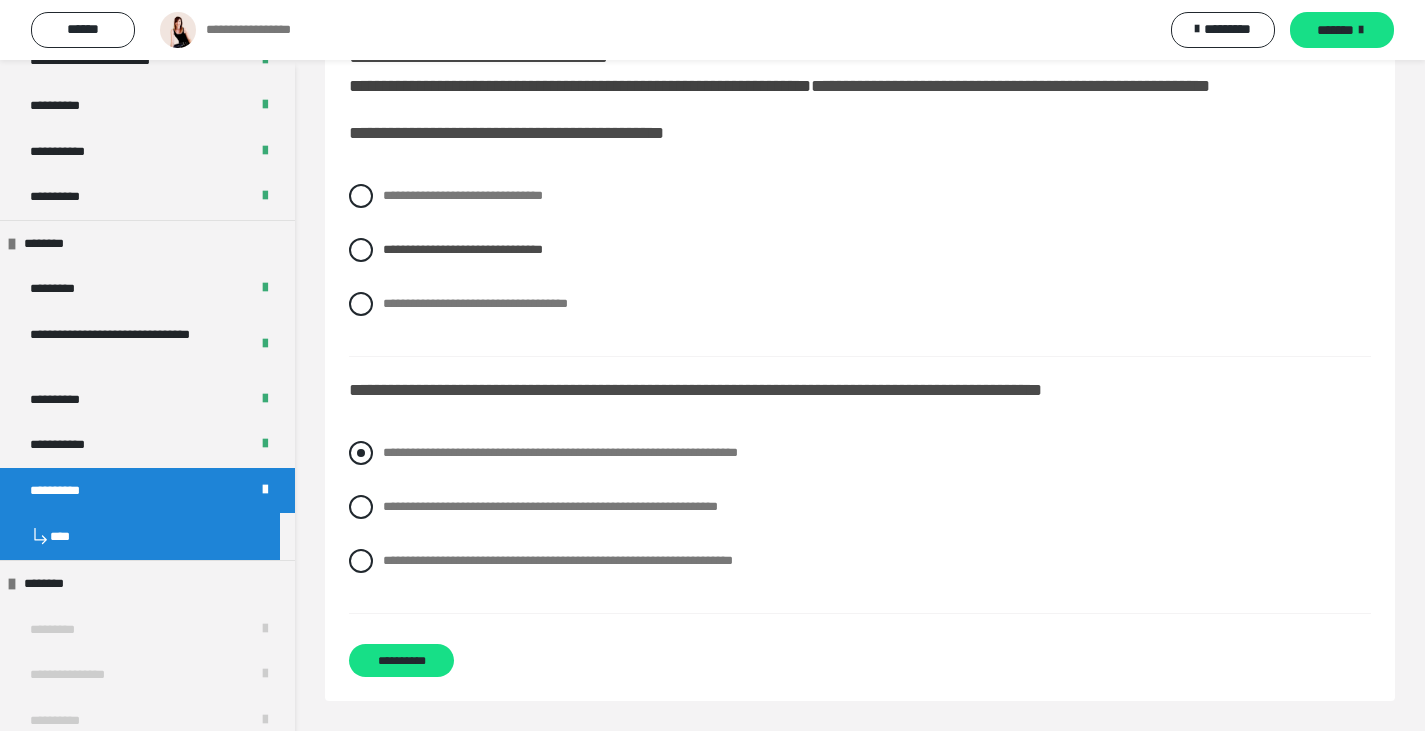 click at bounding box center (361, 453) 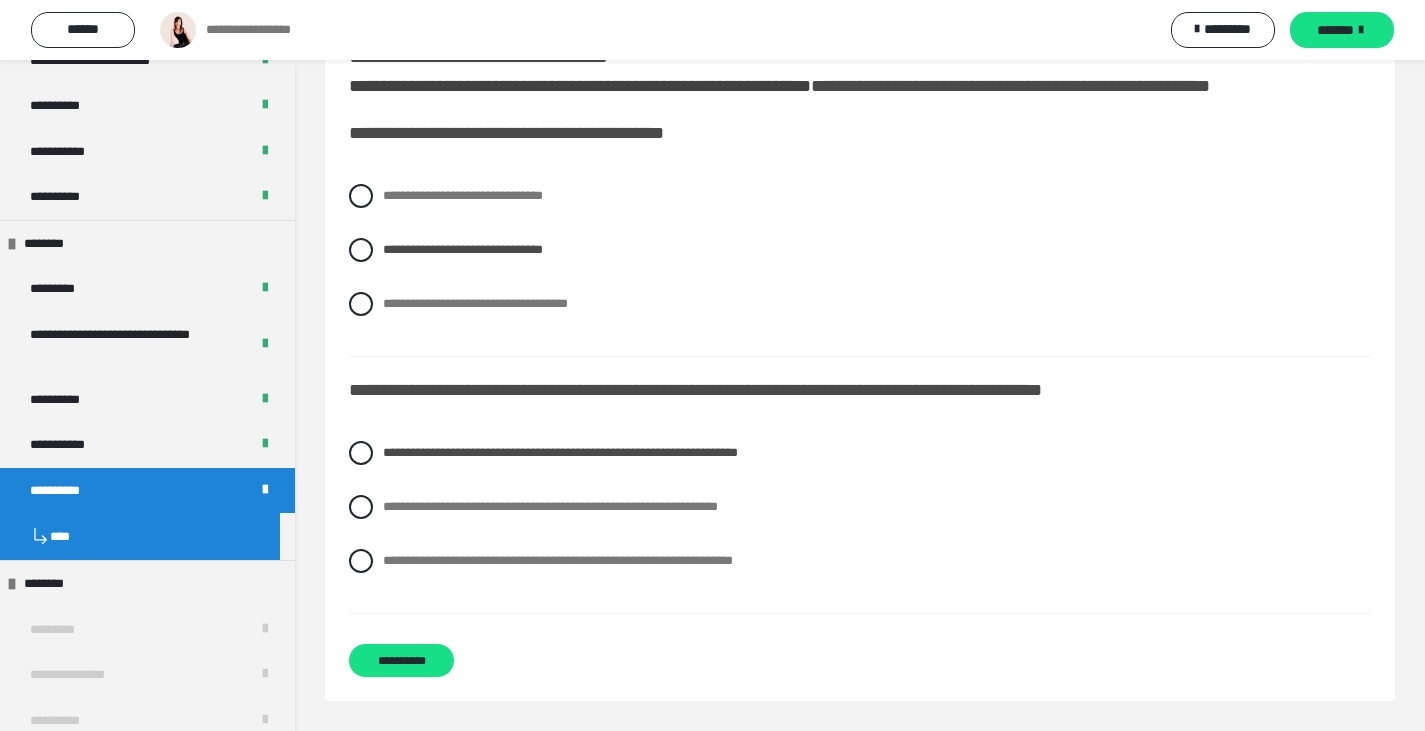 click on "**********" at bounding box center [860, 398] 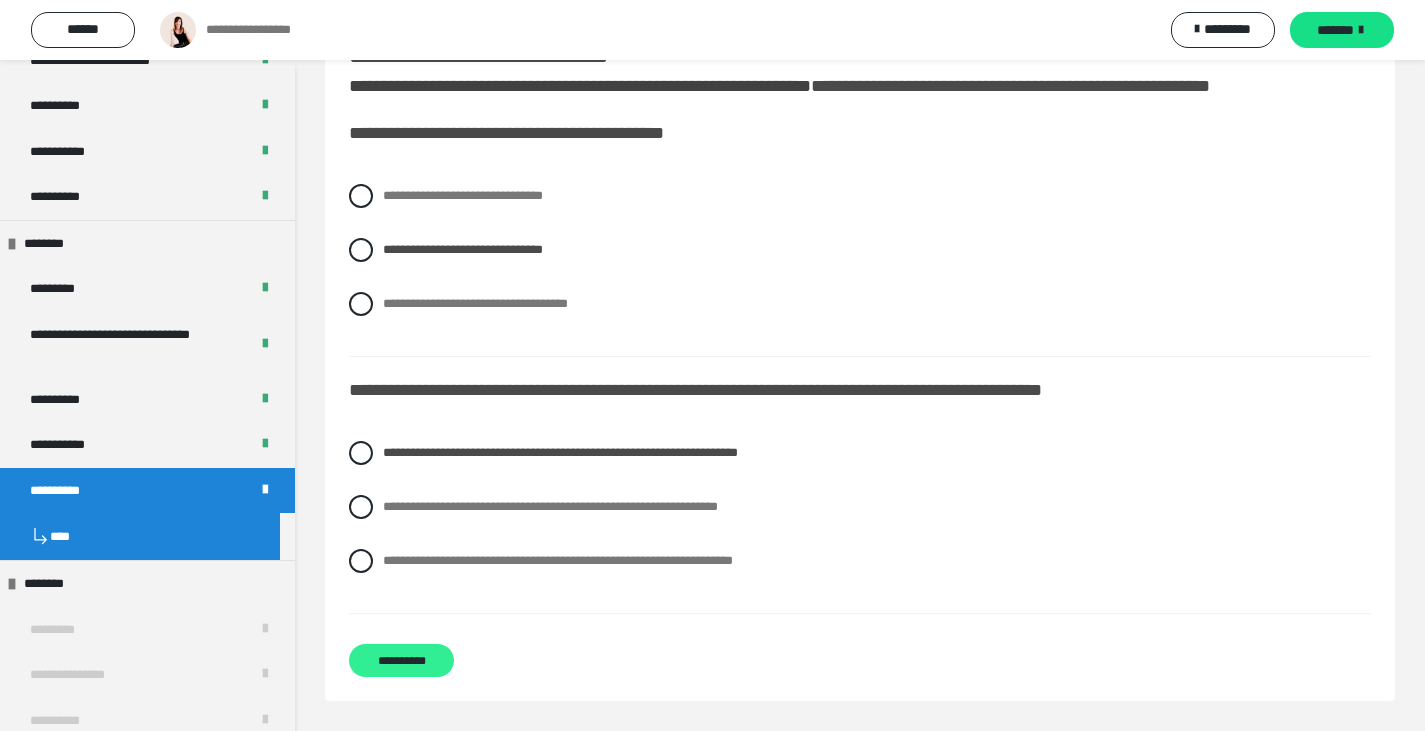 click on "**********" at bounding box center [401, 660] 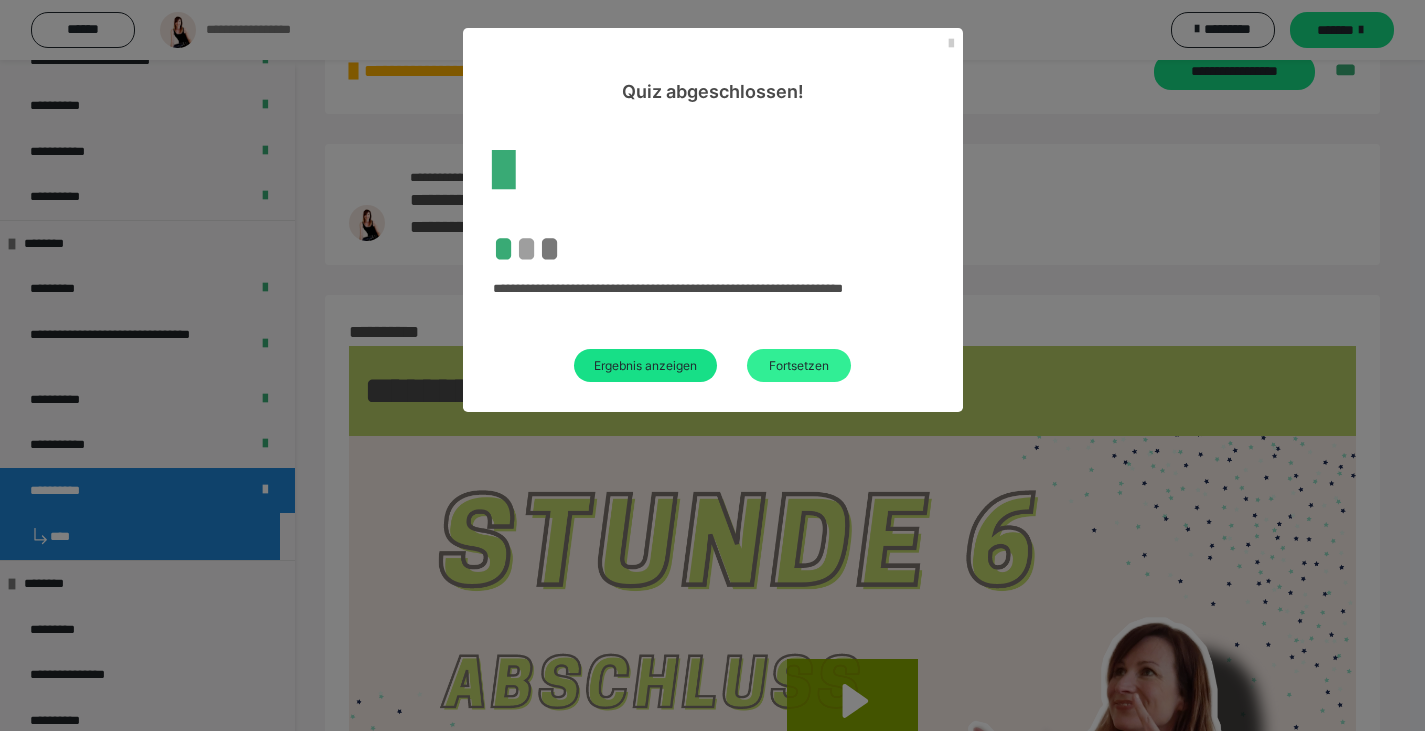 click on "Fortsetzen" at bounding box center (799, 365) 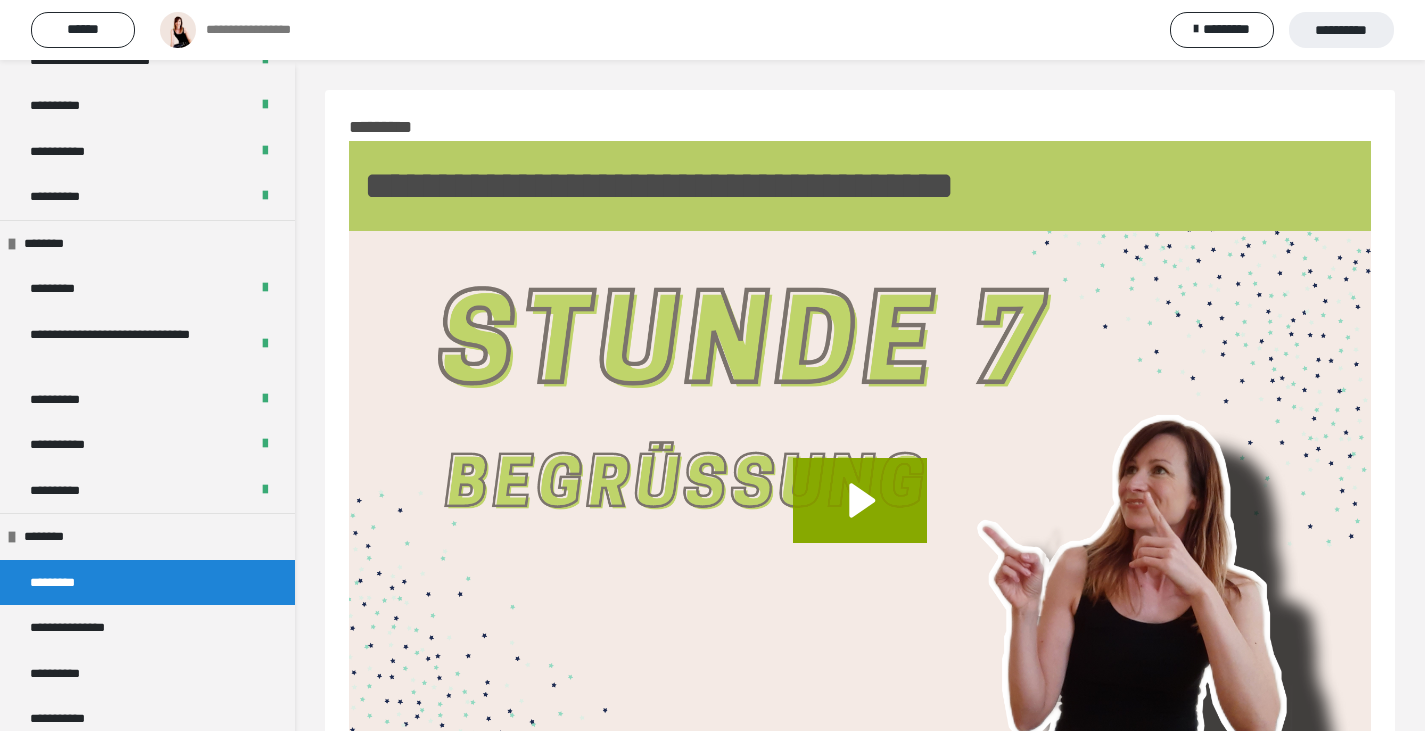 scroll, scrollTop: 200, scrollLeft: 0, axis: vertical 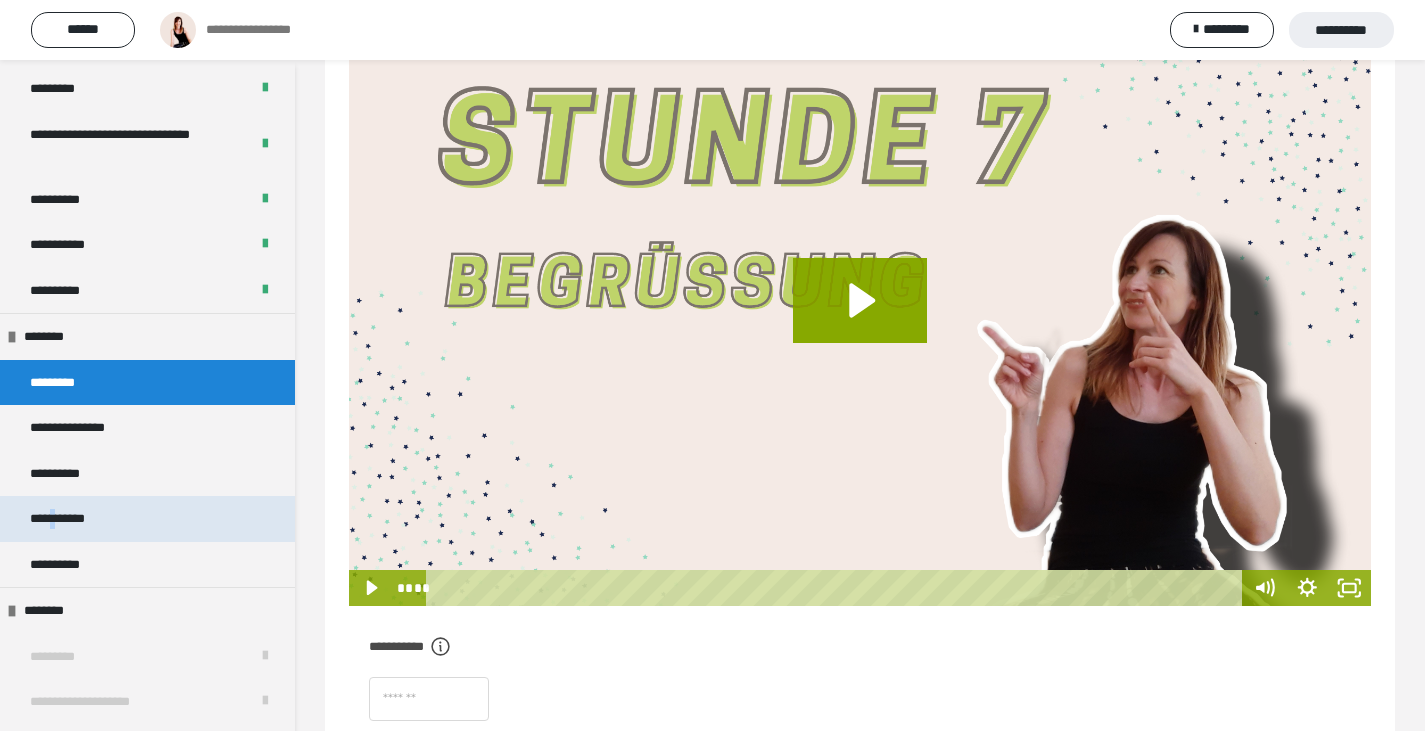 click on "**********" at bounding box center [73, 519] 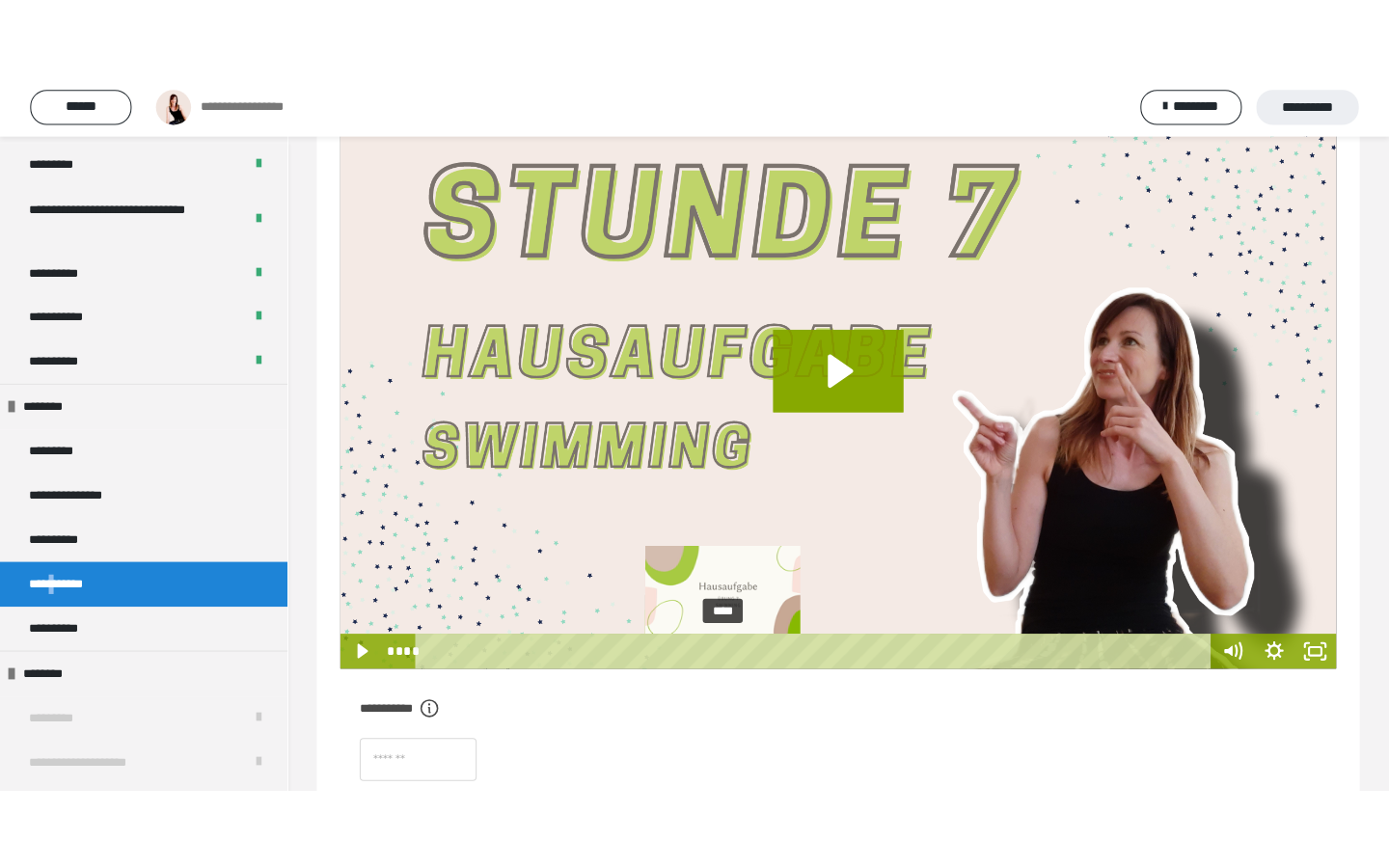 scroll, scrollTop: 96, scrollLeft: 0, axis: vertical 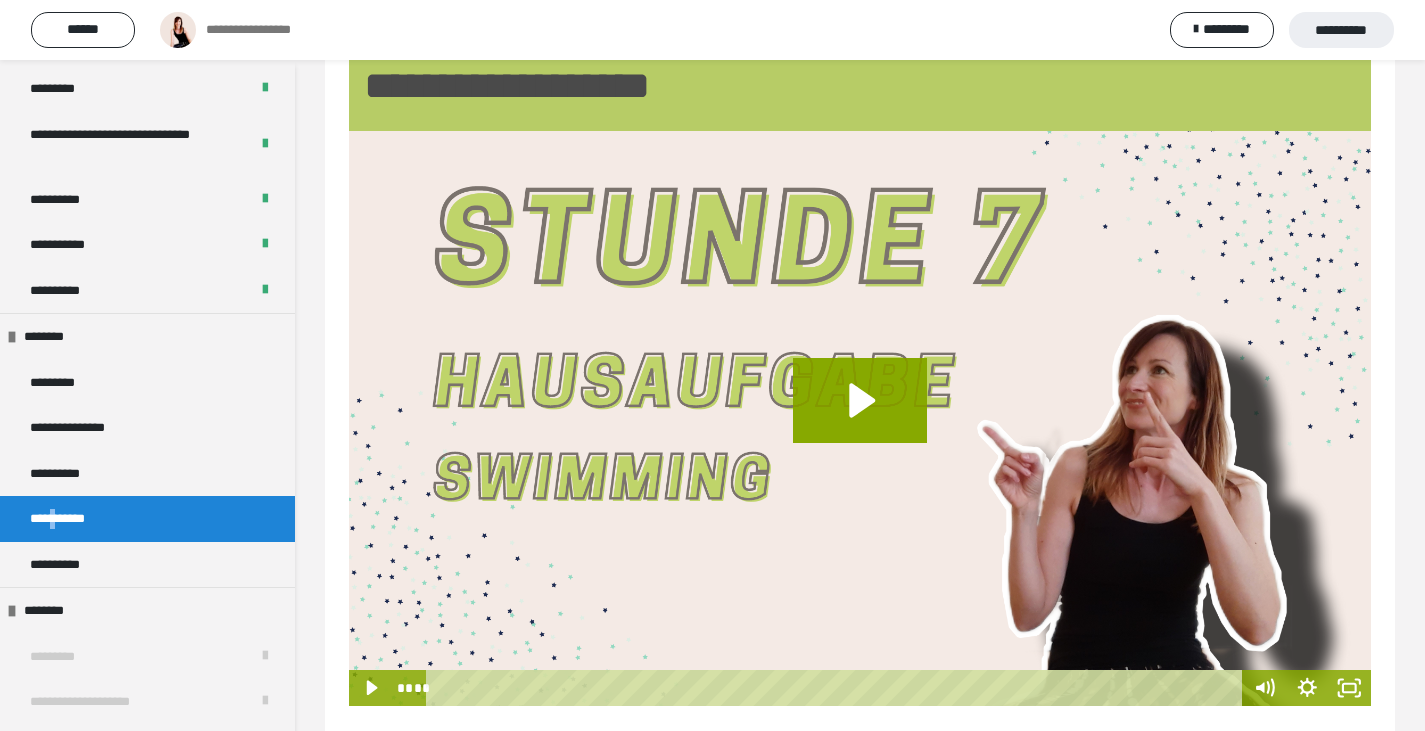 click at bounding box center (860, 418) 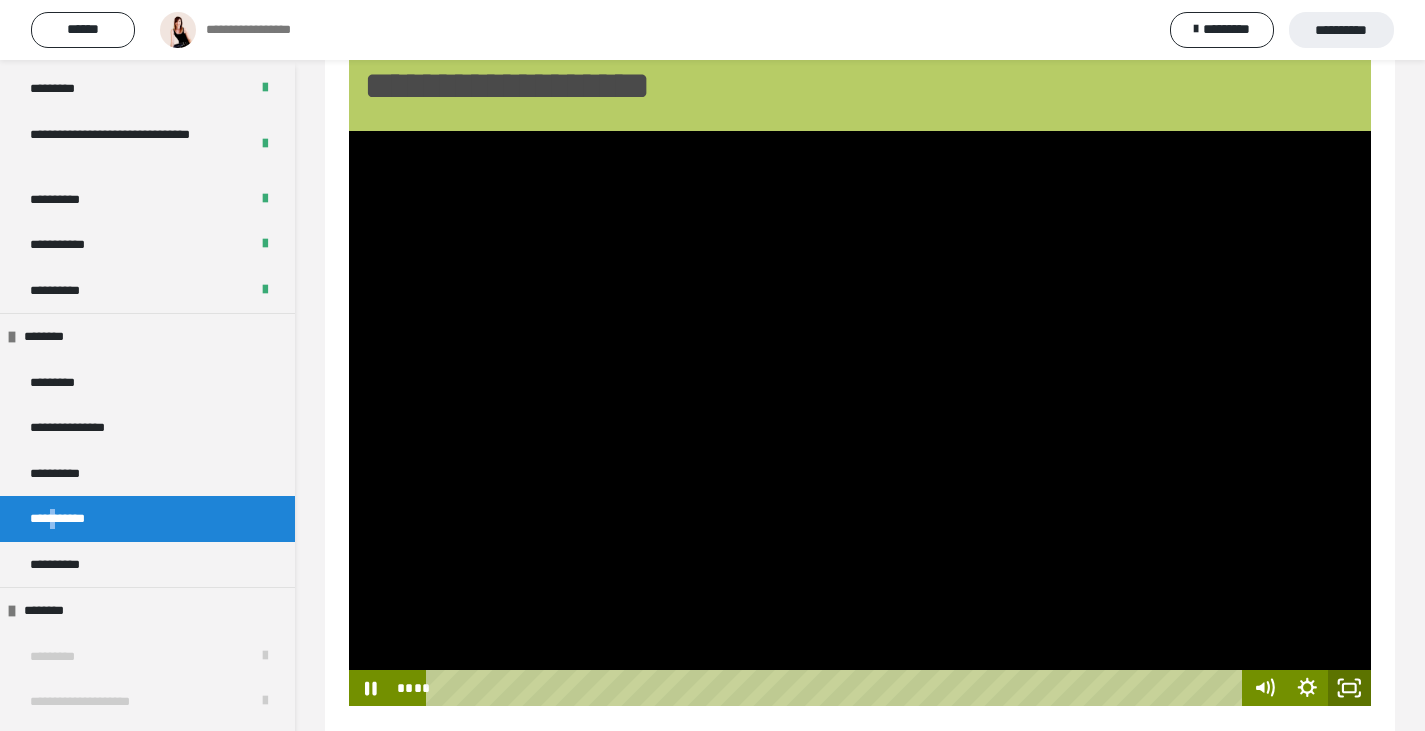 click 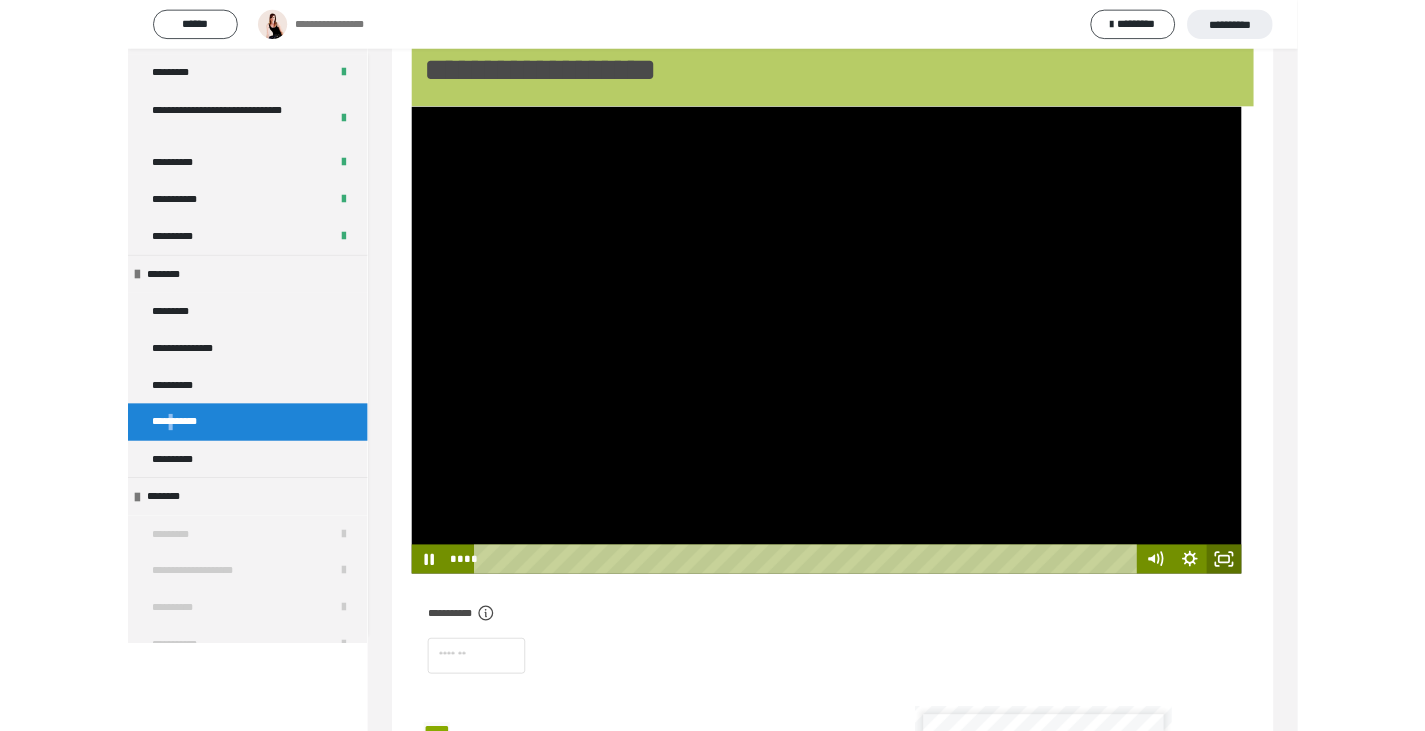 scroll, scrollTop: 1866, scrollLeft: 0, axis: vertical 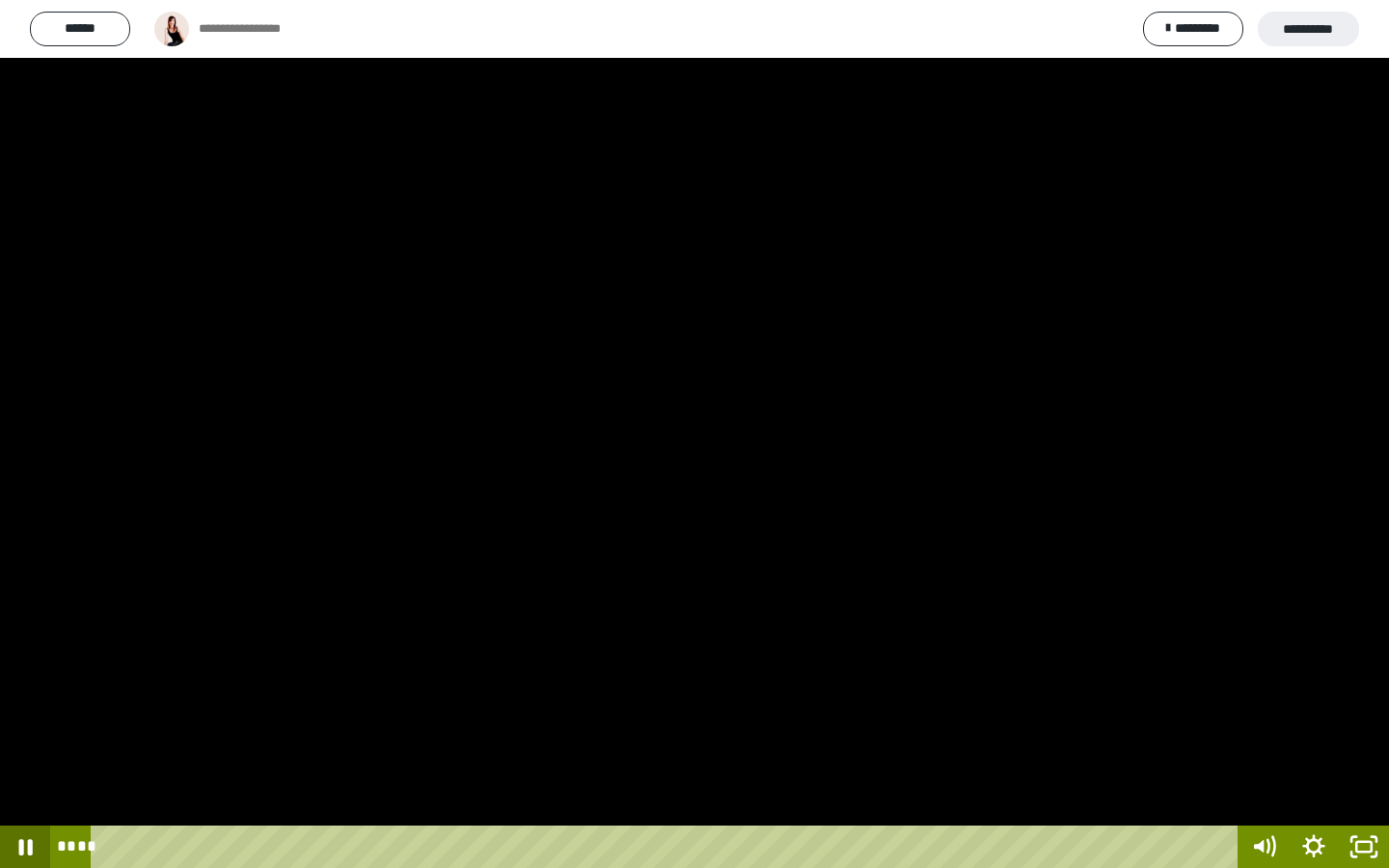 drag, startPoint x: 178, startPoint y: 843, endPoint x: 32, endPoint y: 833, distance: 146.3421 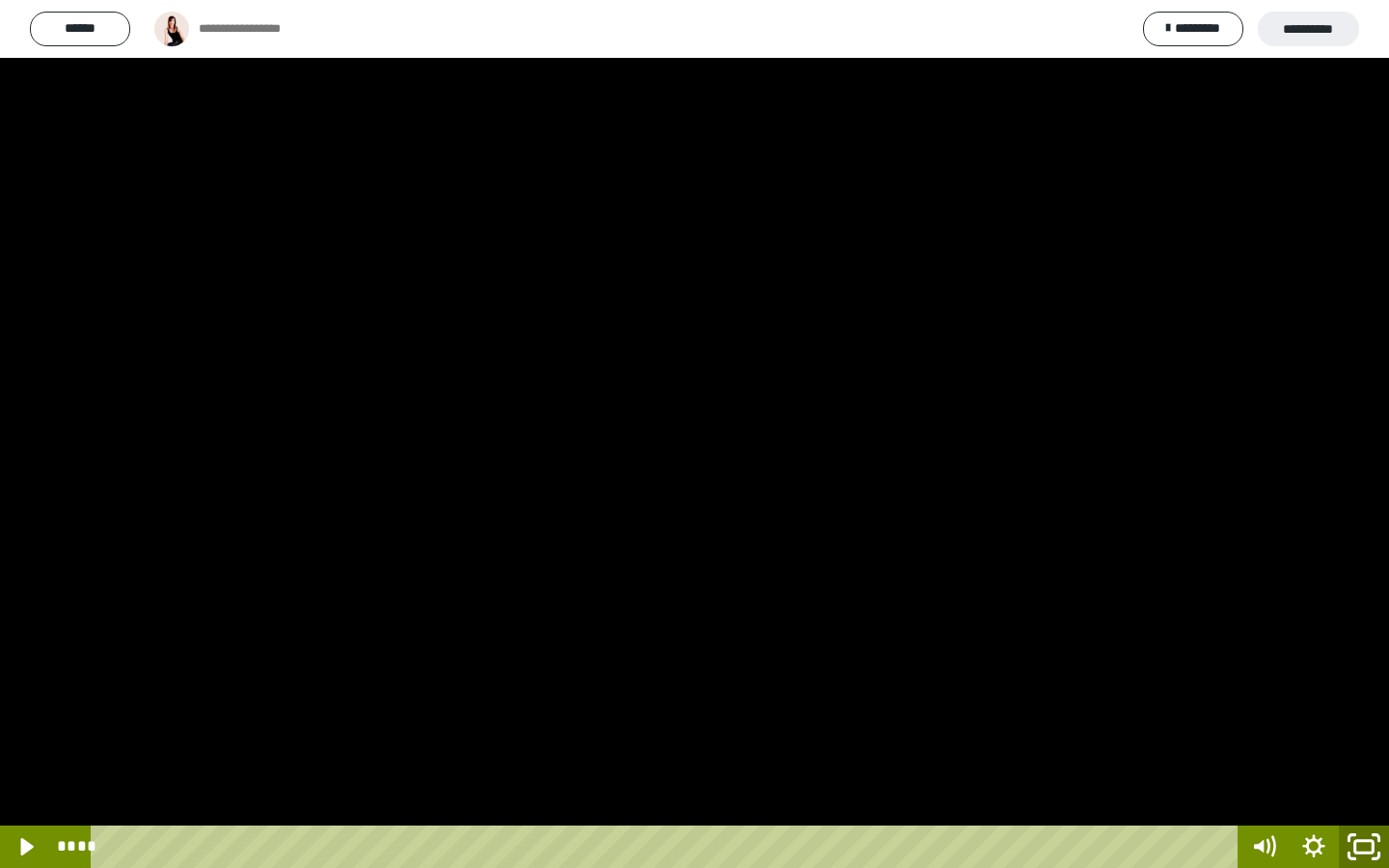 click 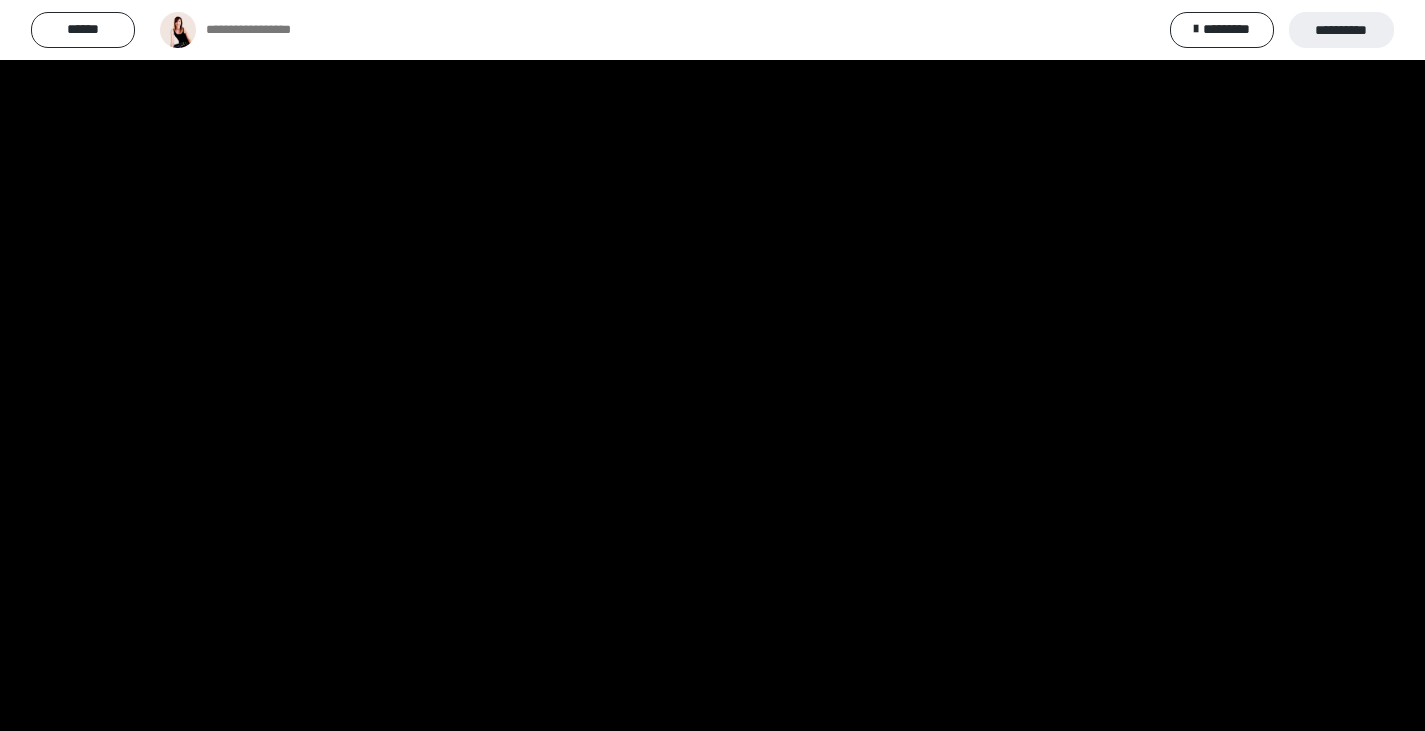scroll, scrollTop: 1835, scrollLeft: 0, axis: vertical 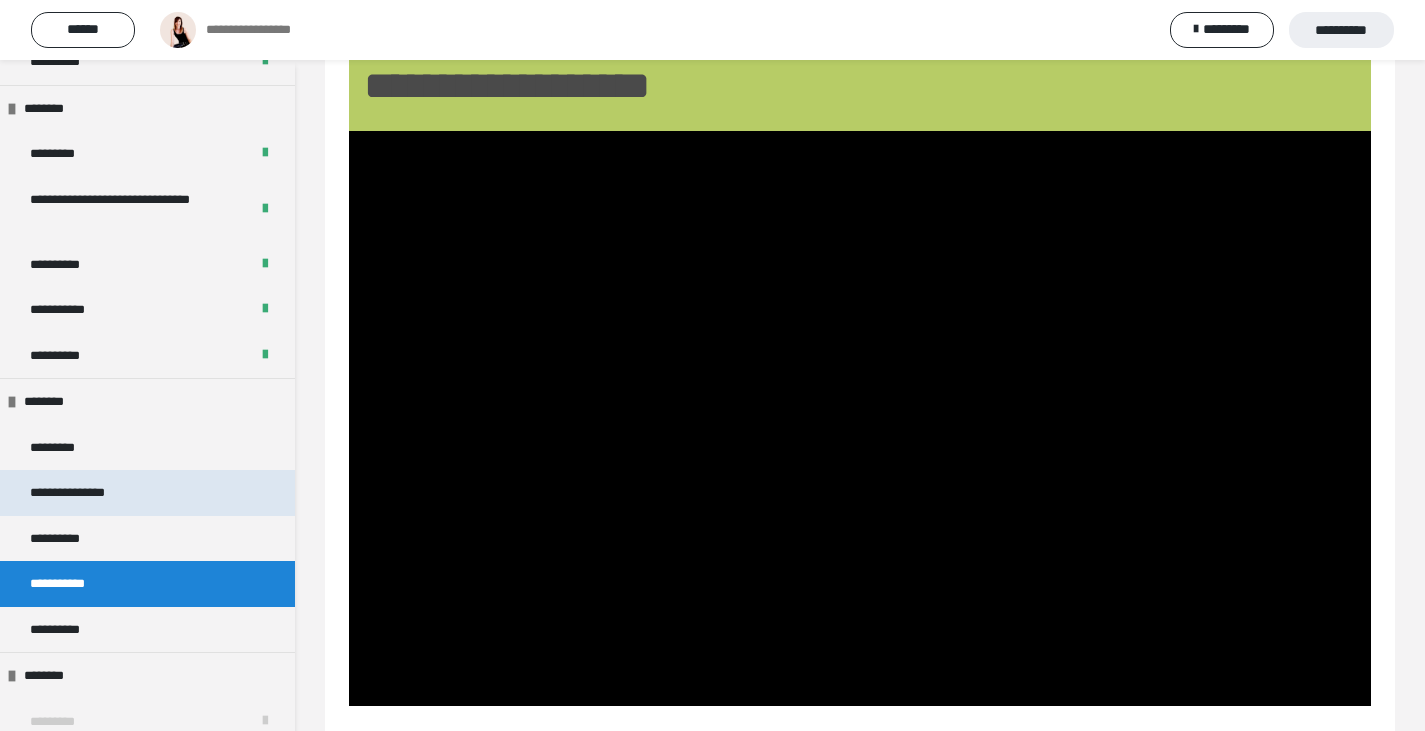 click on "**********" at bounding box center [147, 493] 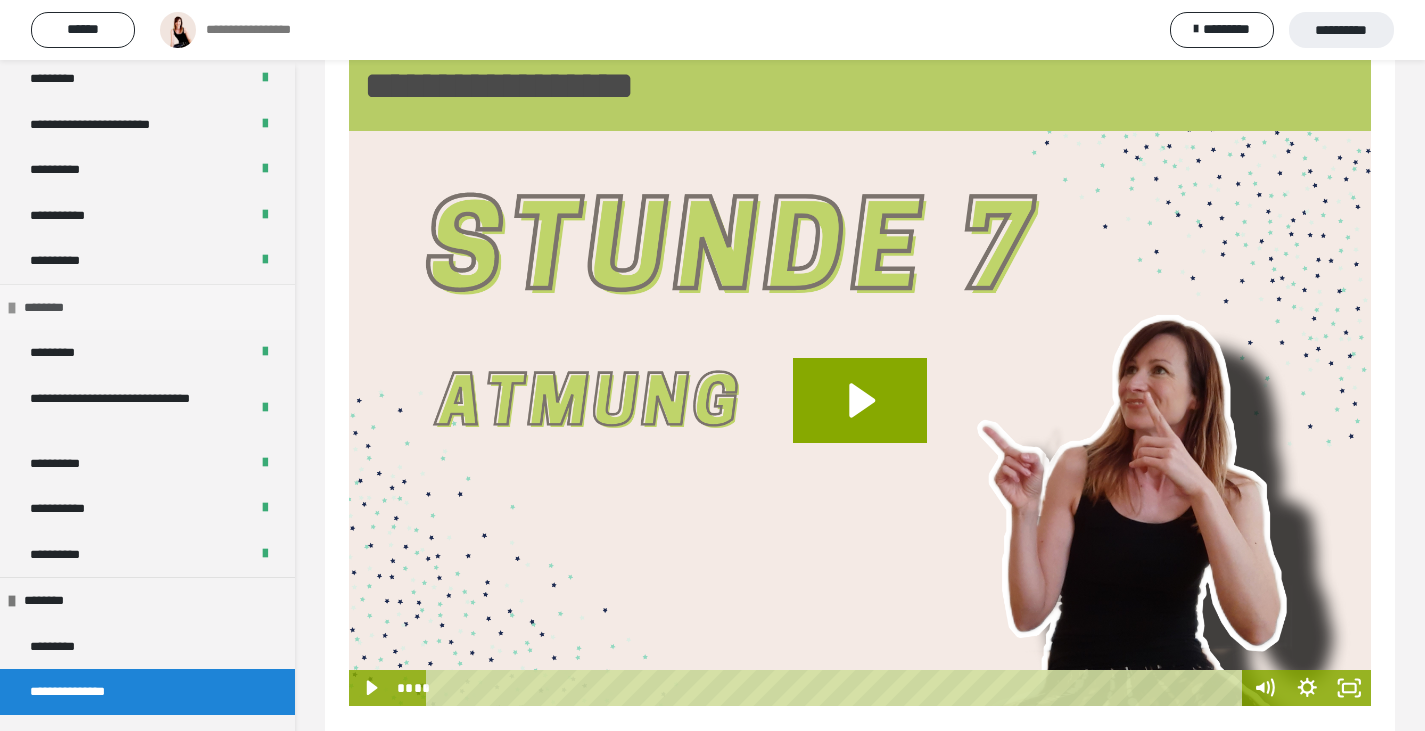 scroll, scrollTop: 1635, scrollLeft: 0, axis: vertical 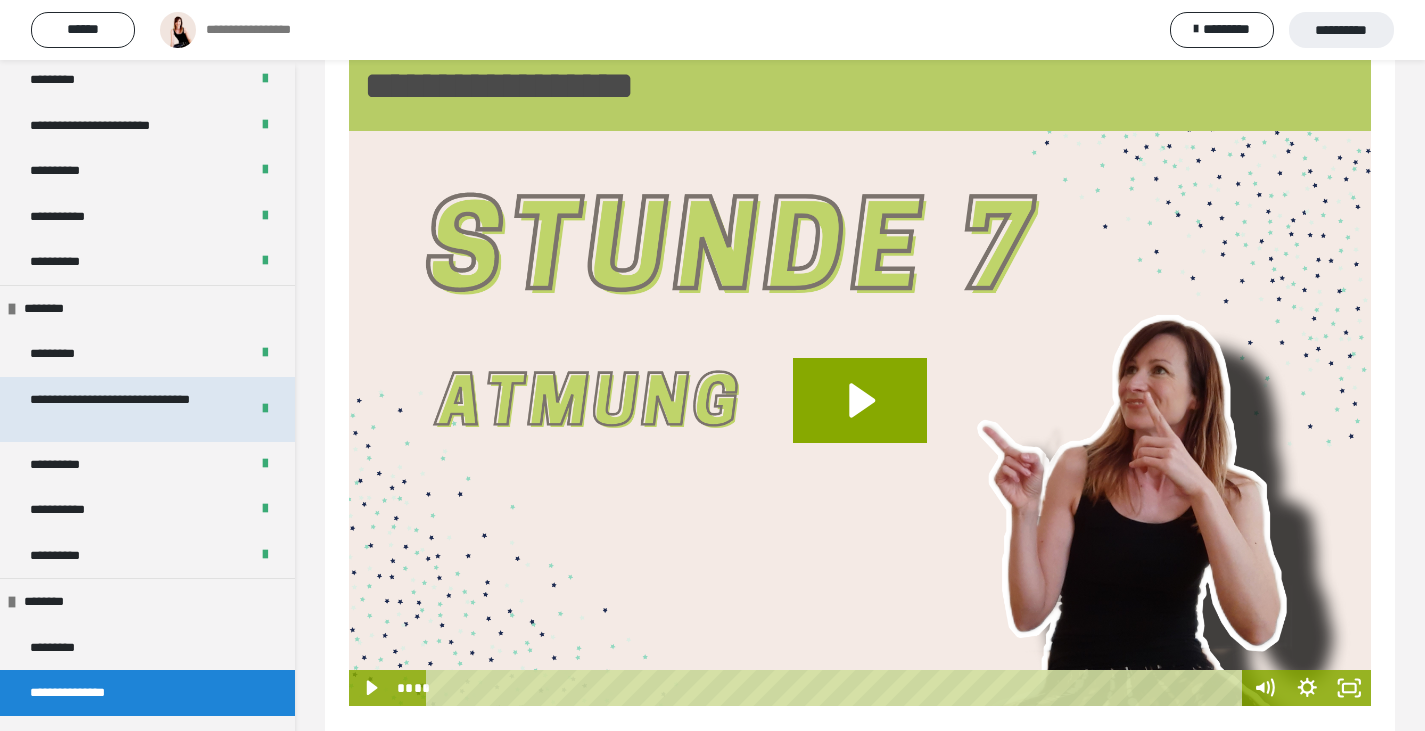 click on "**********" at bounding box center [124, 409] 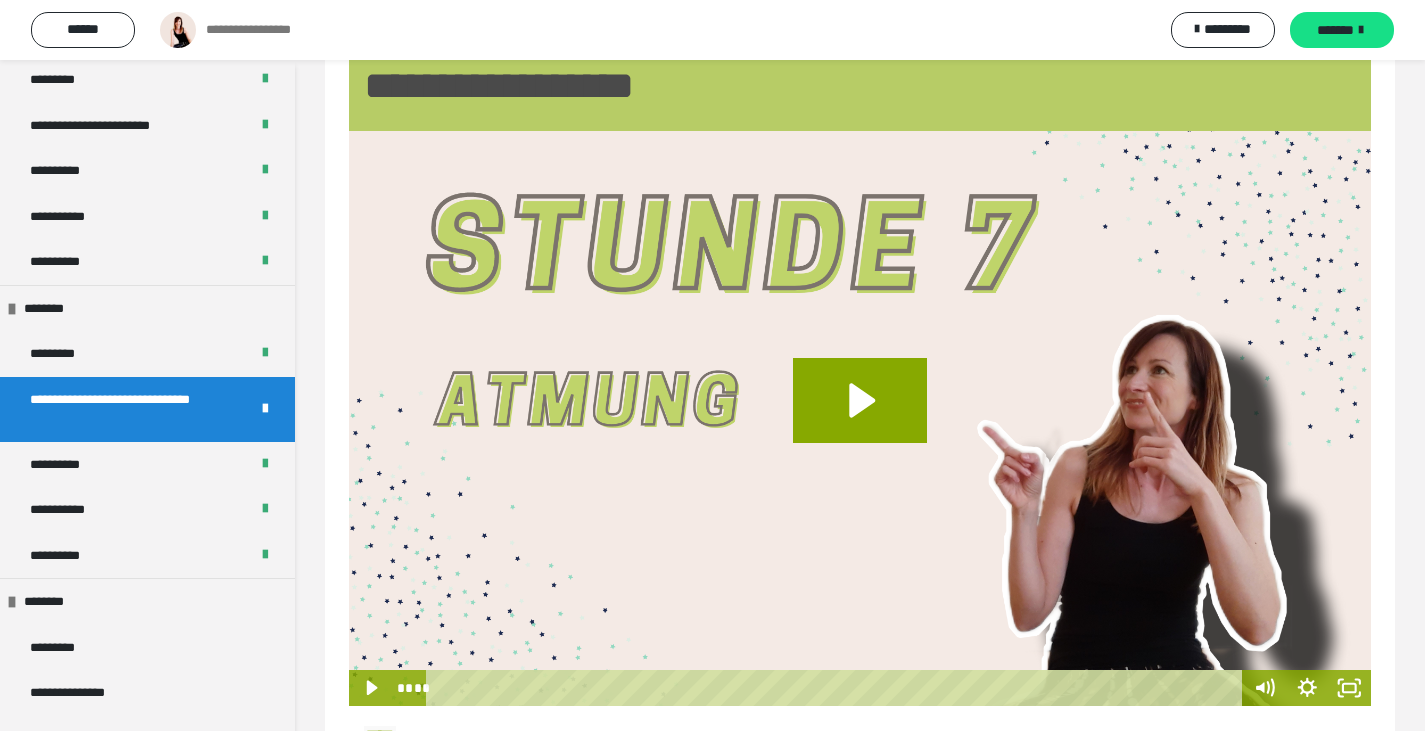 scroll, scrollTop: 60, scrollLeft: 0, axis: vertical 